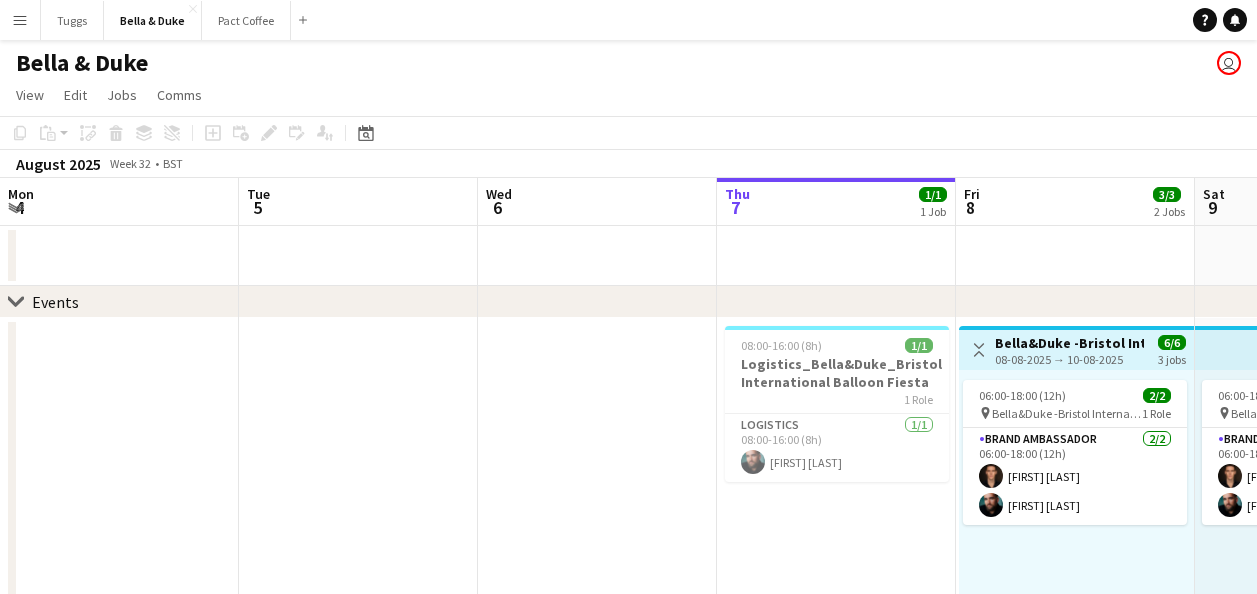 scroll, scrollTop: 0, scrollLeft: 0, axis: both 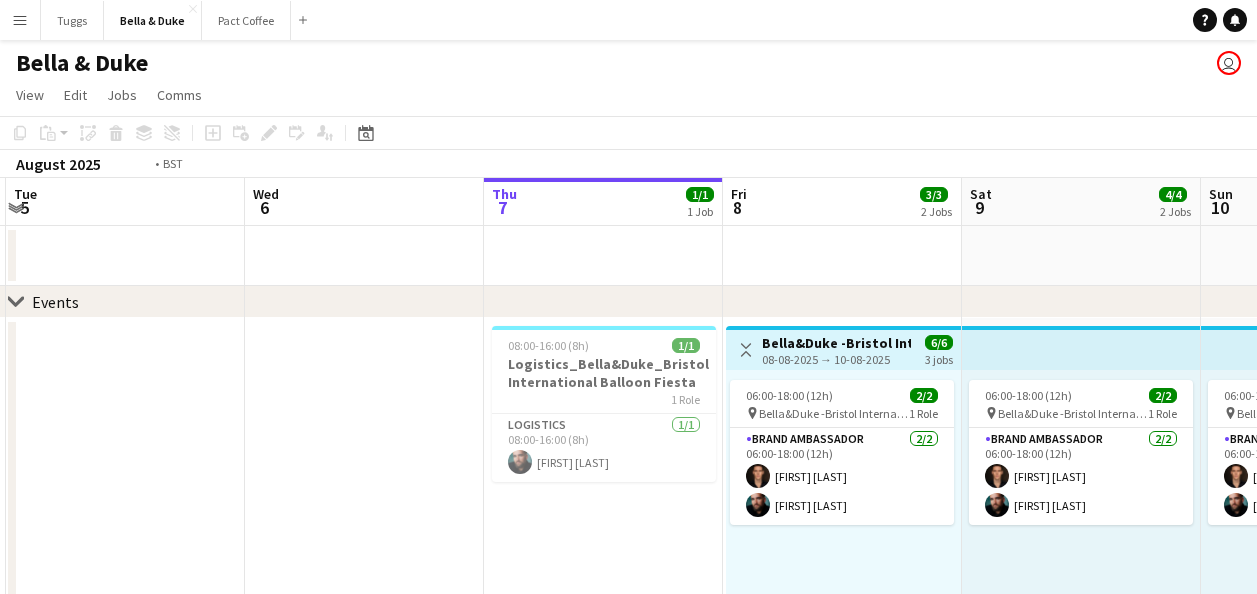 drag, startPoint x: 611, startPoint y: 568, endPoint x: 1275, endPoint y: 568, distance: 664 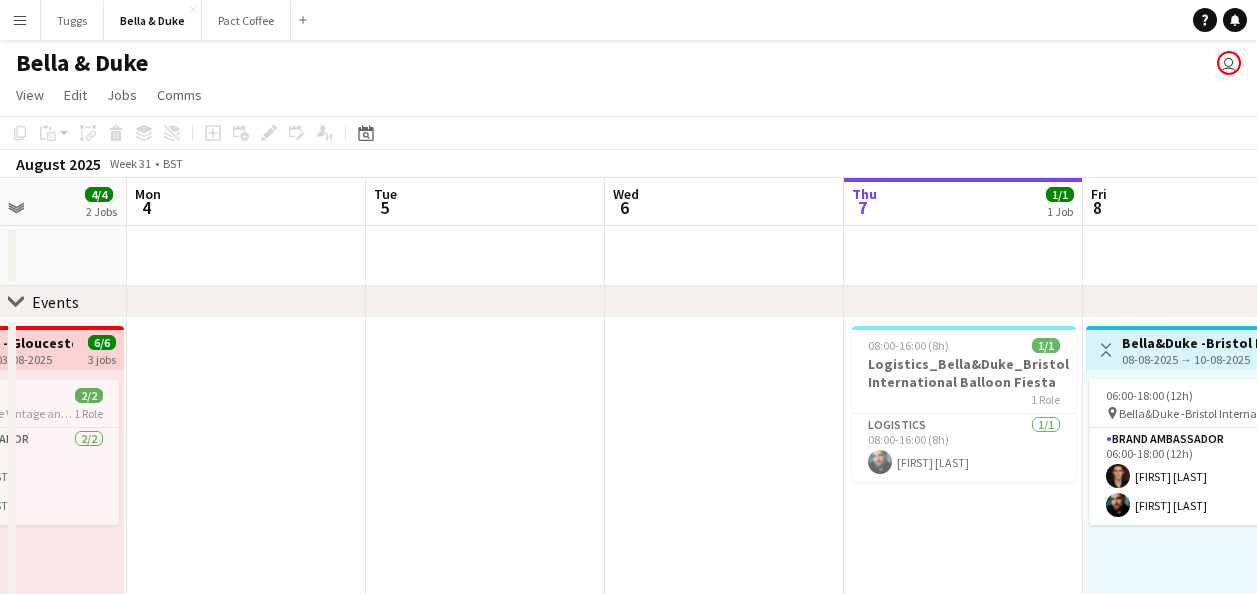drag, startPoint x: 455, startPoint y: 488, endPoint x: 866, endPoint y: 488, distance: 411 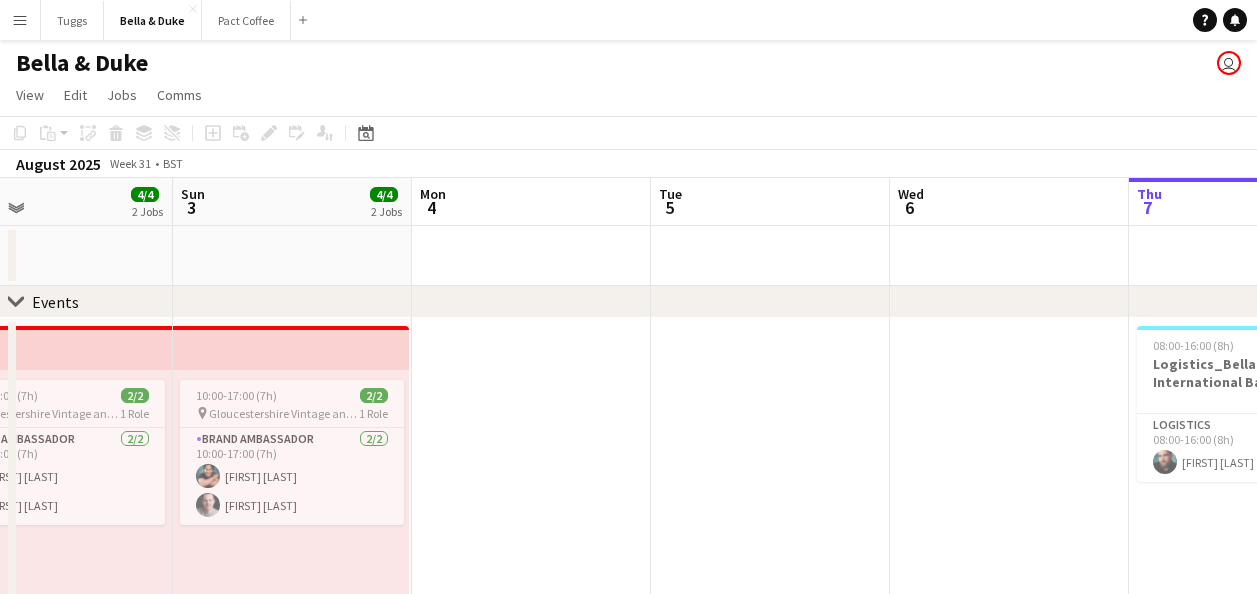 drag, startPoint x: 626, startPoint y: 486, endPoint x: 950, endPoint y: 512, distance: 325.04153 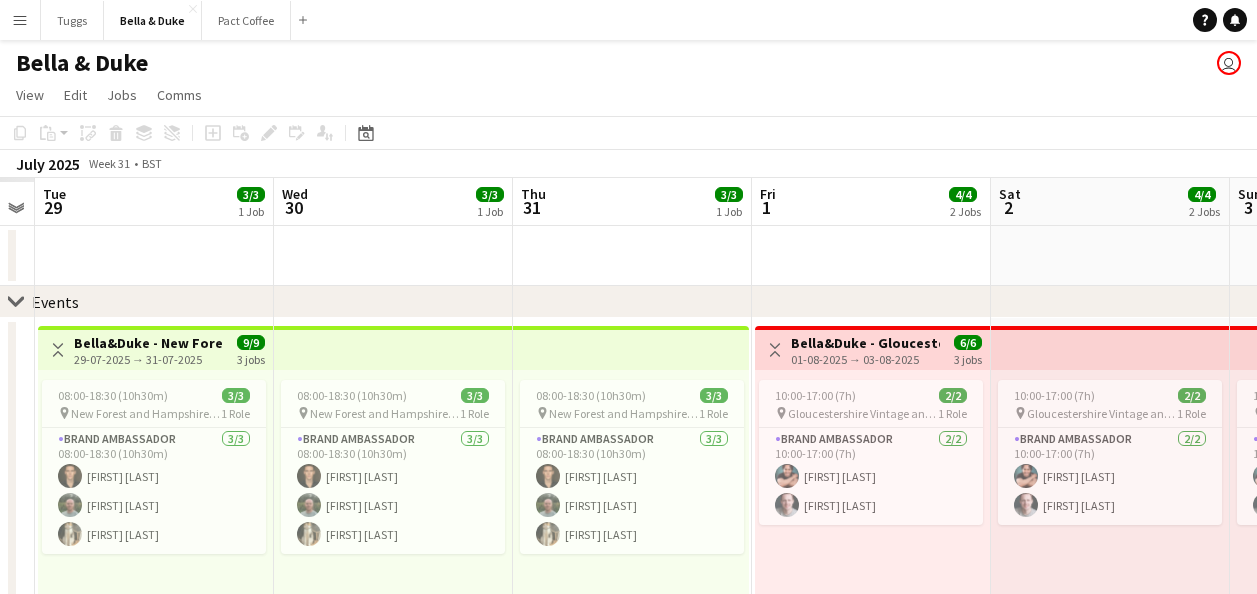 drag, startPoint x: 260, startPoint y: 545, endPoint x: 899, endPoint y: 582, distance: 640.0703 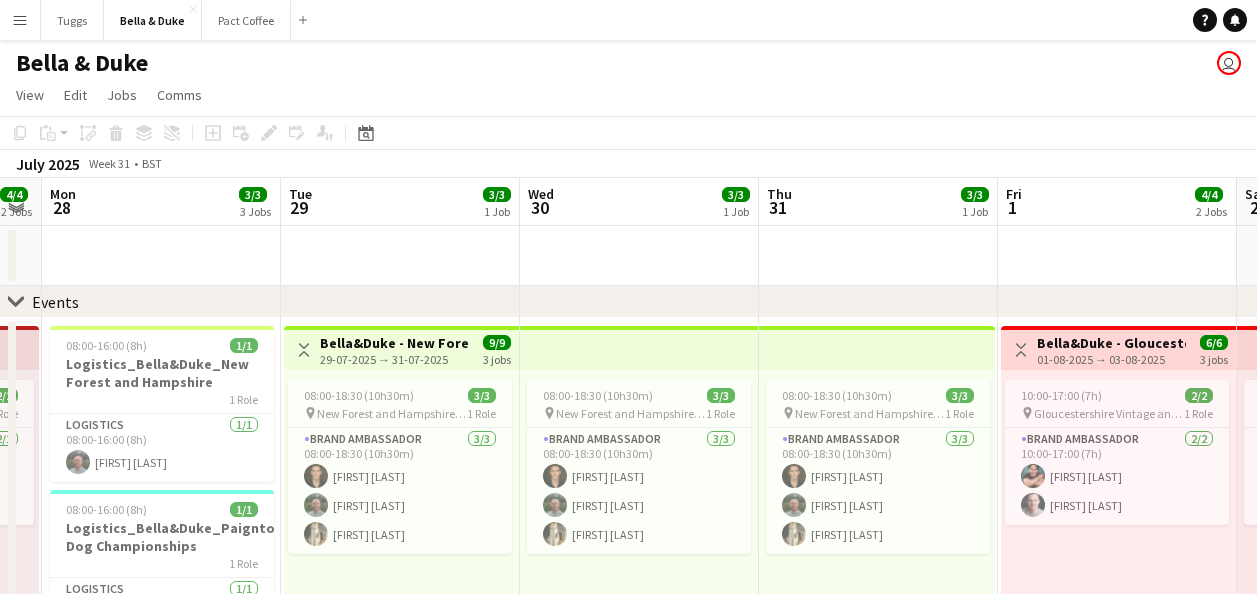 scroll, scrollTop: 0, scrollLeft: 409, axis: horizontal 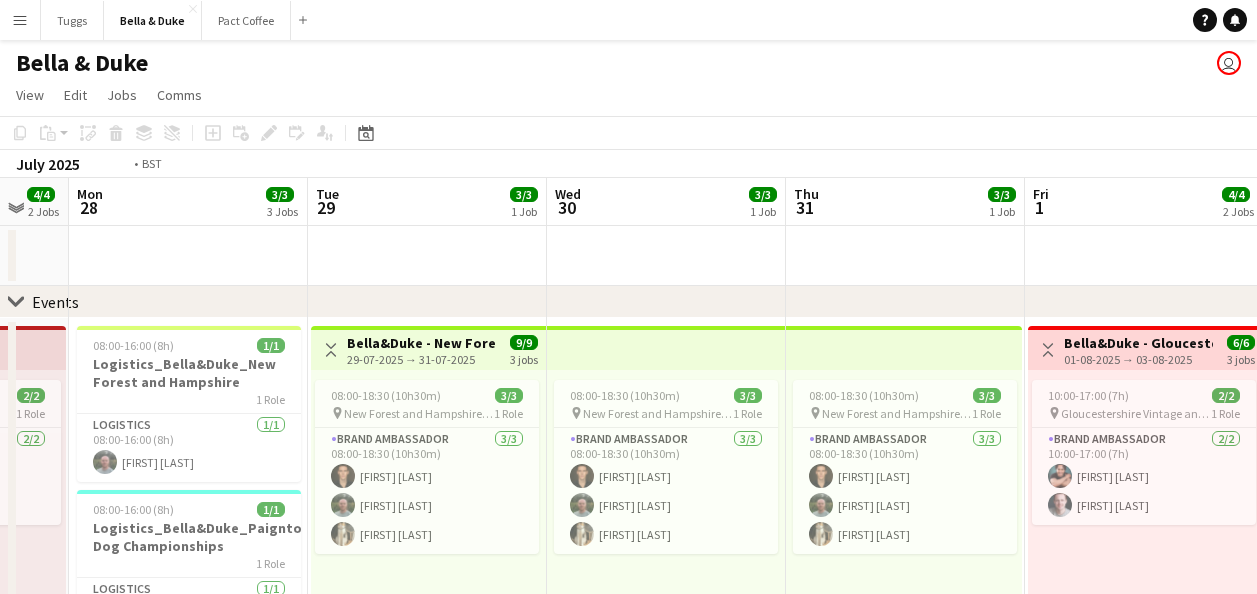 drag, startPoint x: 332, startPoint y: 572, endPoint x: 451, endPoint y: 572, distance: 119 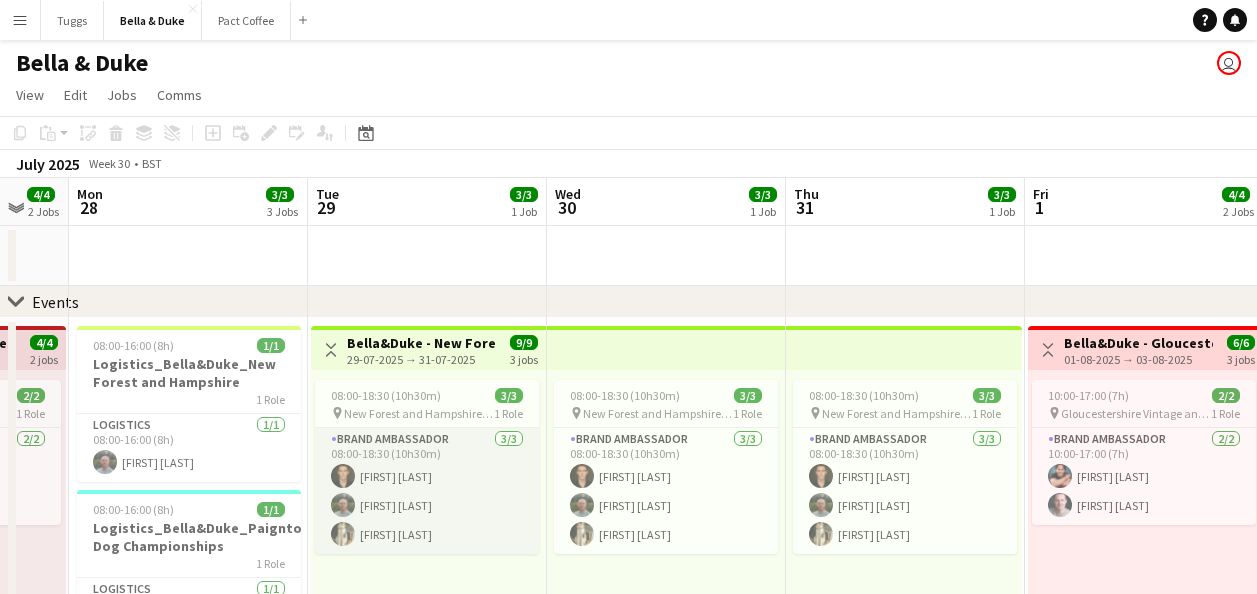 scroll, scrollTop: 100, scrollLeft: 0, axis: vertical 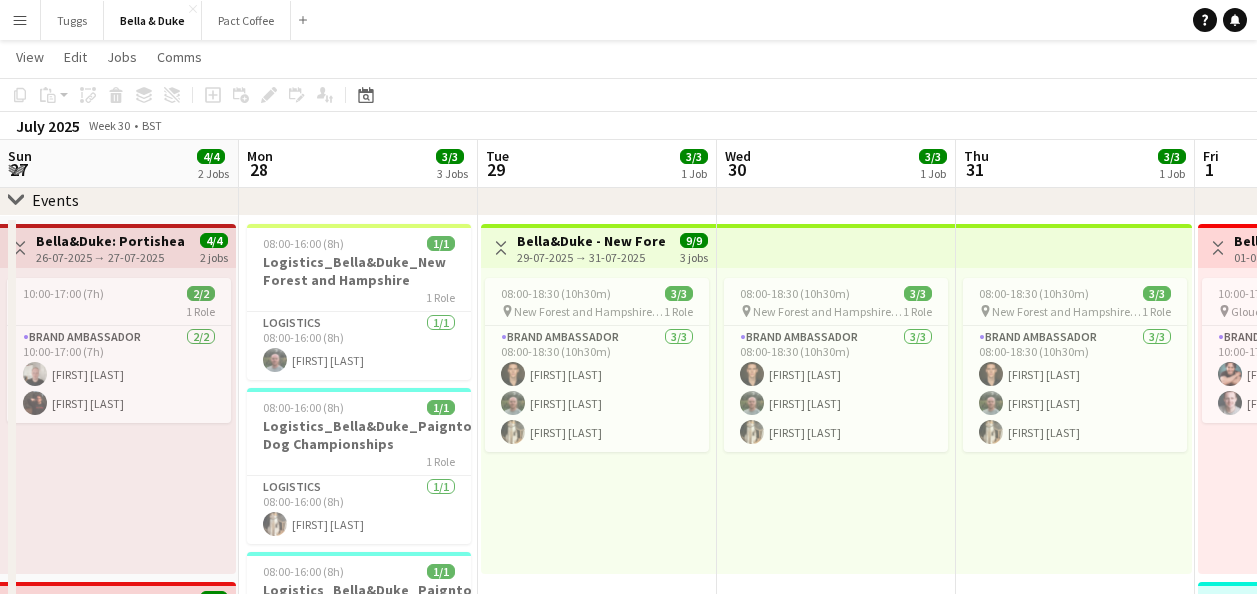 click on "Fri   25   4/4   4 Jobs   Sat   26   4/4   2 Jobs   Sun   27   4/4   2 Jobs   Mon   28   3/3   3 Jobs   Tue   29   3/3   1 Job   Wed   30   3/3   1 Job   Thu   31   3/3   1 Job   Fri   1   4/4   2 Jobs   Sat   2   4/4   2 Jobs   Sun   3   4/4   2 Jobs   Mon   4      08:00-16:00 (8h)    1/1   Logistics_Bella&Duke_Heckington Show   1 Role   Logistics   1/1   08:00-16:00 (8h)
[FIRST] [LAST]     08:00-16:00 (8h)    1/1   Pence Per Mile (50p) - Heckington Show   1 Role   Pence Per Mile (NOT A SHIFT)    1/1   08:00-16:00 (8h)
[FIRST] [LAST]     08:00-16:00 (8h)    1/1   Pence Per Mile (50p) - Portishead Summer Show   1 Role   Pence Per Mile (NOT A SHIFT)    1/1   08:00-16:00 (8h)
[FIRST] [LAST]     08:00-16:00 (8h)    1/1   Pence Per Mile (50p) - Portishead Summer Show   1 Role   Pence Per Mile (NOT A SHIFT)    1/1   08:00-16:00 (8h)
[FIRST] [LAST]
Toggle View
Bella&Duke: Portishead Summer Show  26-07-2025 → 27-07-2025   4/4   2 jobs      11:30-17:30 (6h)    2/2   1 Role   Brand Ambassador   2/2" at bounding box center [628, 505] 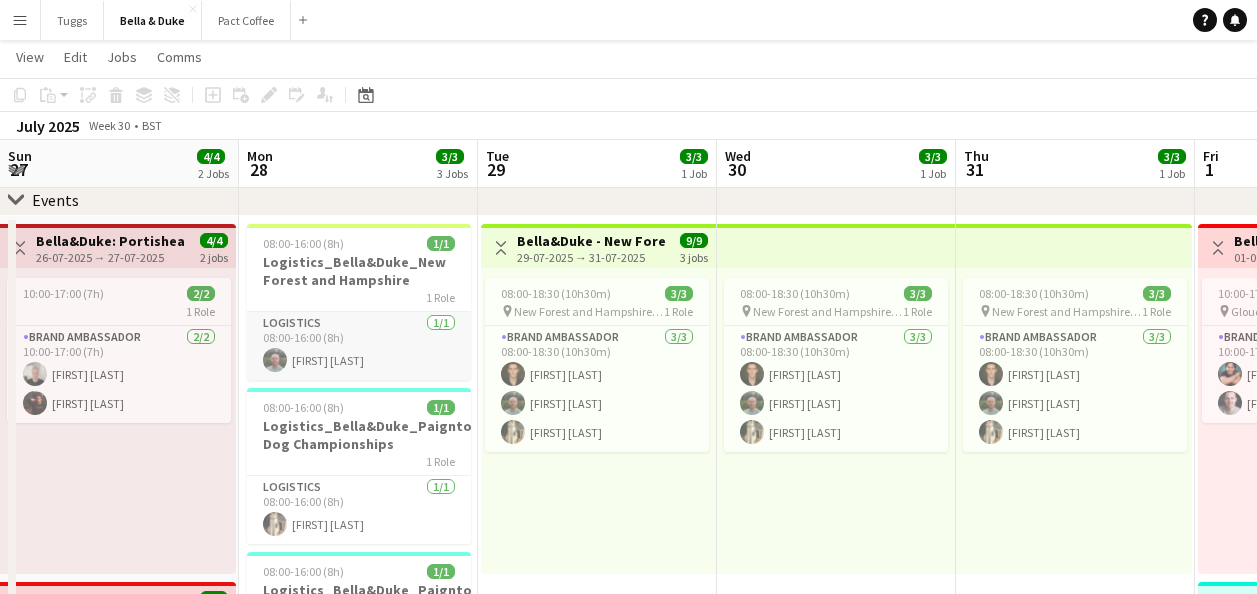 click on "Logistics   1/1   08:00-16:00 (8h)
[FIRST] [LAST]" at bounding box center (359, 346) 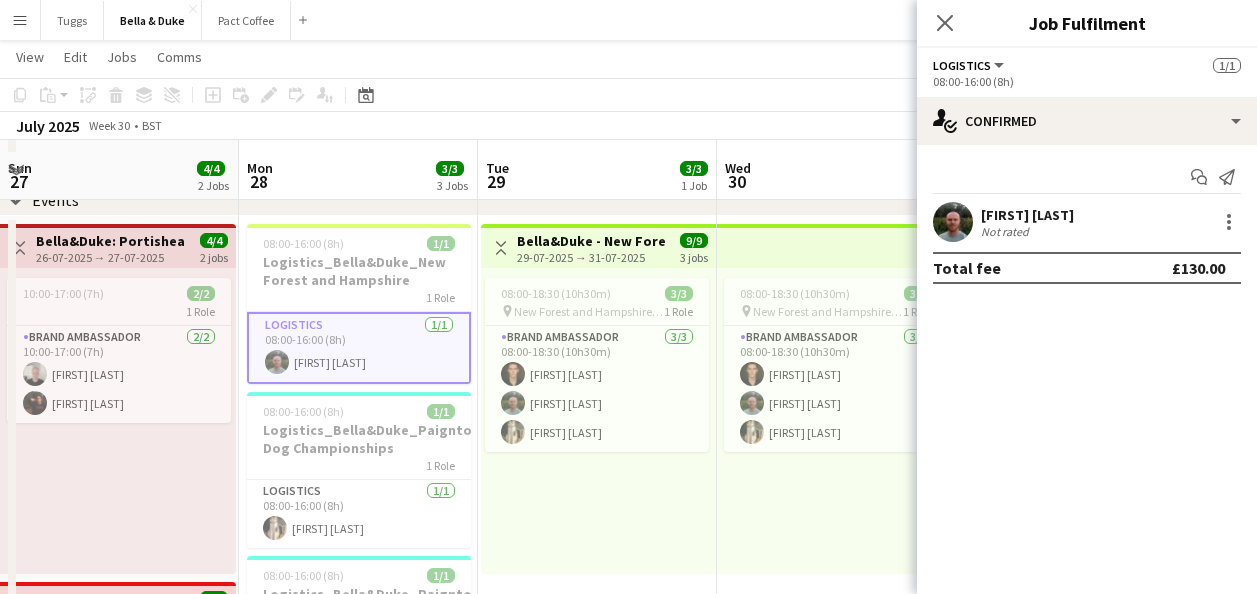 scroll, scrollTop: 200, scrollLeft: 0, axis: vertical 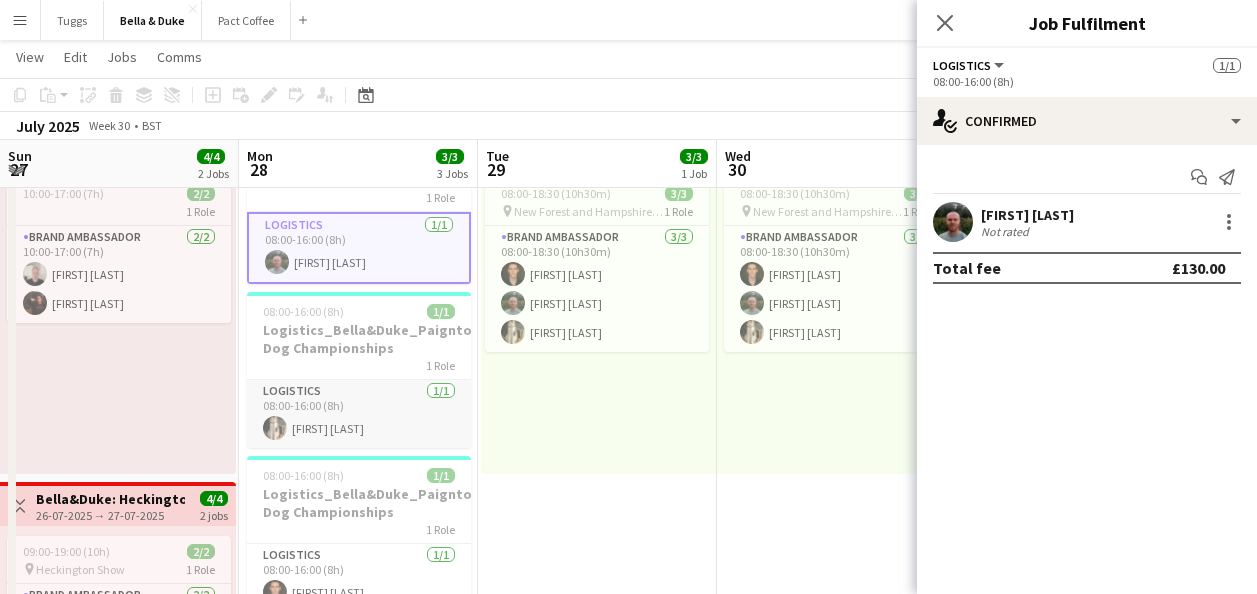 click on "Logistics   1/1   08:00-16:00 (8h)
[FIRST] [LAST]" at bounding box center [359, 414] 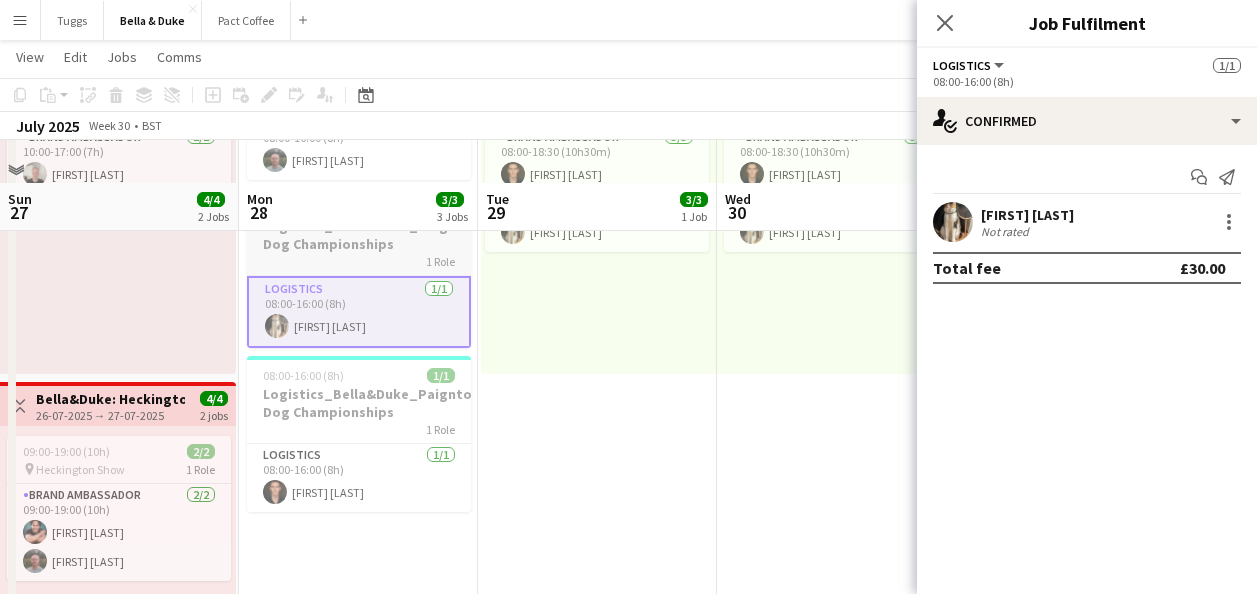 scroll, scrollTop: 400, scrollLeft: 0, axis: vertical 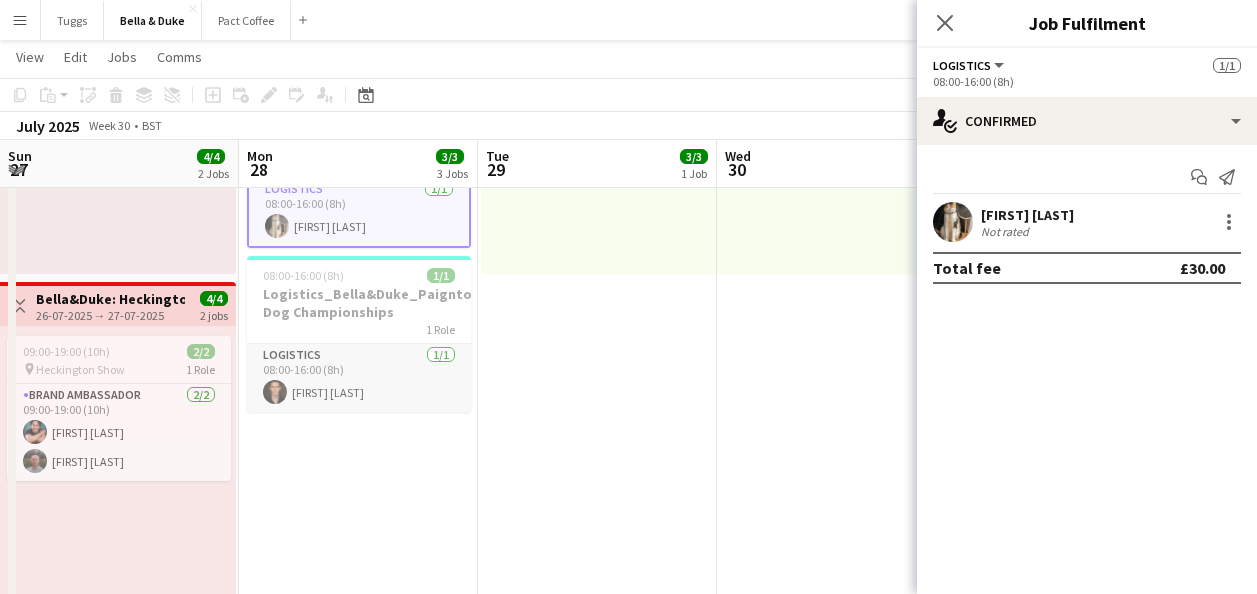 click on "Logistics   1/1   08:00-16:00 (8h)
[FIRST] [LAST]" at bounding box center (359, 378) 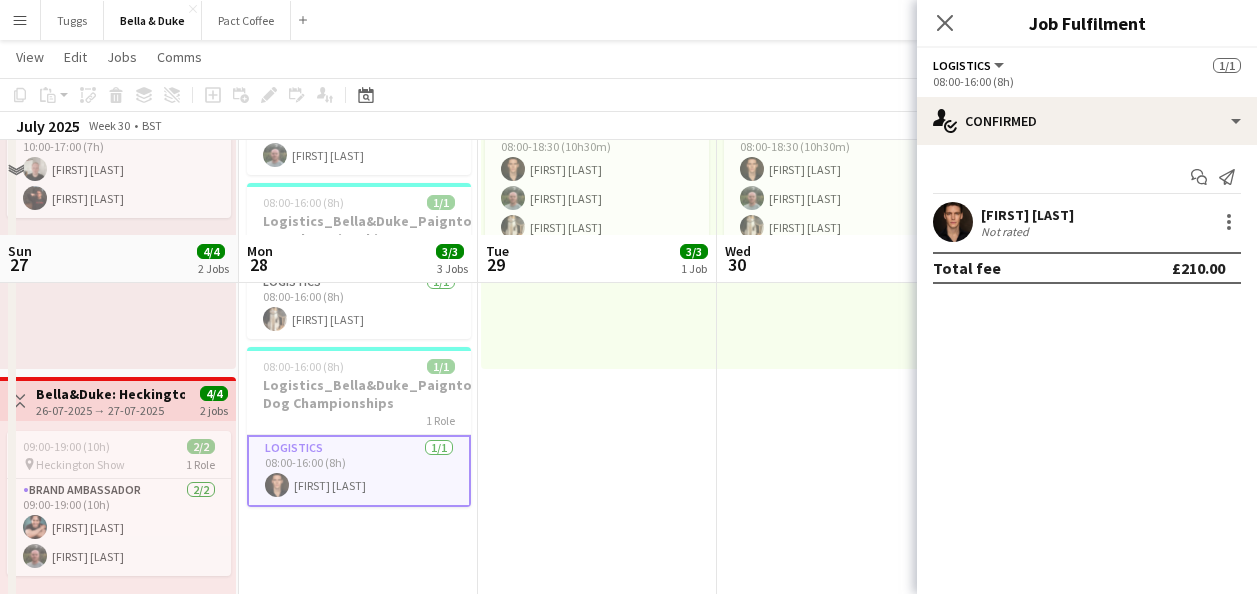 scroll, scrollTop: 300, scrollLeft: 0, axis: vertical 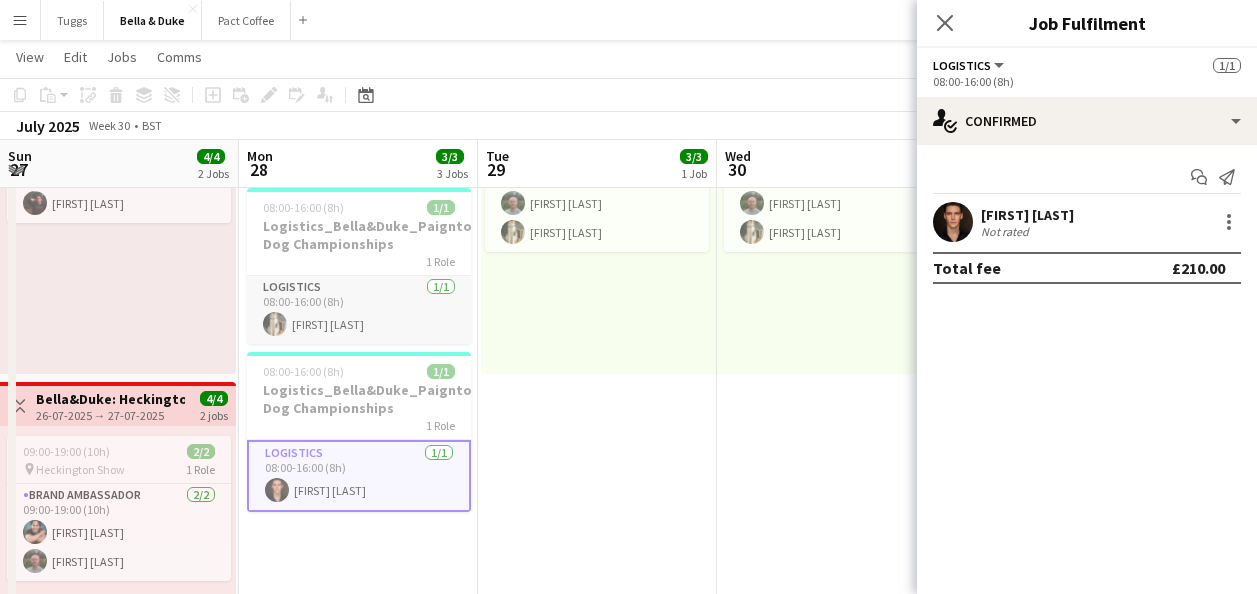 click on "Logistics   1/1   08:00-16:00 (8h)
[FIRST] [LAST]" at bounding box center [359, 310] 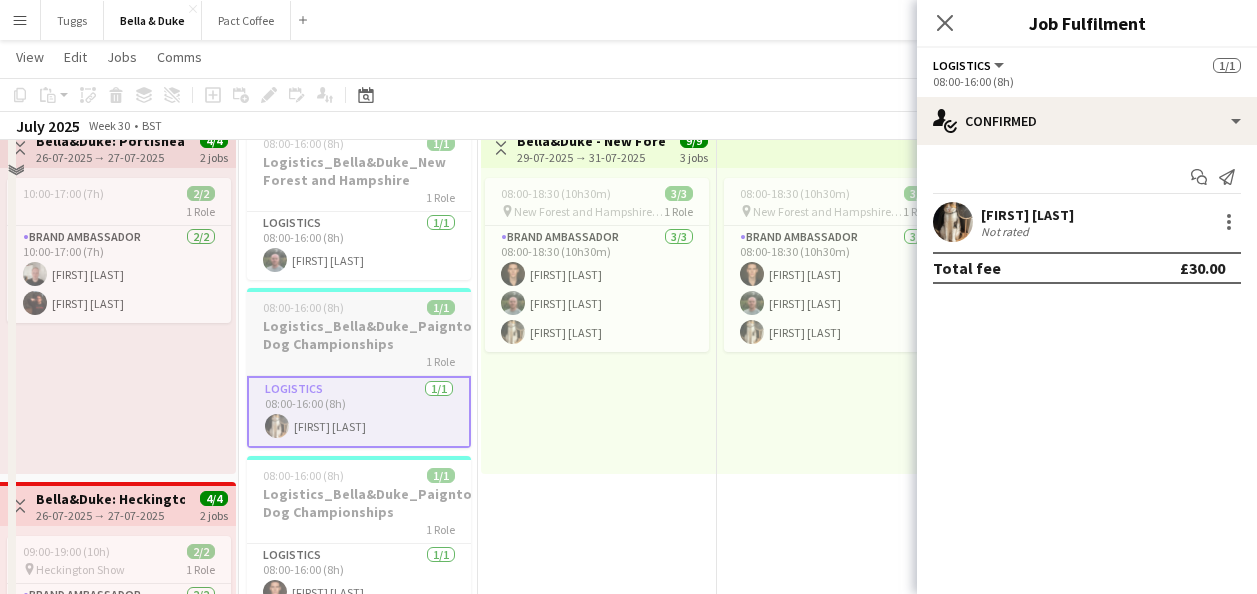 scroll, scrollTop: 100, scrollLeft: 0, axis: vertical 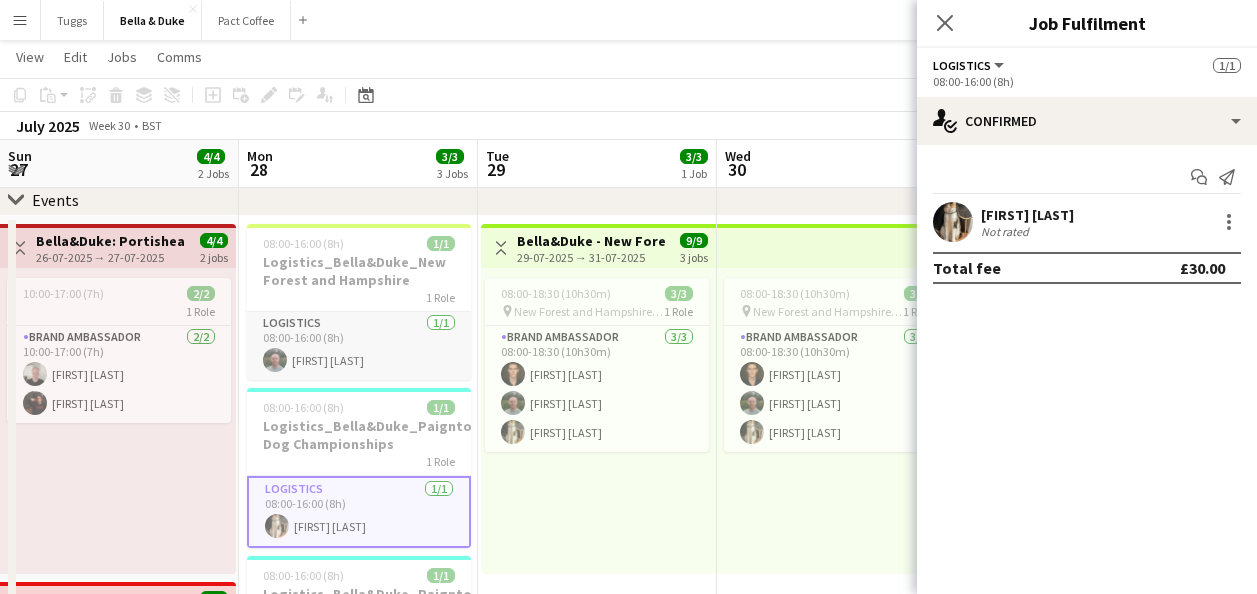click on "Logistics   1/1   08:00-16:00 (8h)
[FIRST] [LAST]" at bounding box center [359, 346] 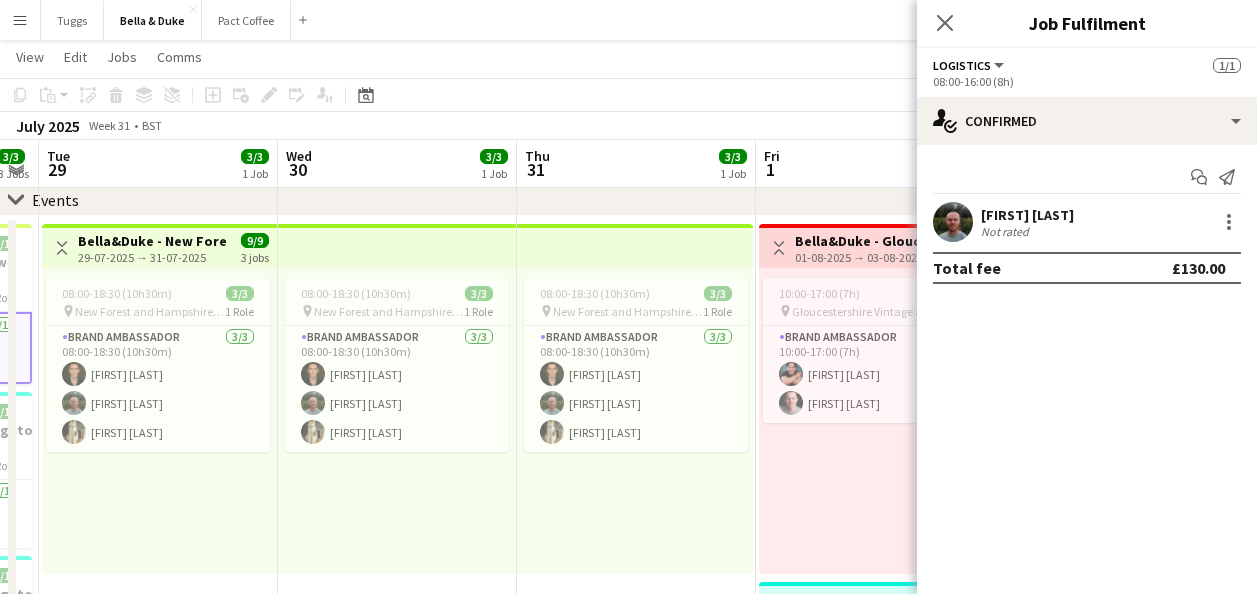 drag, startPoint x: 756, startPoint y: 568, endPoint x: 317, endPoint y: 548, distance: 439.45535 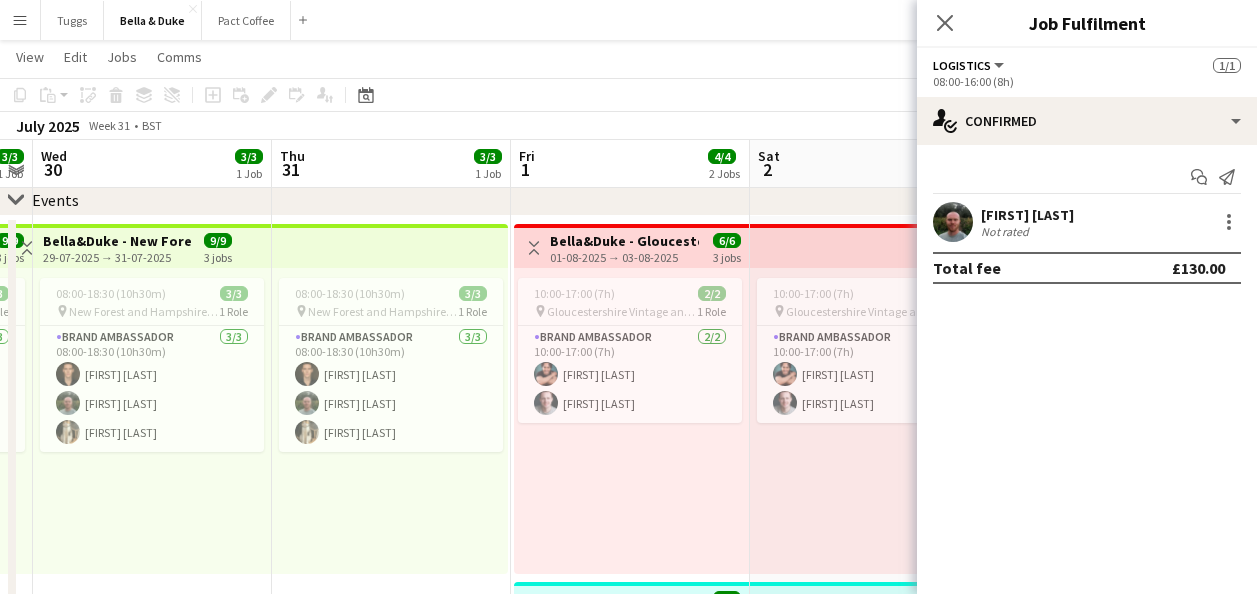 scroll, scrollTop: 0, scrollLeft: 893, axis: horizontal 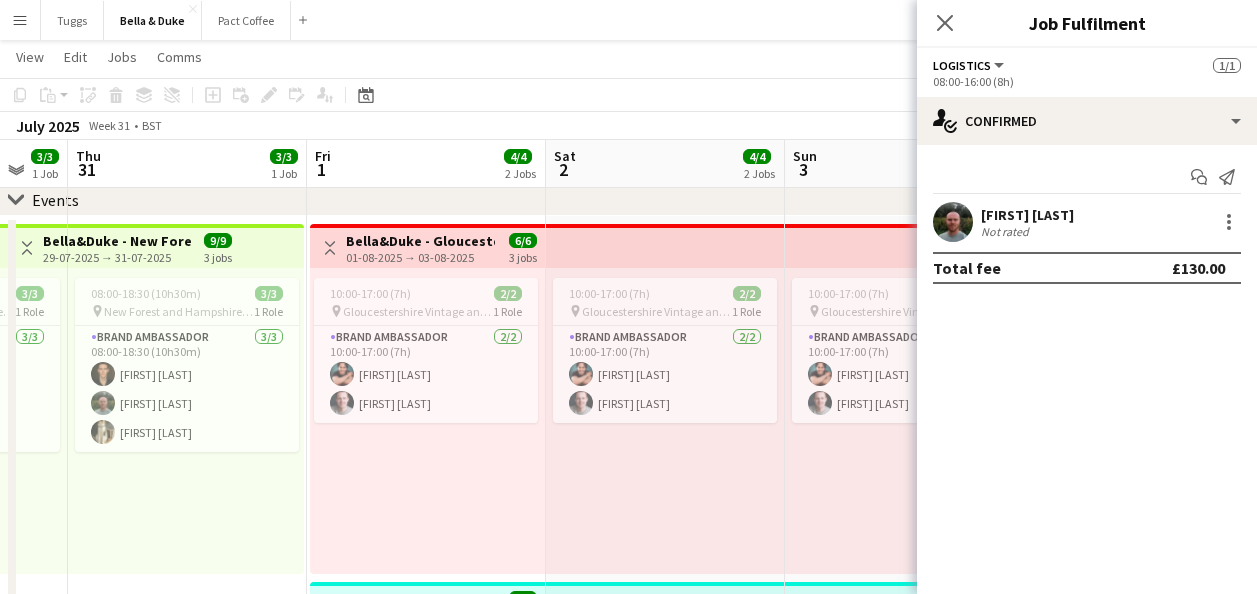 drag, startPoint x: 629, startPoint y: 510, endPoint x: 178, endPoint y: 520, distance: 451.11084 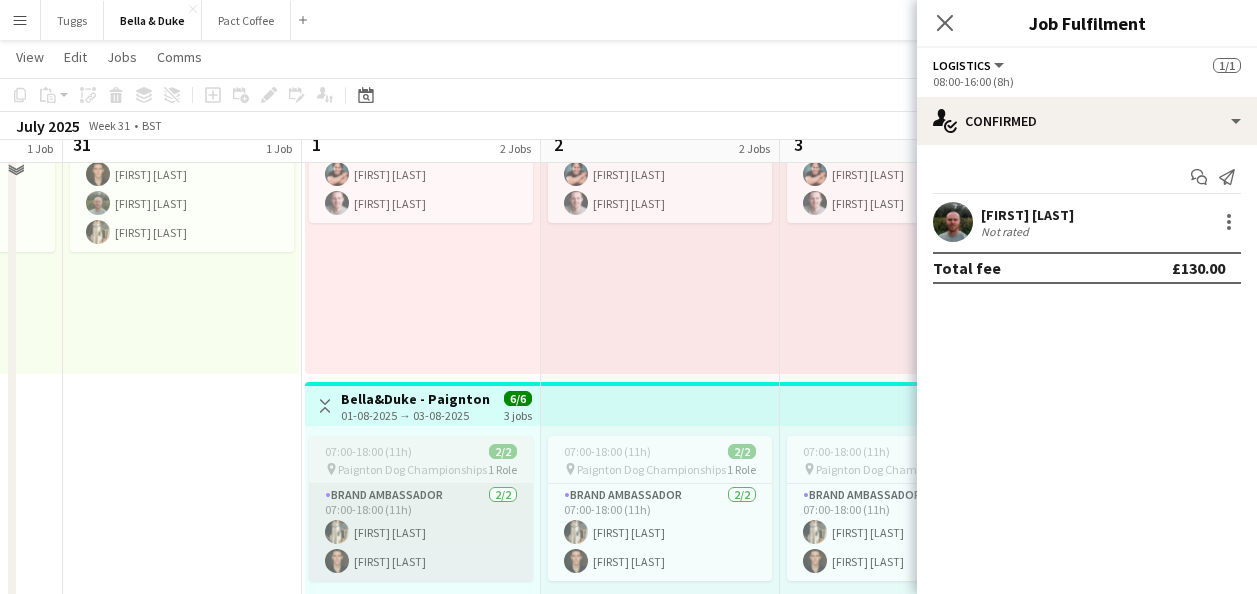 scroll, scrollTop: 100, scrollLeft: 0, axis: vertical 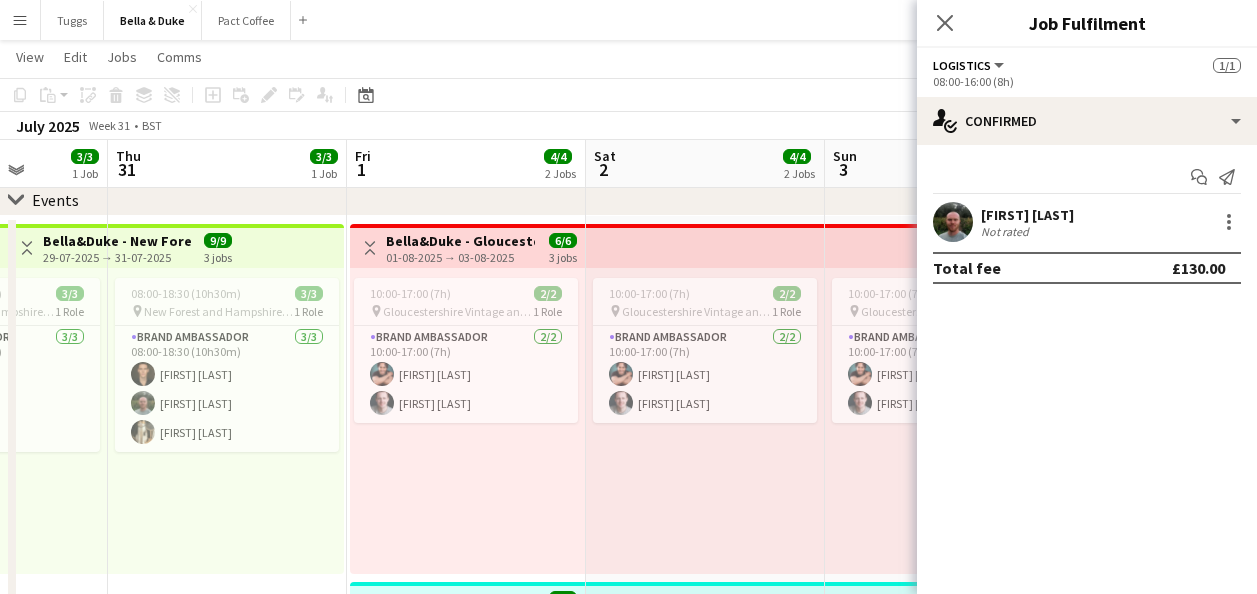 drag, startPoint x: 477, startPoint y: 505, endPoint x: 792, endPoint y: 506, distance: 315.0016 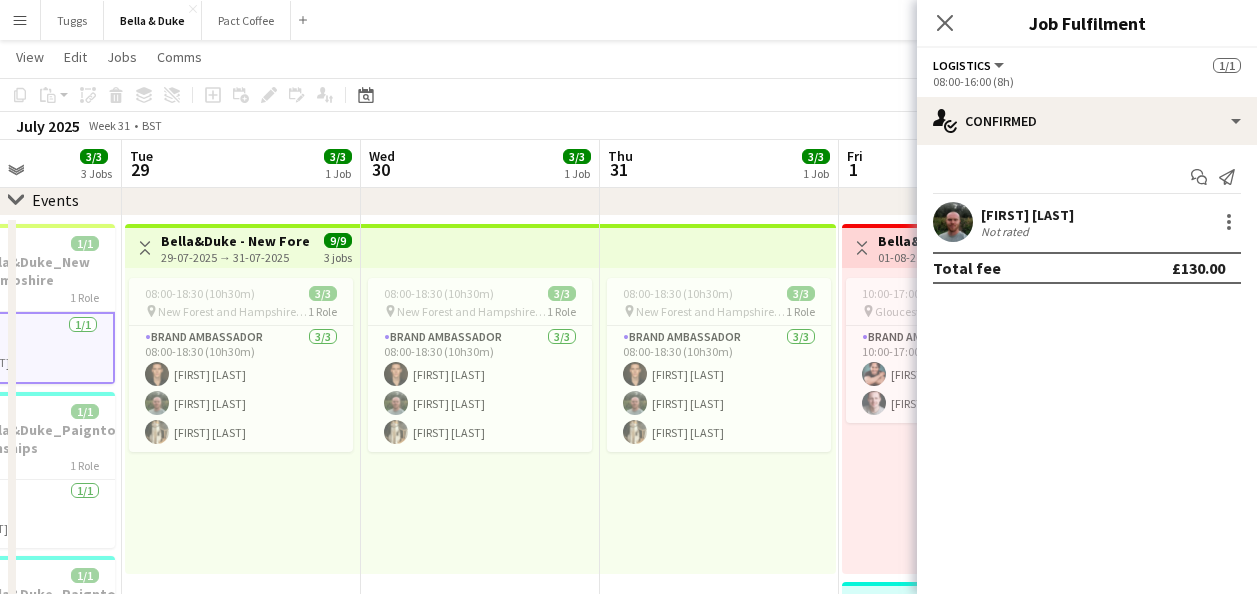 drag, startPoint x: 349, startPoint y: 523, endPoint x: 607, endPoint y: 527, distance: 258.031 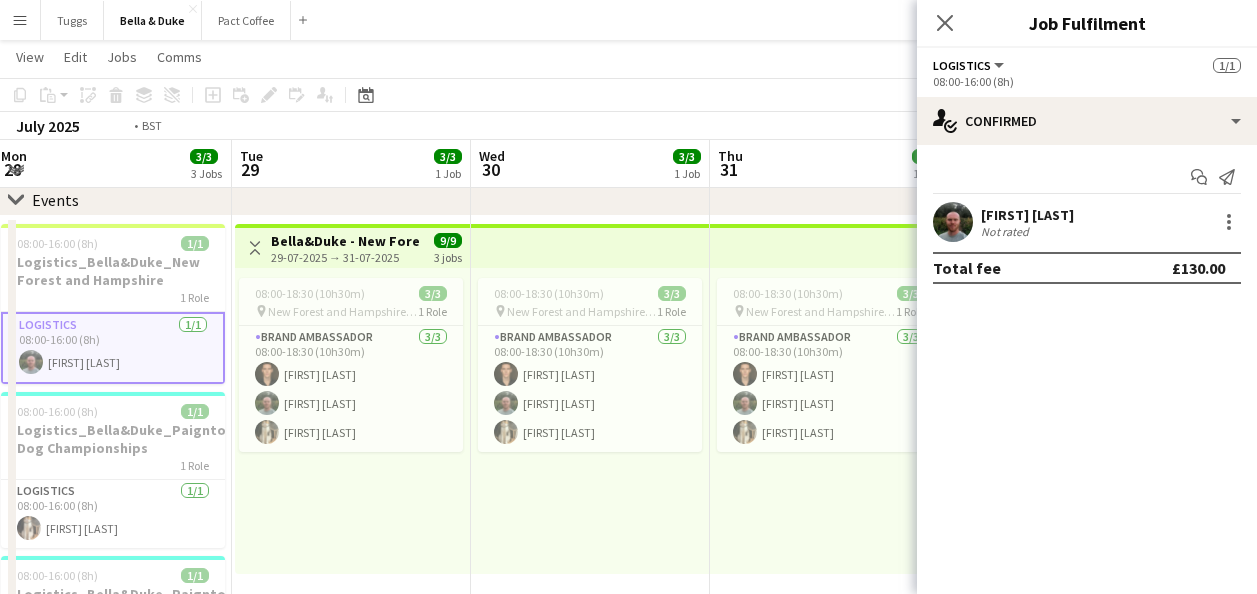drag, startPoint x: 418, startPoint y: 527, endPoint x: 736, endPoint y: 528, distance: 318.0016 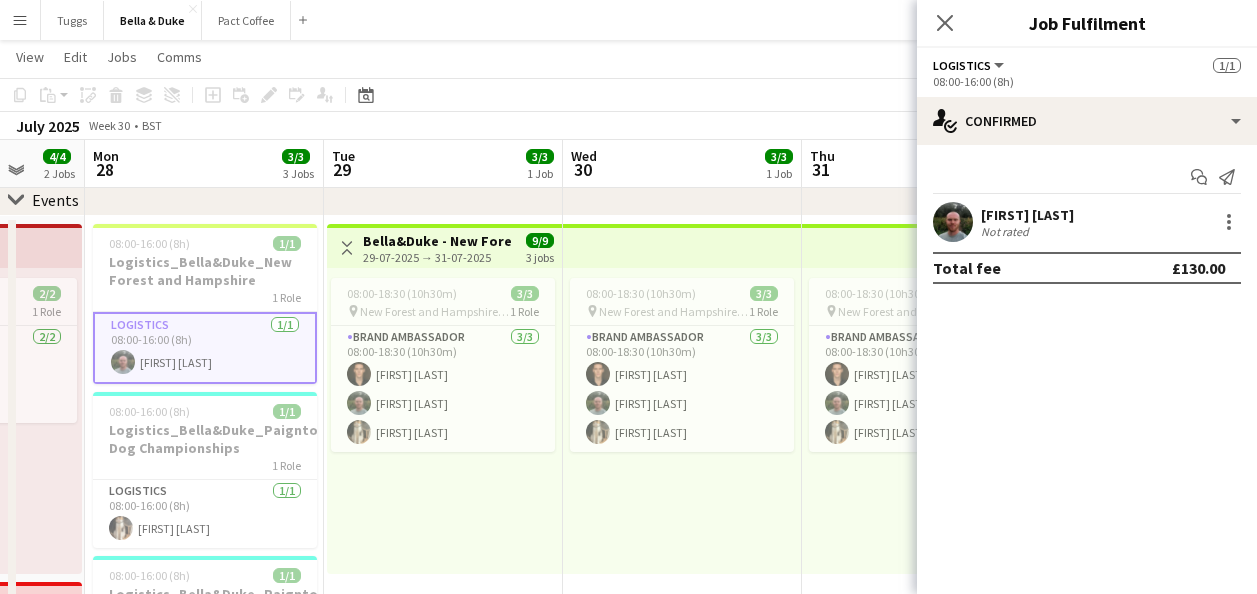 drag, startPoint x: 623, startPoint y: 520, endPoint x: 652, endPoint y: 519, distance: 29.017237 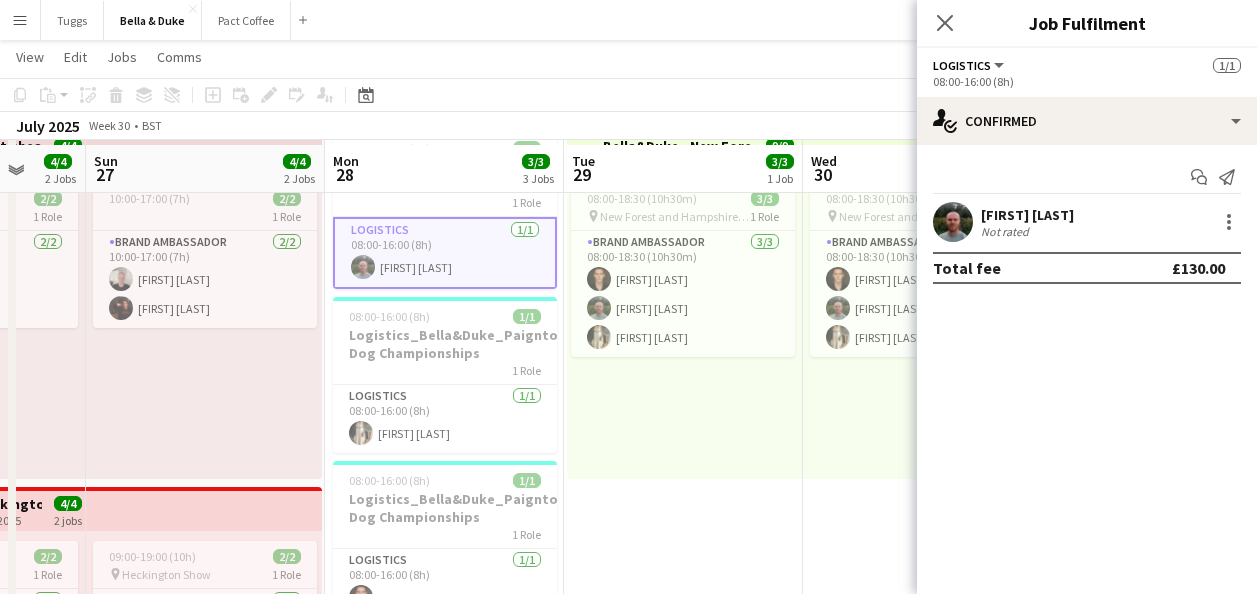 scroll, scrollTop: 200, scrollLeft: 0, axis: vertical 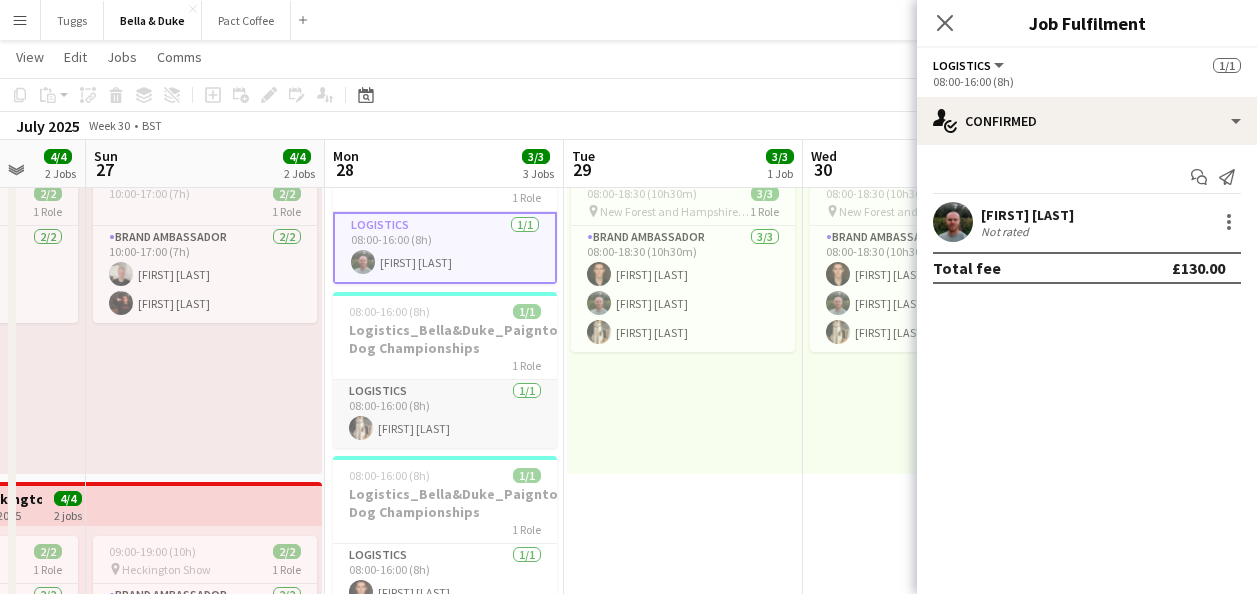 click on "Logistics   1/1   08:00-16:00 (8h)
[FIRST] [LAST]" at bounding box center (445, 414) 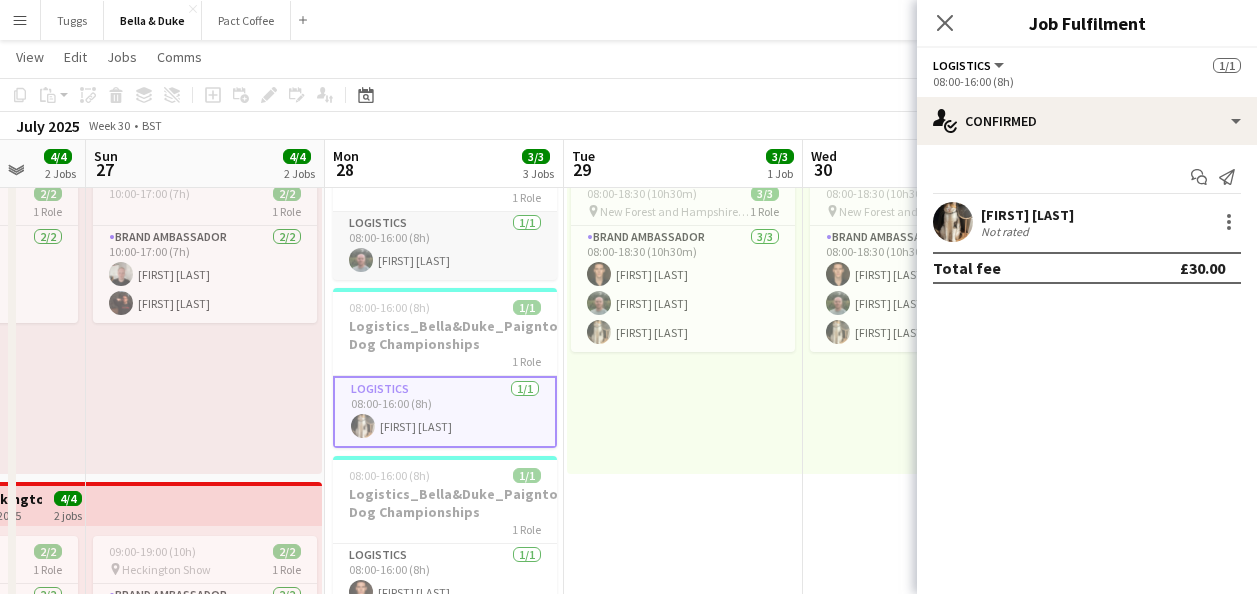 click on "Logistics   1/1   08:00-16:00 (8h)
[FIRST] [LAST]" at bounding box center [445, 246] 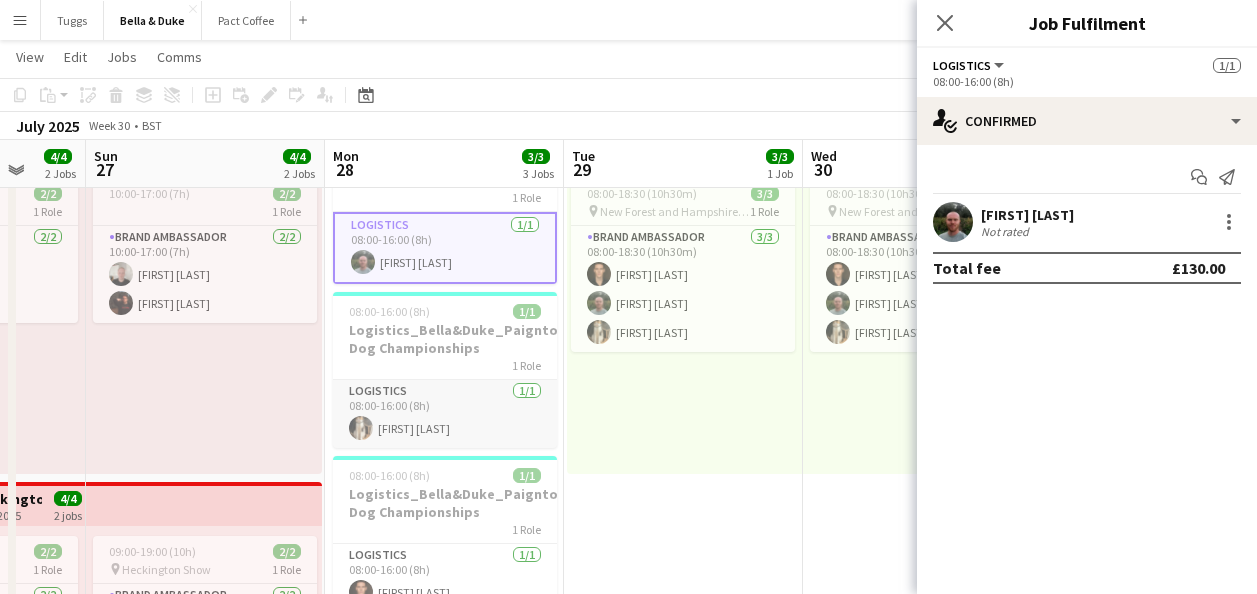click on "Logistics   1/1   08:00-16:00 (8h)
[FIRST] [LAST]" at bounding box center (445, 414) 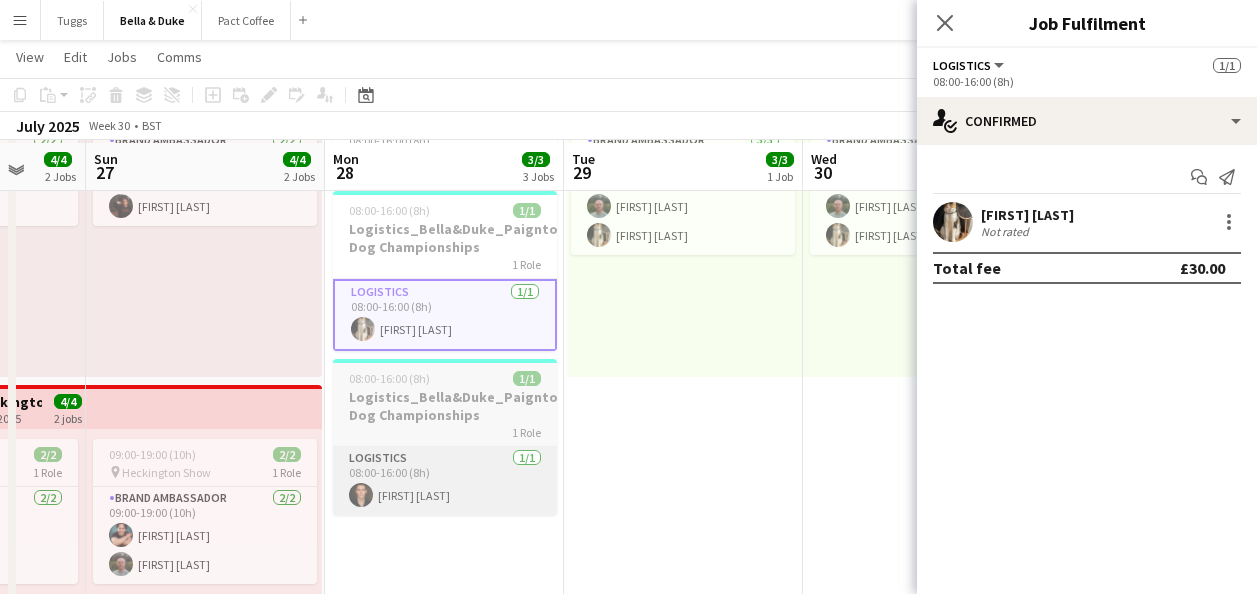 scroll, scrollTop: 300, scrollLeft: 0, axis: vertical 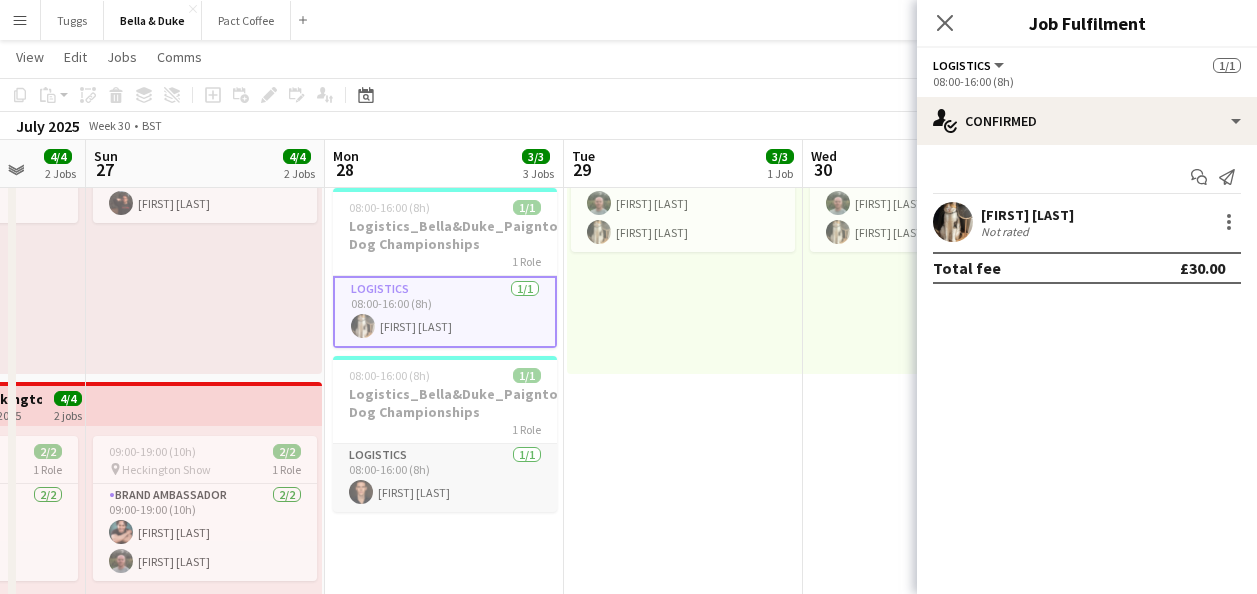 click on "Logistics   1/1   08:00-16:00 (8h)
[FIRST] [LAST]" at bounding box center [445, 478] 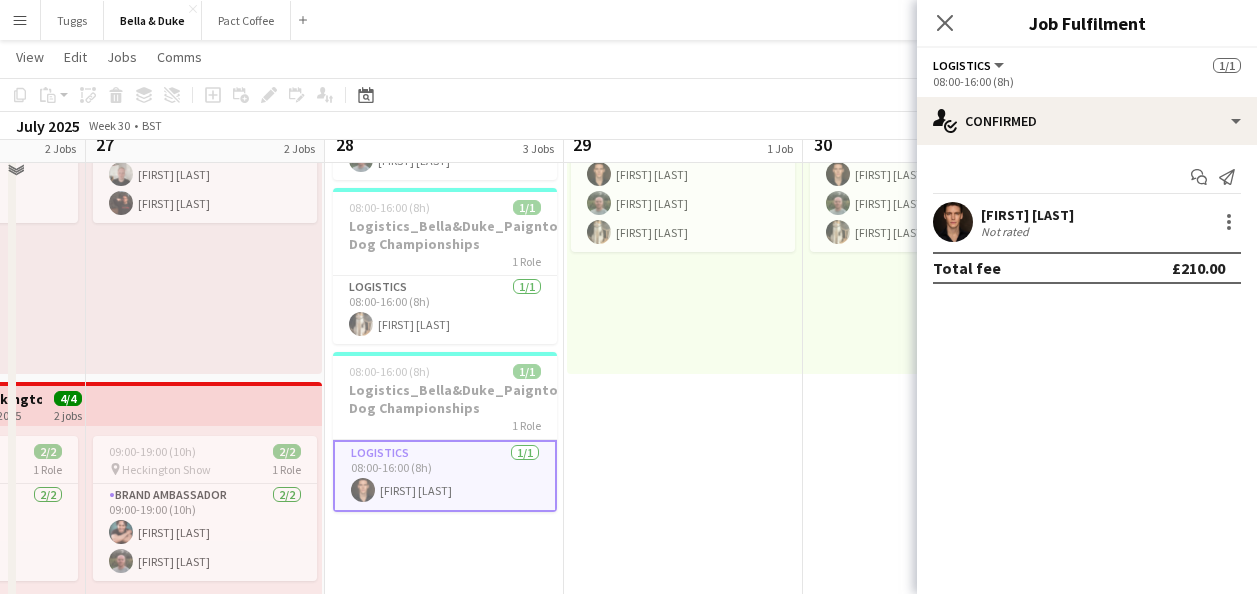 scroll, scrollTop: 200, scrollLeft: 0, axis: vertical 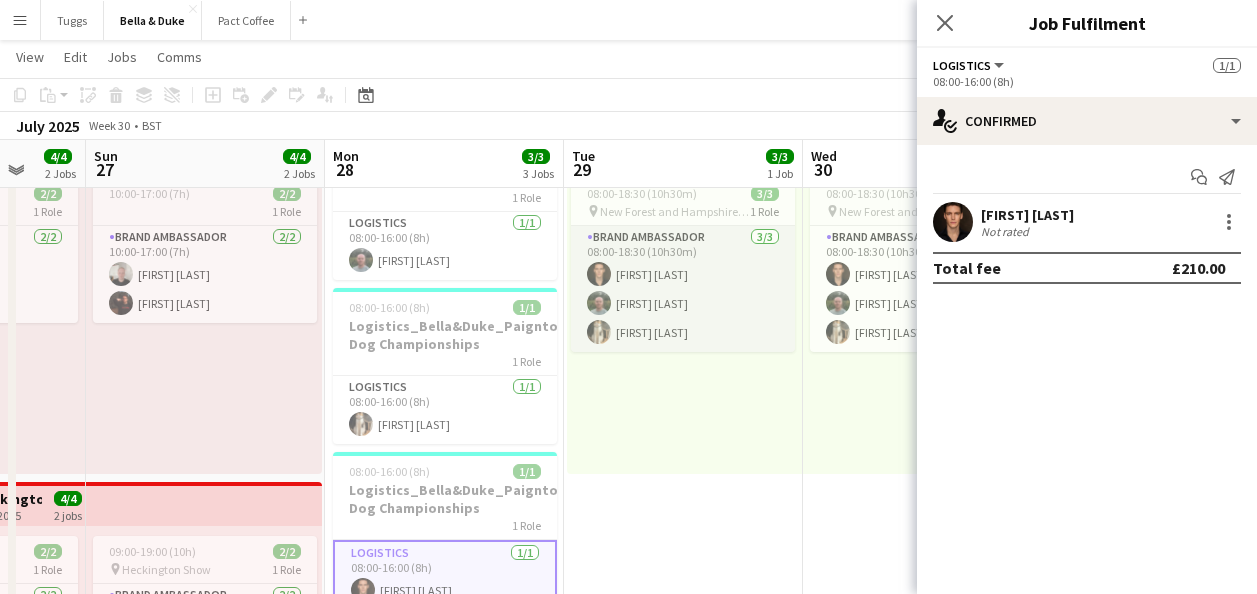 click on "Brand Ambassador   3/3   08:00-18:30 (10h30m)
[FIRST] [LAST] [FIRST] [LAST] [FIRST] [LAST]" at bounding box center (683, 289) 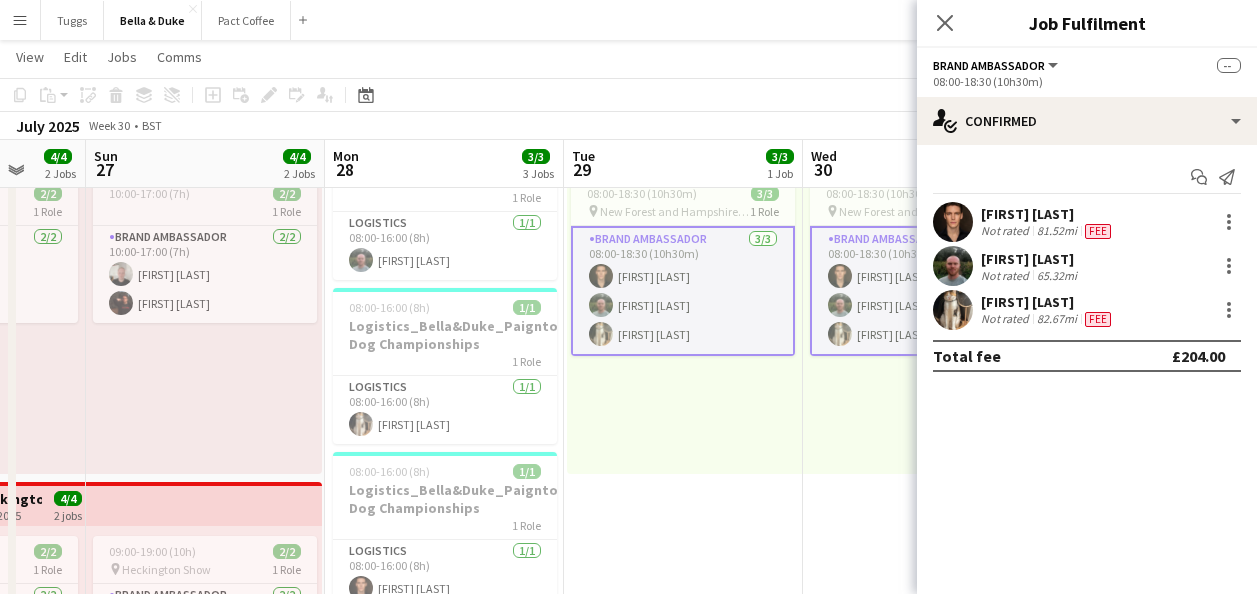 click on "[FIRST] [LAST]   Not rated   81.52mi   Fee" at bounding box center [1087, 222] 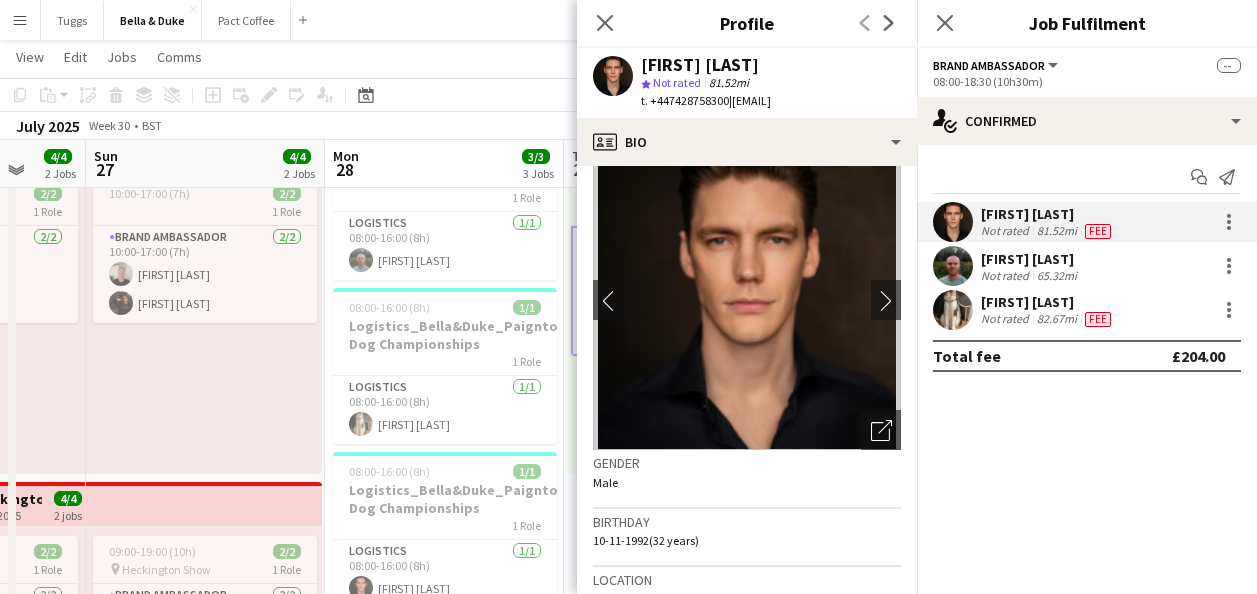 scroll, scrollTop: 0, scrollLeft: 0, axis: both 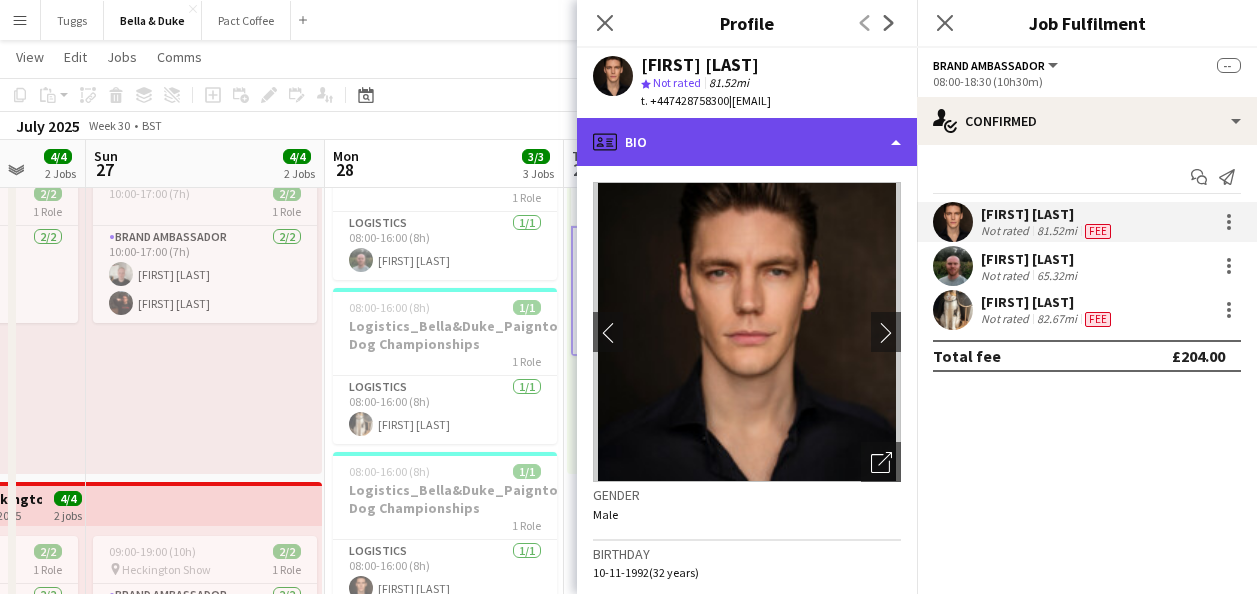 click on "profile
Bio" 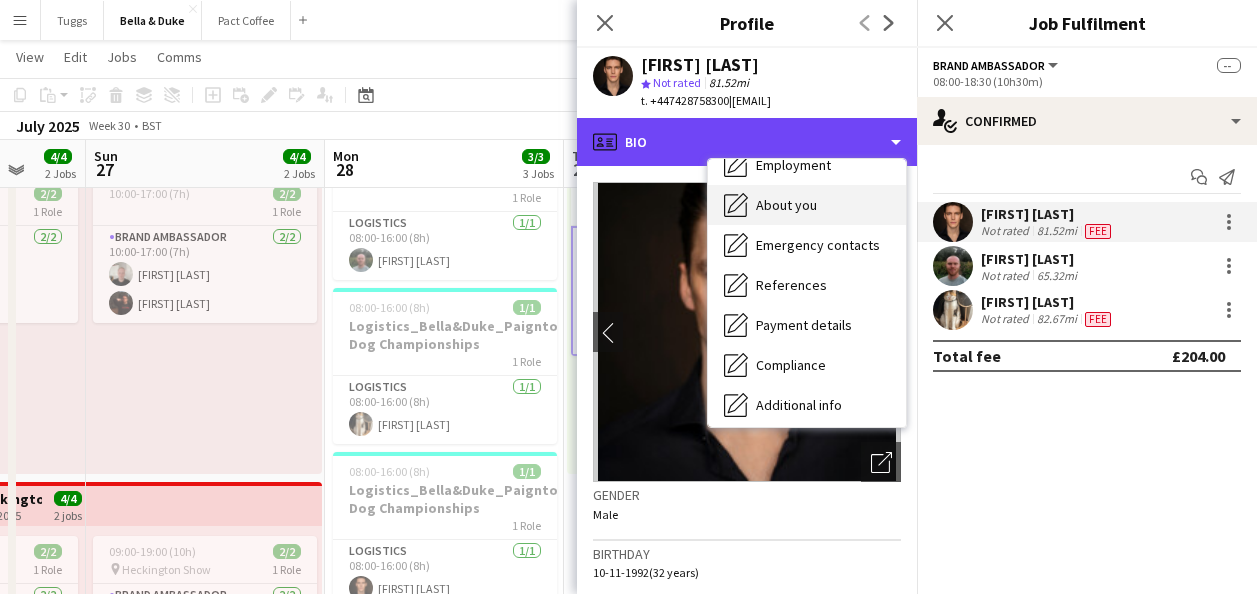 scroll, scrollTop: 188, scrollLeft: 0, axis: vertical 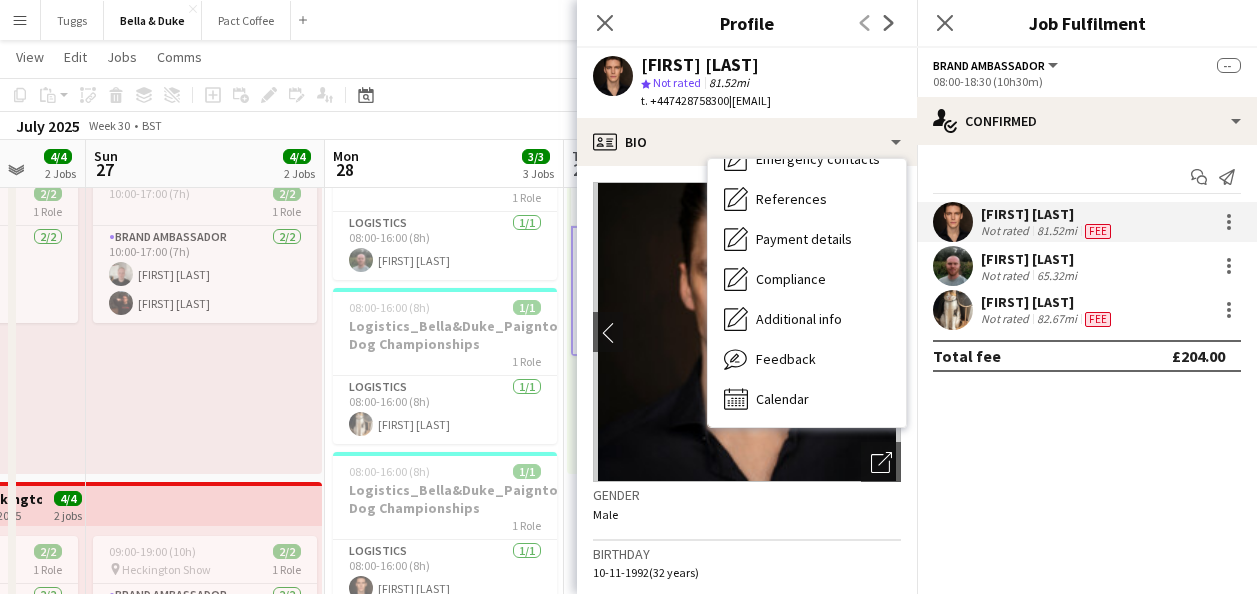 click on "check
Confirmed
Start chat
Send notification
[FIRST] [LAST]   Not rated   81.52mi   Fee   [FIRST] [LAST]   Not rated   65.32mi   [FIRST] [LAST]   Not rated   82.67mi   Fee   Total fee   £204.00" 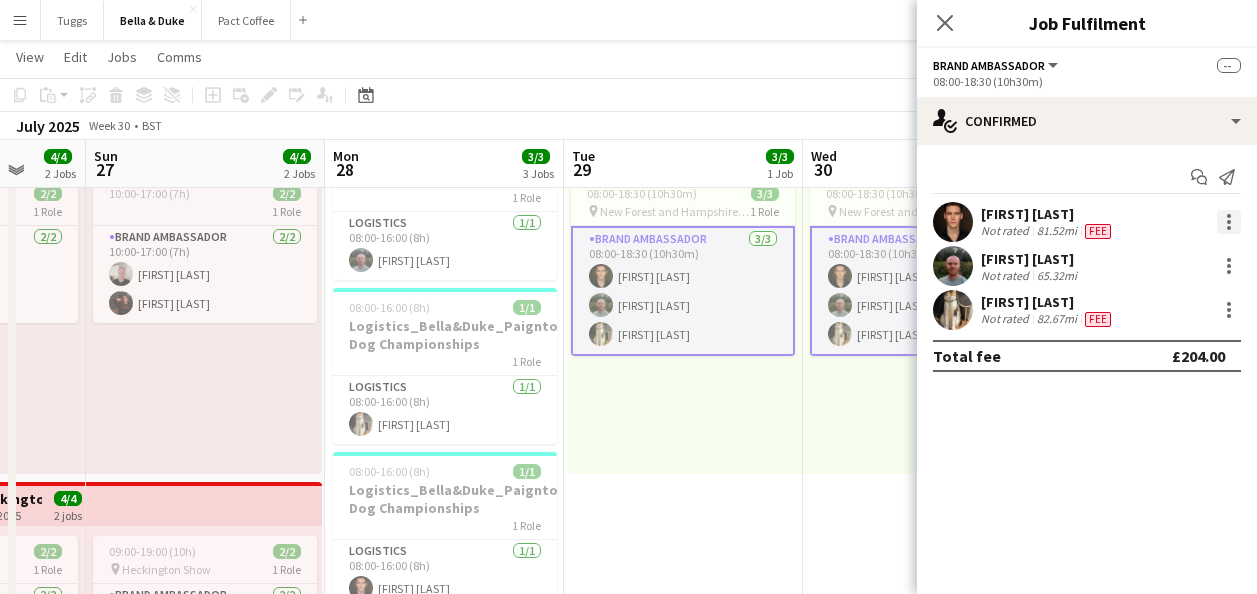 click at bounding box center (1229, 222) 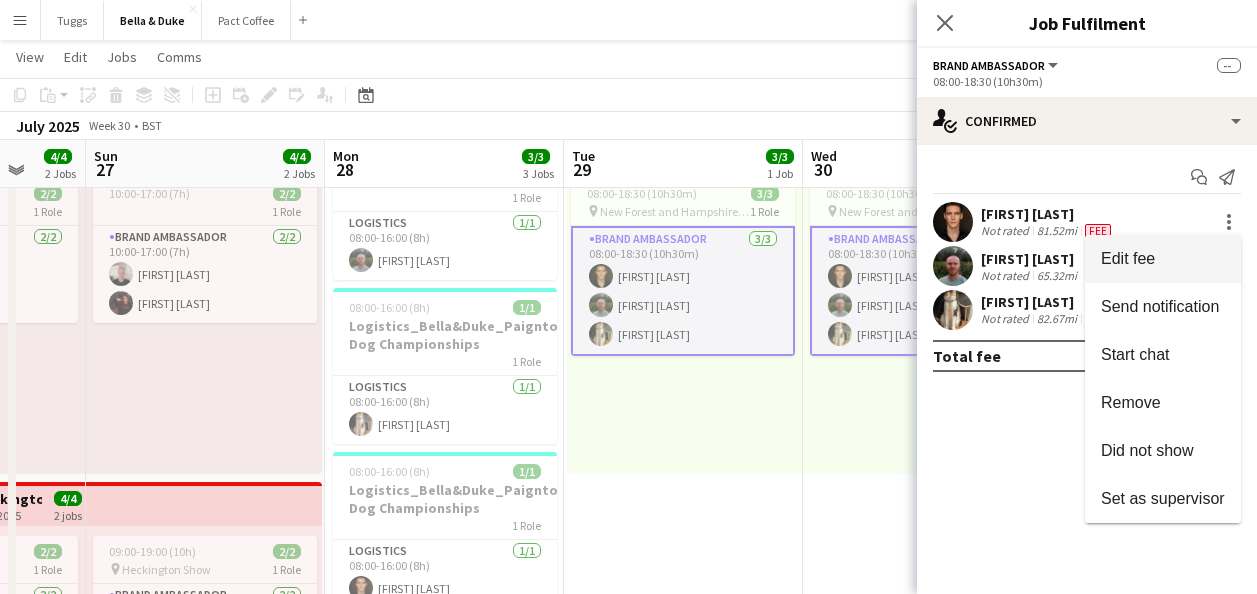 click on "Edit fee" at bounding box center (1163, 259) 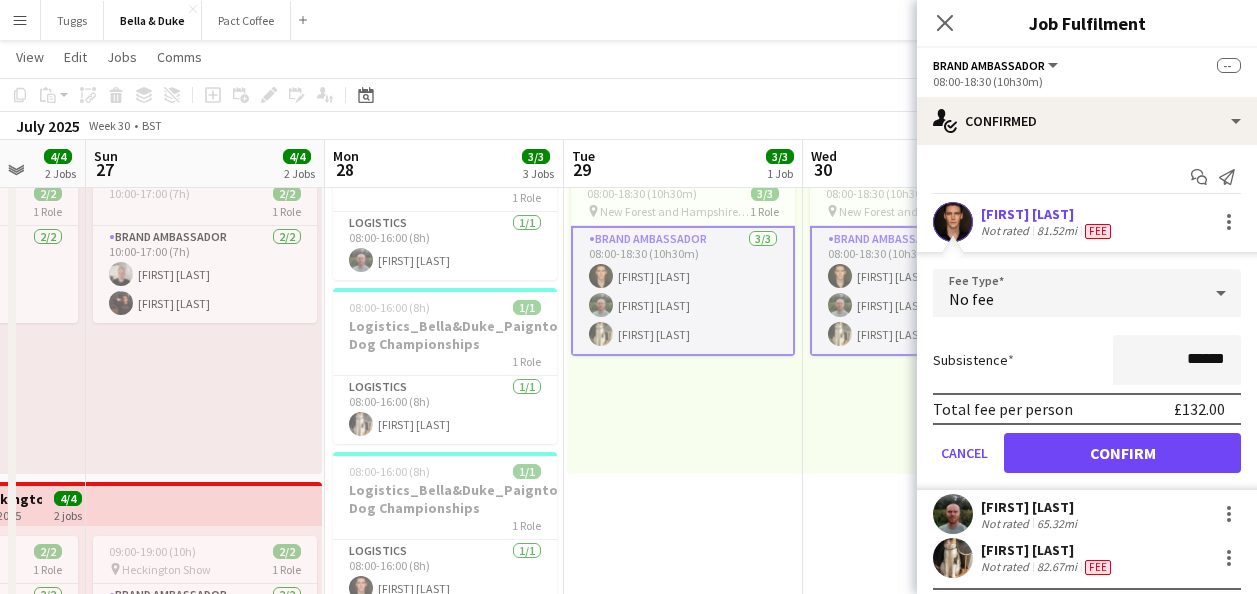 scroll, scrollTop: 42, scrollLeft: 0, axis: vertical 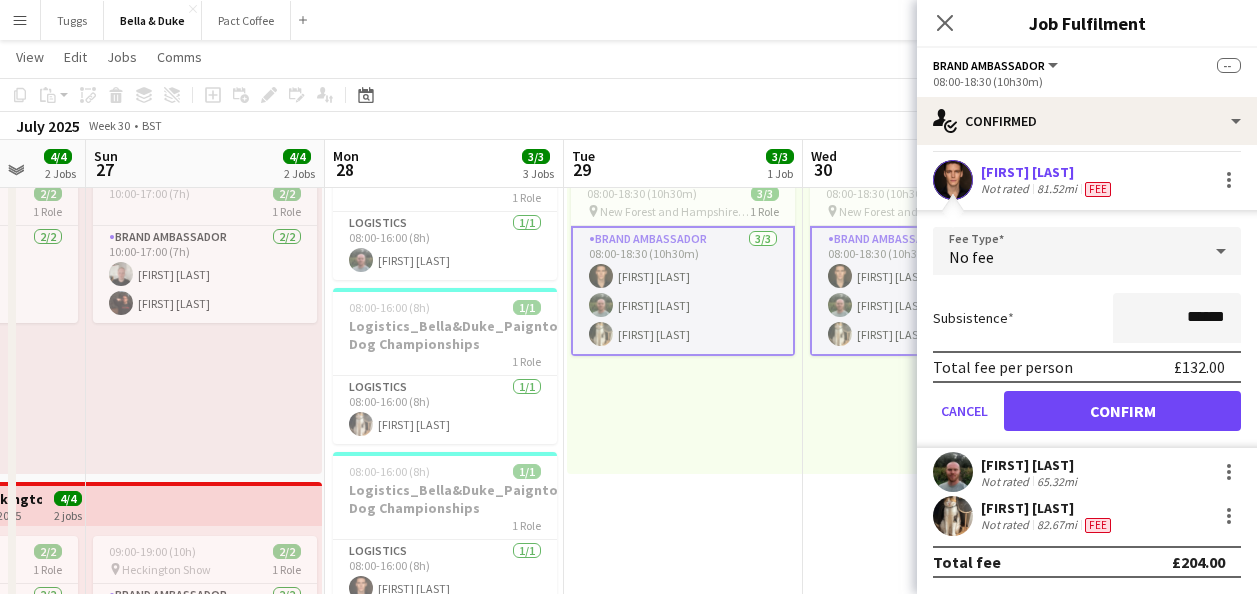 click on "[FIRST] [LAST]   Not rated   65.32mi" at bounding box center (1087, 472) 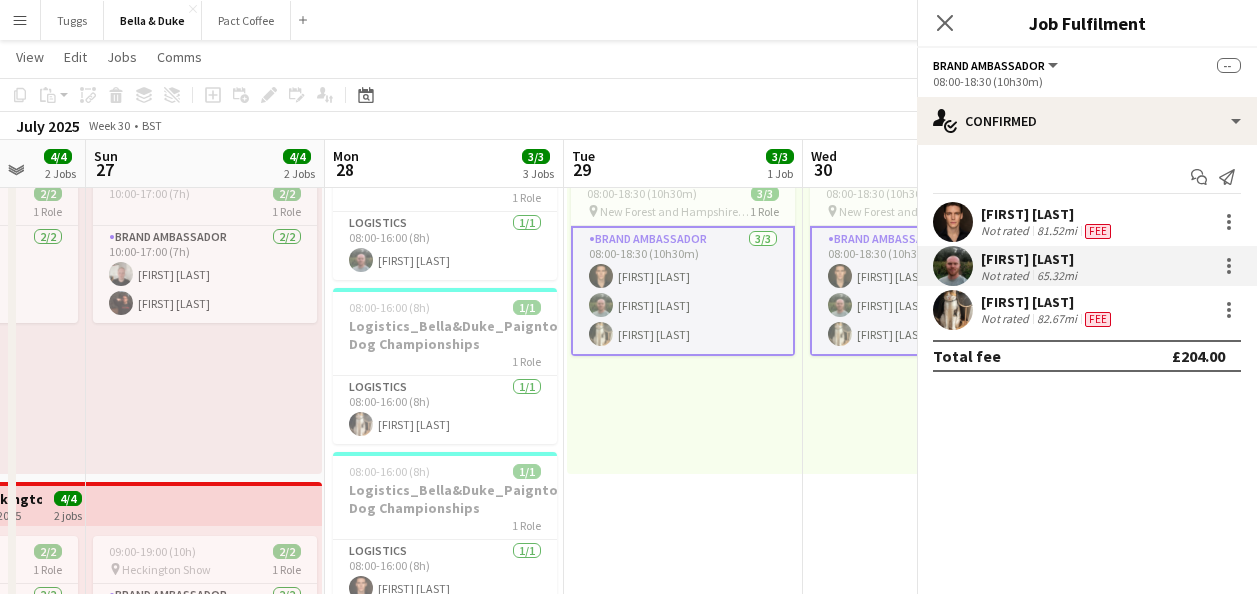 scroll, scrollTop: 0, scrollLeft: 0, axis: both 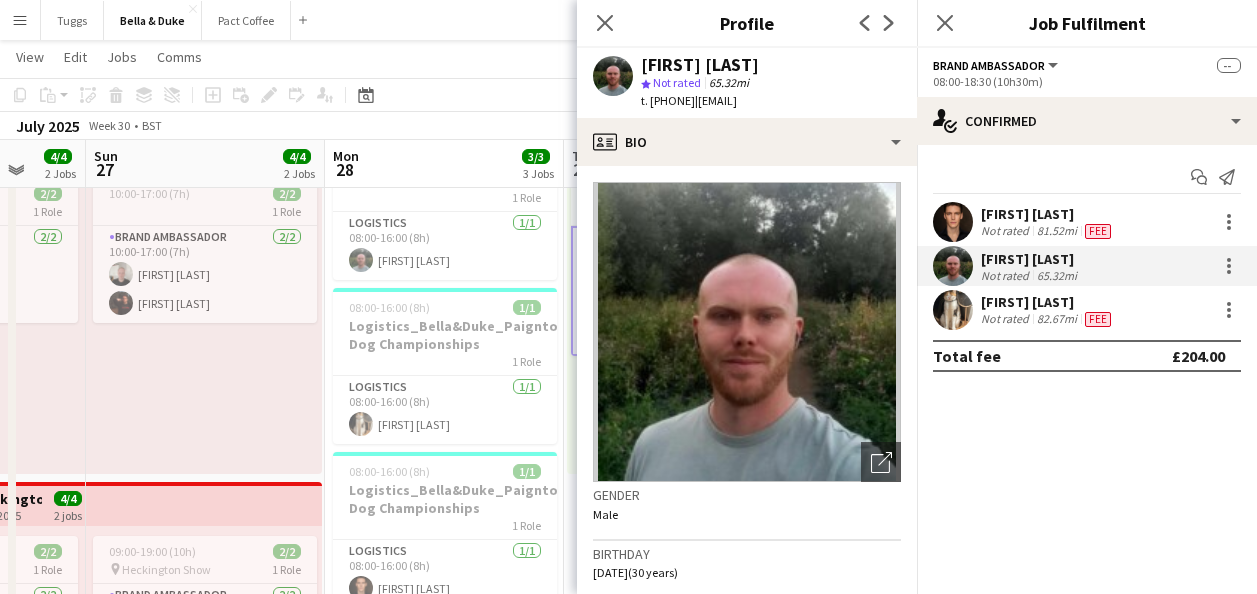 click on "[FIRST] [LAST]   Not rated   81.52mi   Fee" at bounding box center (1087, 222) 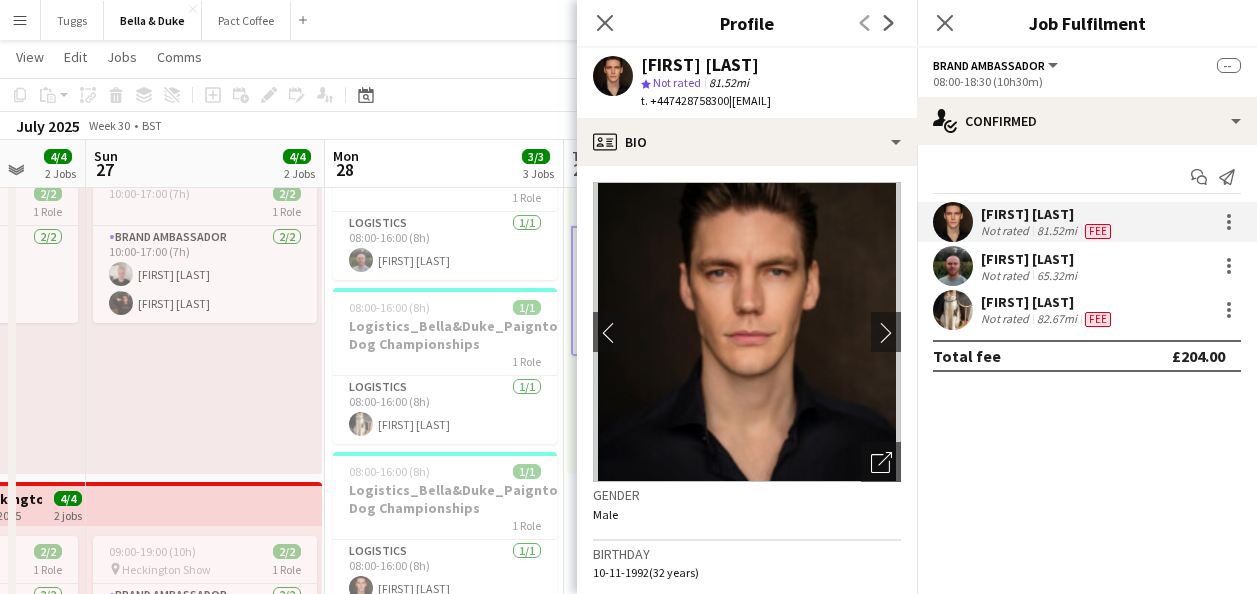 click on "[FIRST] [LAST]   Not rated   65.32mi" at bounding box center [1087, 266] 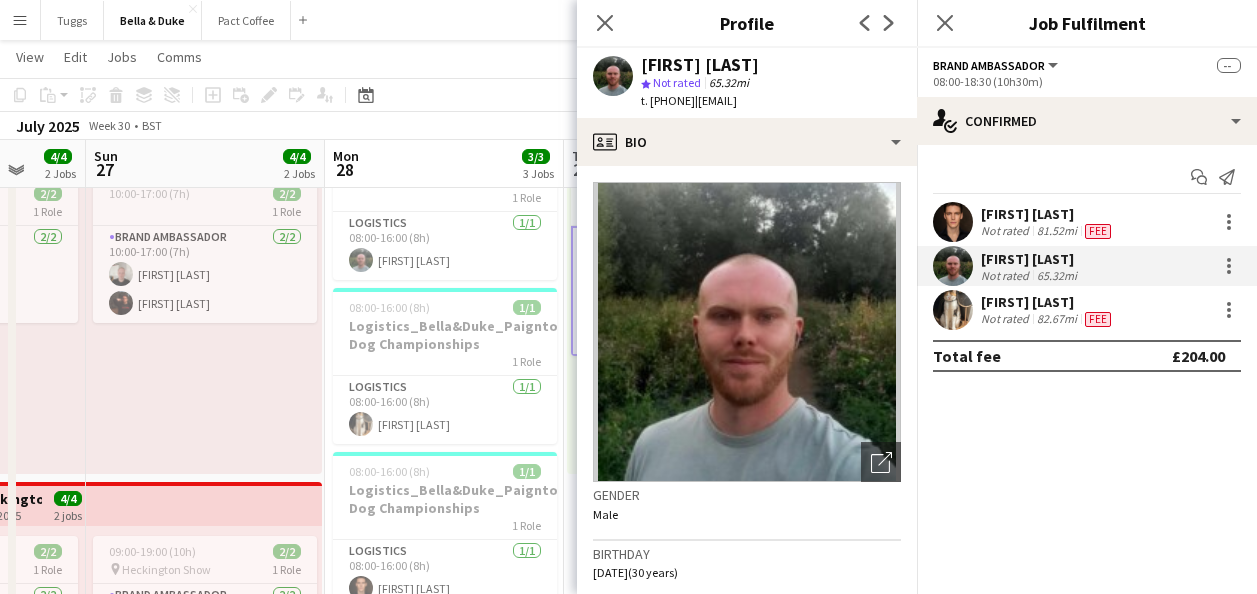 click on "[FIRST] [LAST]   Not rated   82.67mi   Fee" at bounding box center [1087, 310] 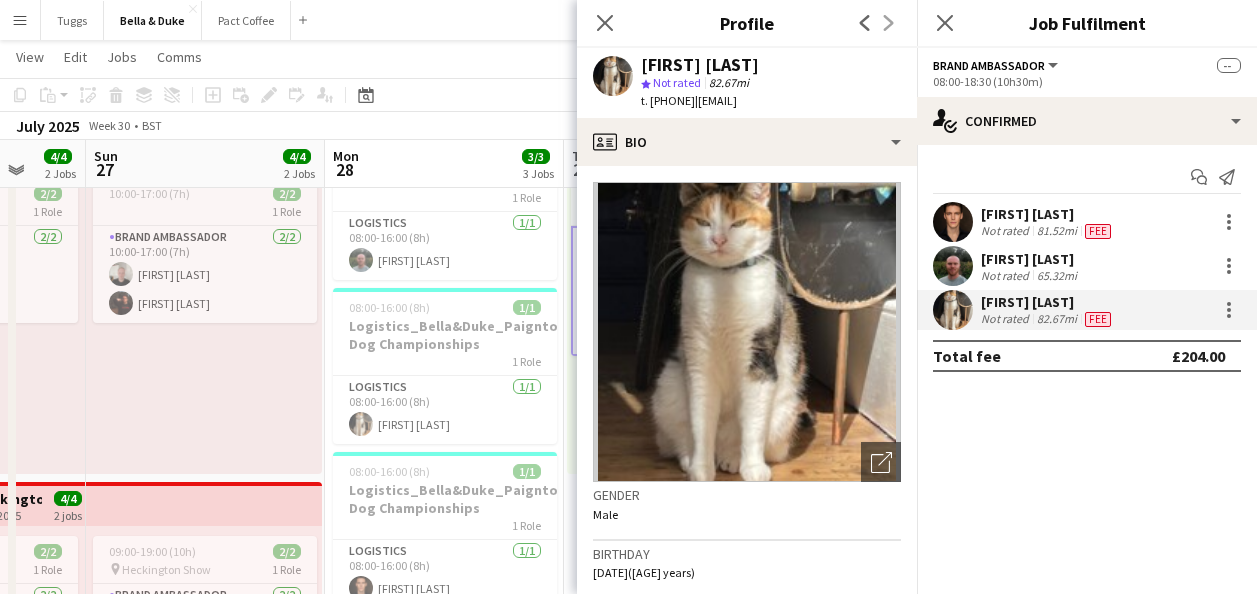 click on "Close pop-in" 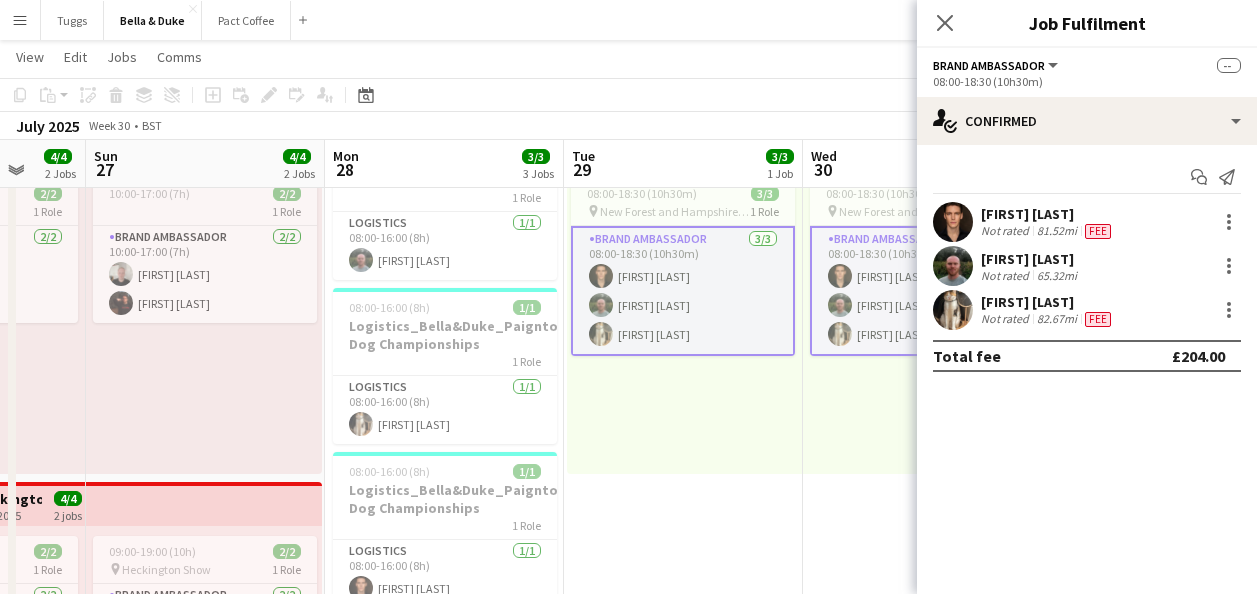 click on "Brand Ambassador   3/3   08:00-18:30 (10h30m)
[FIRST] [LAST] [FIRST] [LAST] [FIRST] [LAST]" at bounding box center [683, 291] 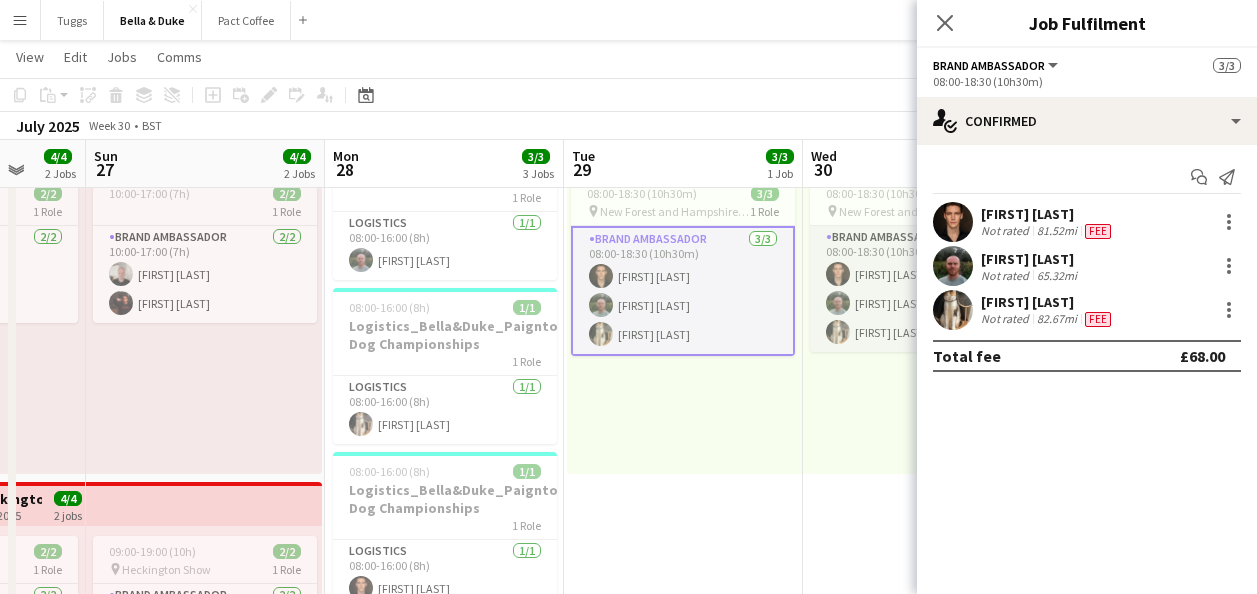 click on "Brand Ambassador   3/3   08:00-18:30 (10h30m)
[FIRST] [LAST] [FIRST] [LAST] [FIRST] [LAST]" at bounding box center (922, 289) 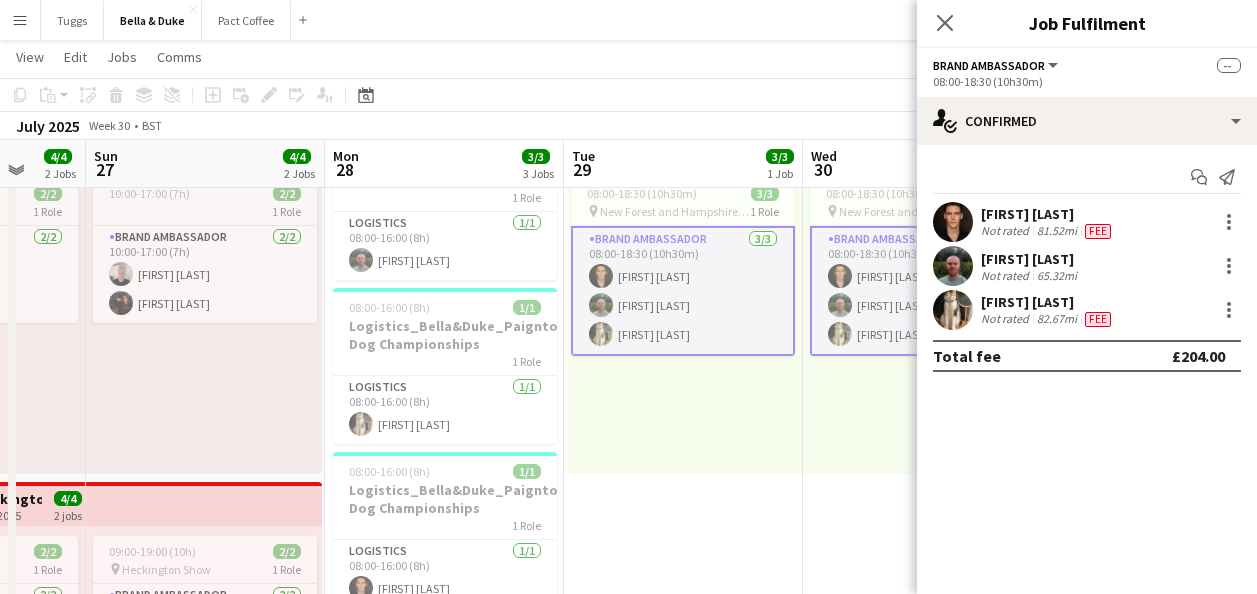 click on "Brand Ambassador   3/3   08:00-18:30 (10h30m)
[FIRST] [LAST] [FIRST] [LAST] [FIRST] [LAST]" at bounding box center (683, 291) 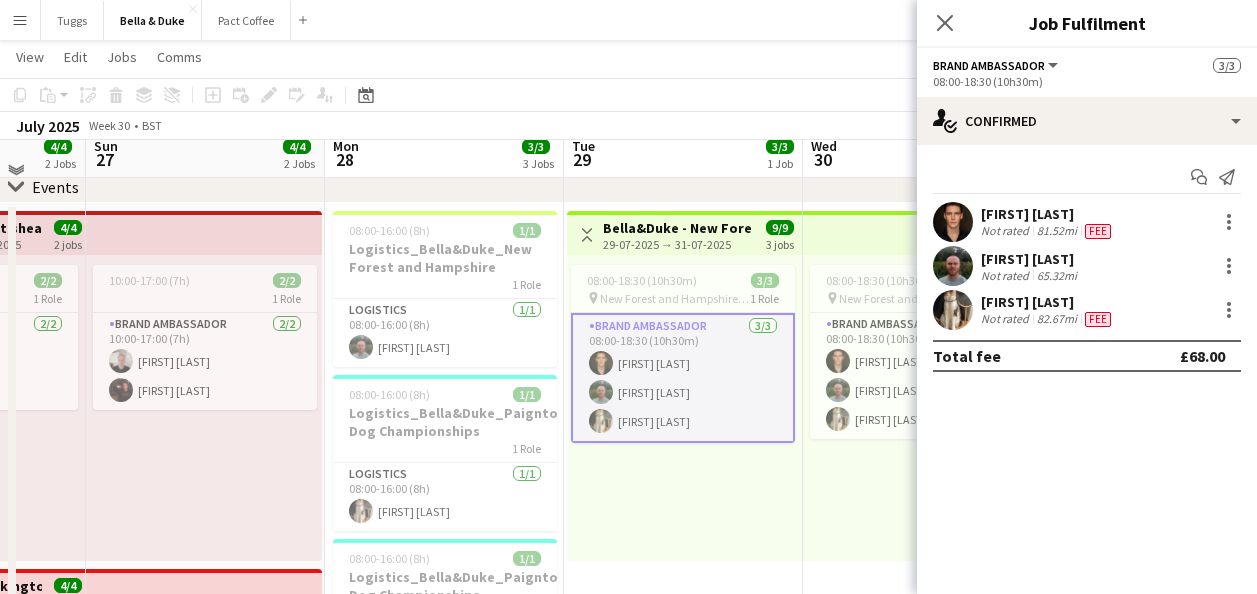 scroll, scrollTop: 200, scrollLeft: 0, axis: vertical 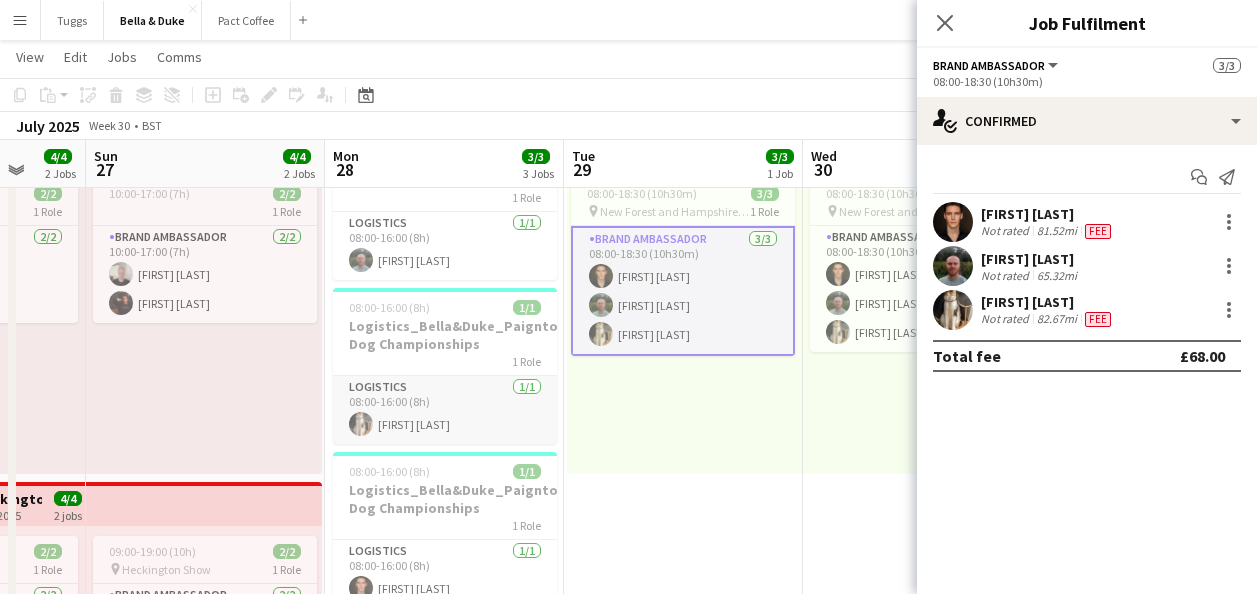 click on "Logistics   1/1   08:00-16:00 (8h)
[FIRST] [LAST]" at bounding box center (445, 410) 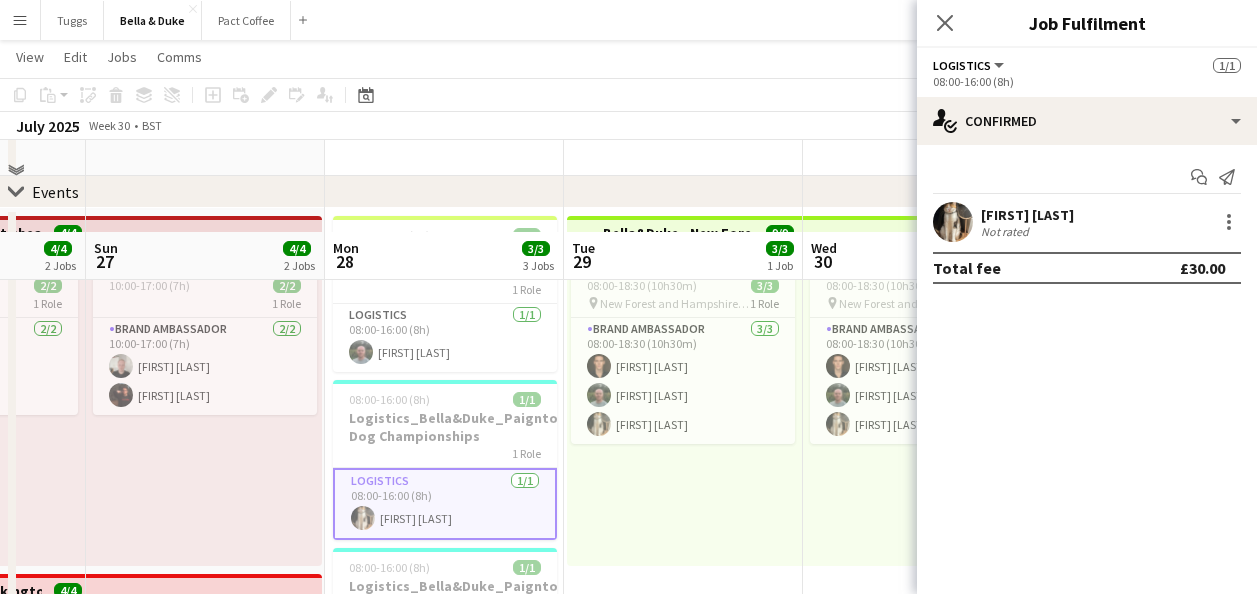 scroll, scrollTop: 100, scrollLeft: 0, axis: vertical 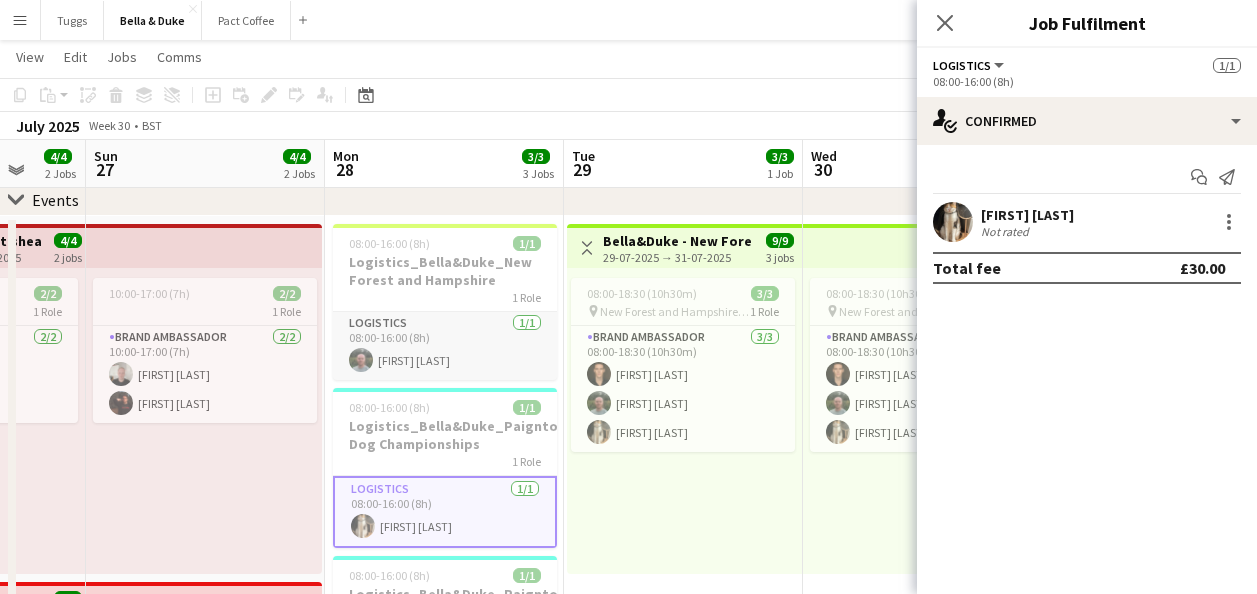click on "Logistics   1/1   08:00-16:00 (8h)
[FIRST] [LAST]" at bounding box center [445, 346] 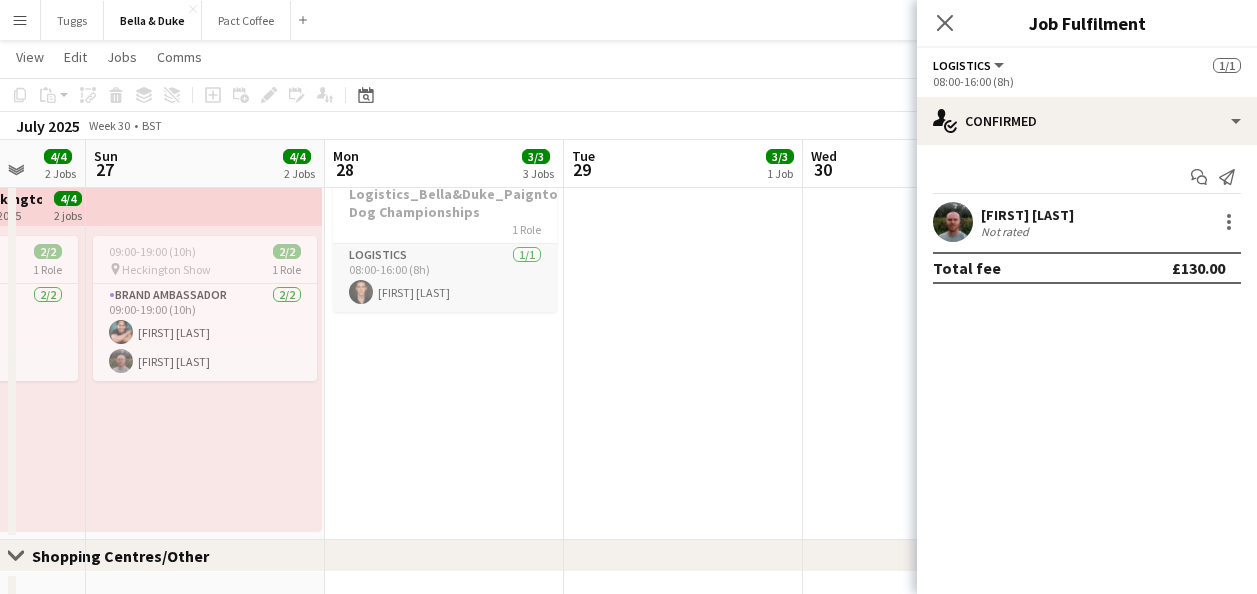 click on "Logistics   1/1   08:00-16:00 (8h)
[FIRST] [LAST]" at bounding box center (445, 278) 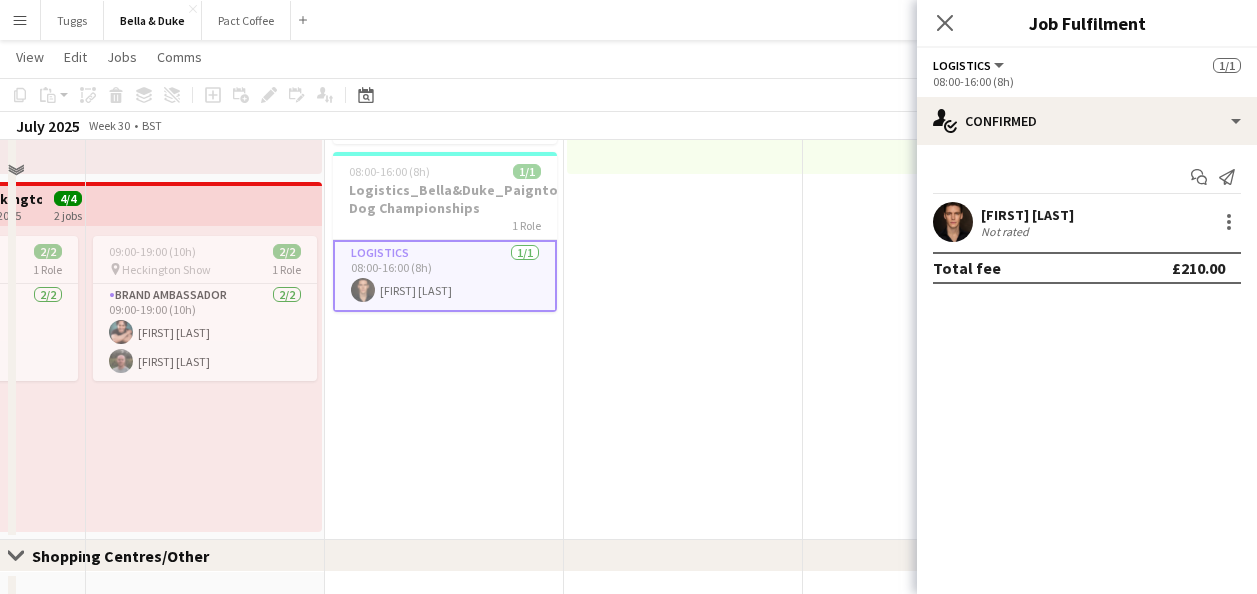 scroll, scrollTop: 200, scrollLeft: 0, axis: vertical 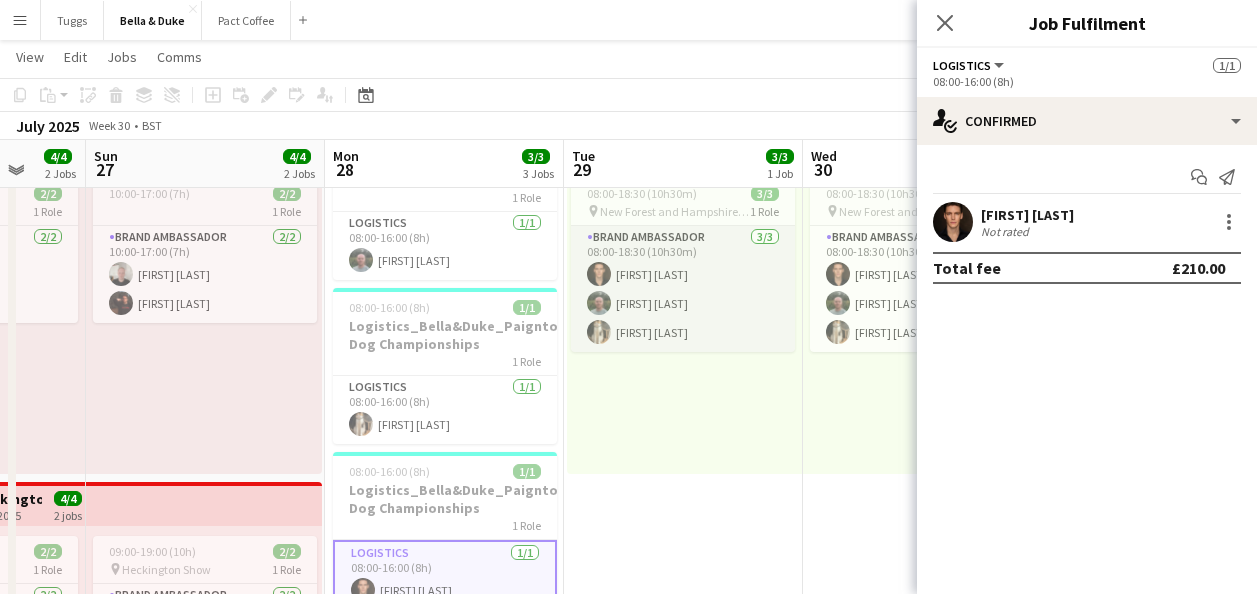click on "Brand Ambassador   3/3   08:00-18:30 (10h30m)
[FIRST] [LAST] [FIRST] [LAST] [FIRST] [LAST]" at bounding box center (683, 289) 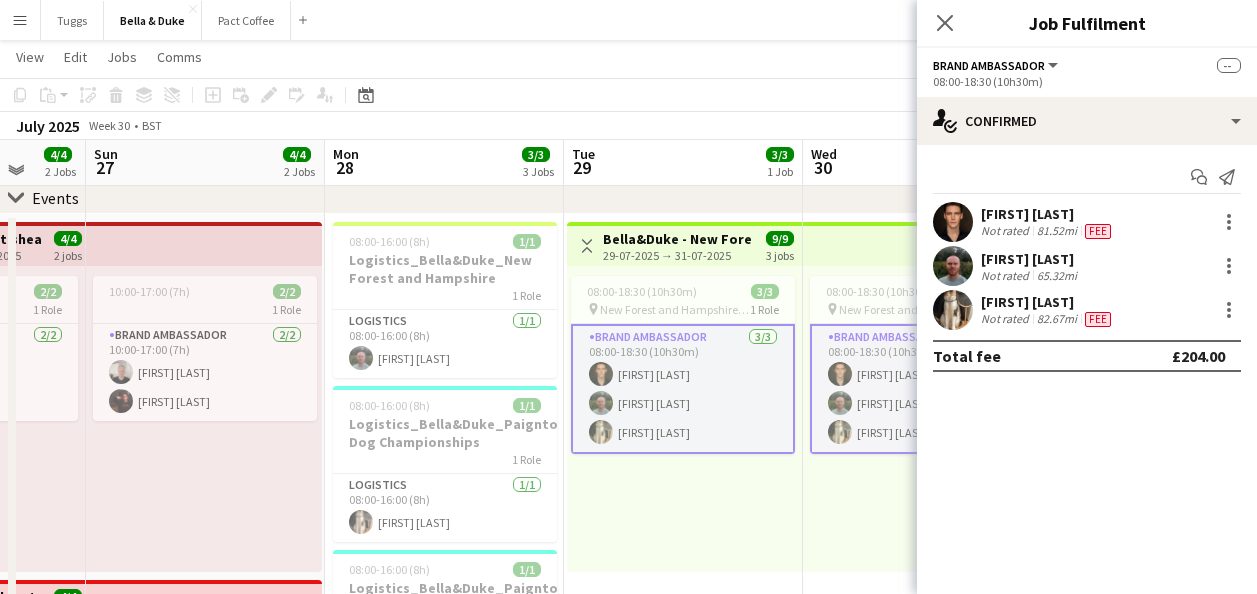 scroll, scrollTop: 100, scrollLeft: 0, axis: vertical 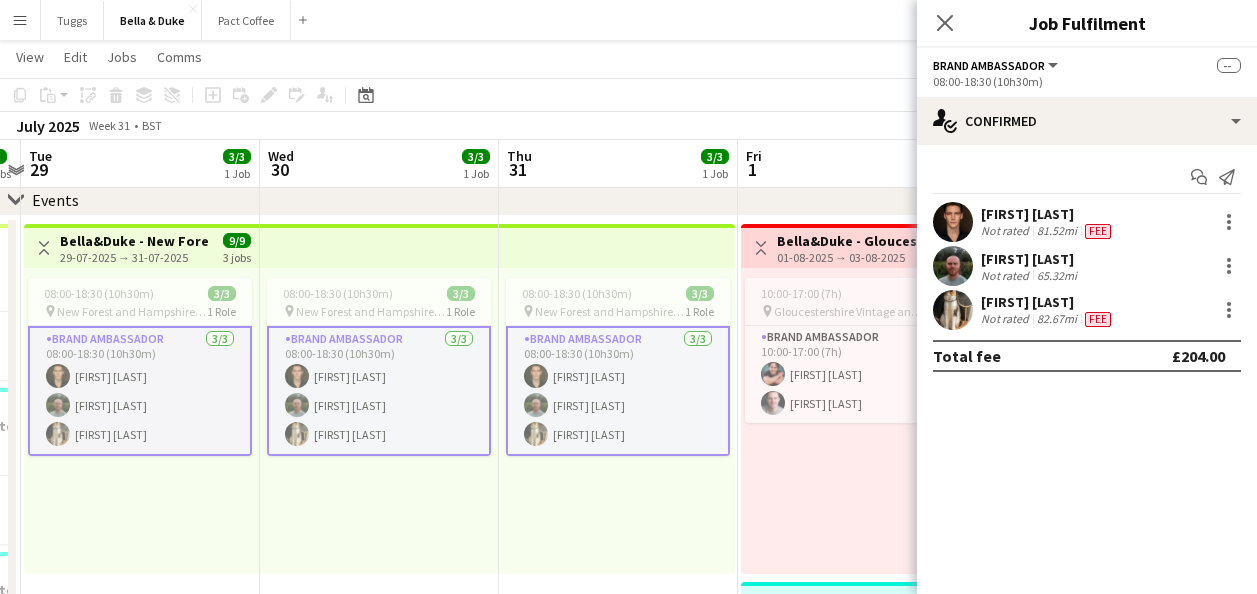 drag, startPoint x: 385, startPoint y: 550, endPoint x: 242, endPoint y: 551, distance: 143.0035 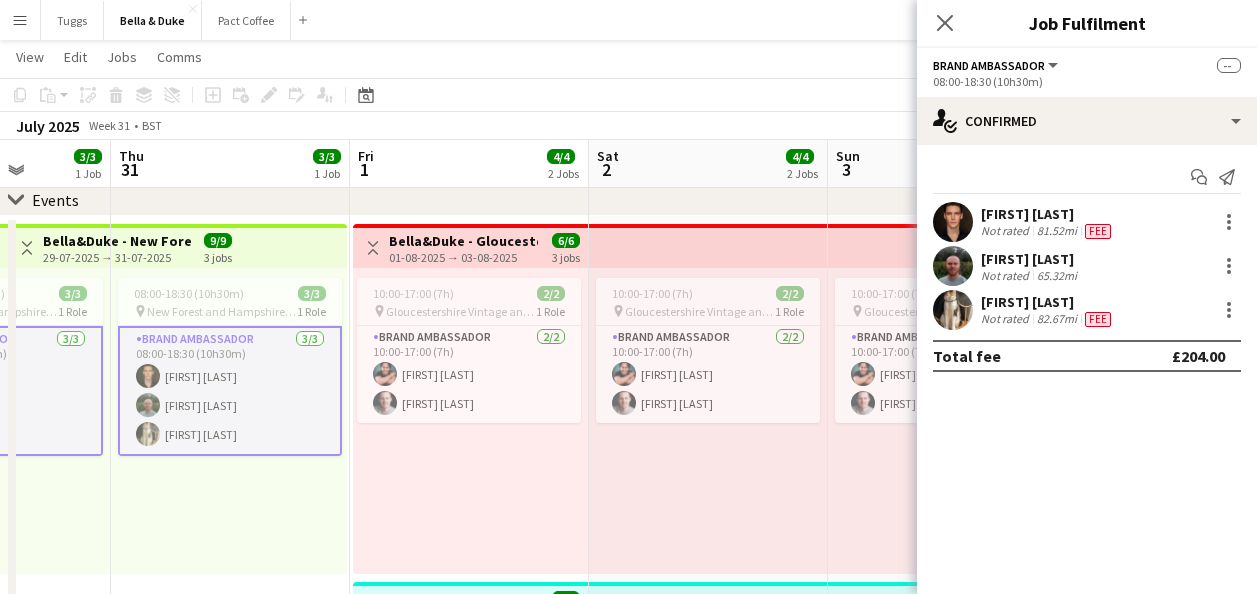 scroll, scrollTop: 0, scrollLeft: 710, axis: horizontal 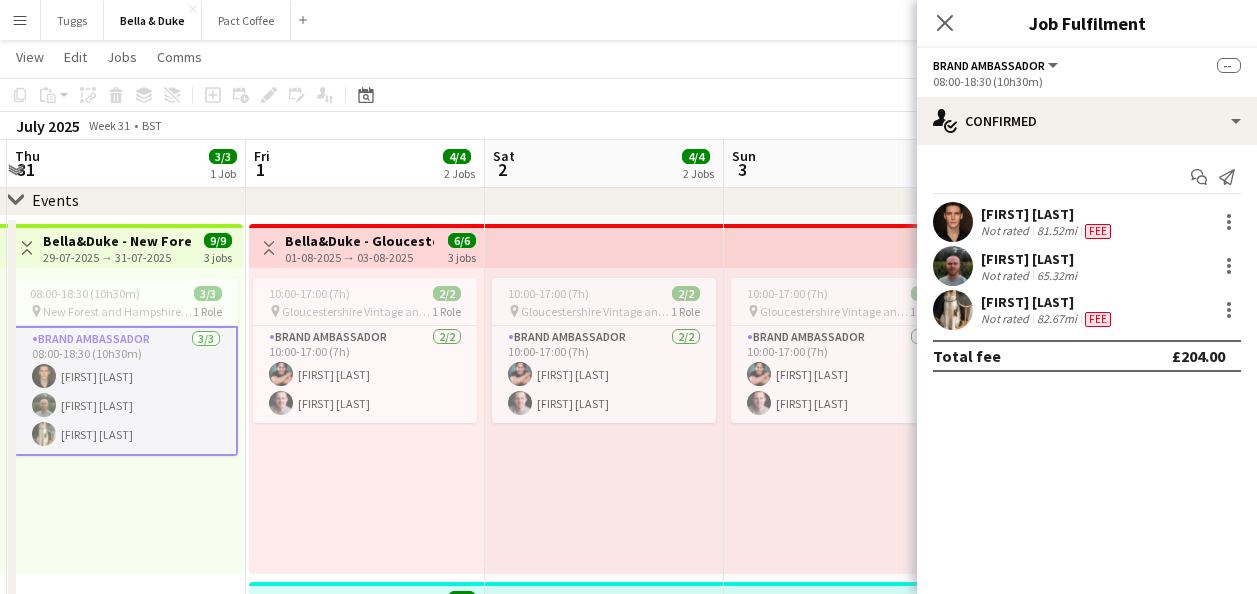 drag, startPoint x: 219, startPoint y: 548, endPoint x: 115, endPoint y: 551, distance: 104.04326 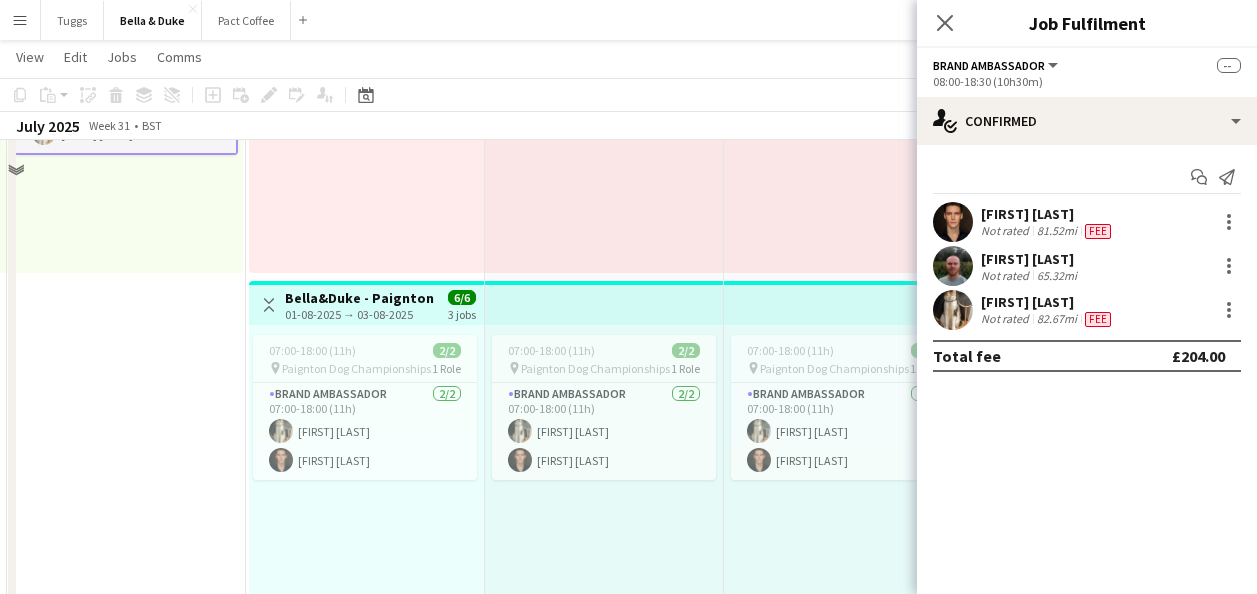 scroll, scrollTop: 500, scrollLeft: 0, axis: vertical 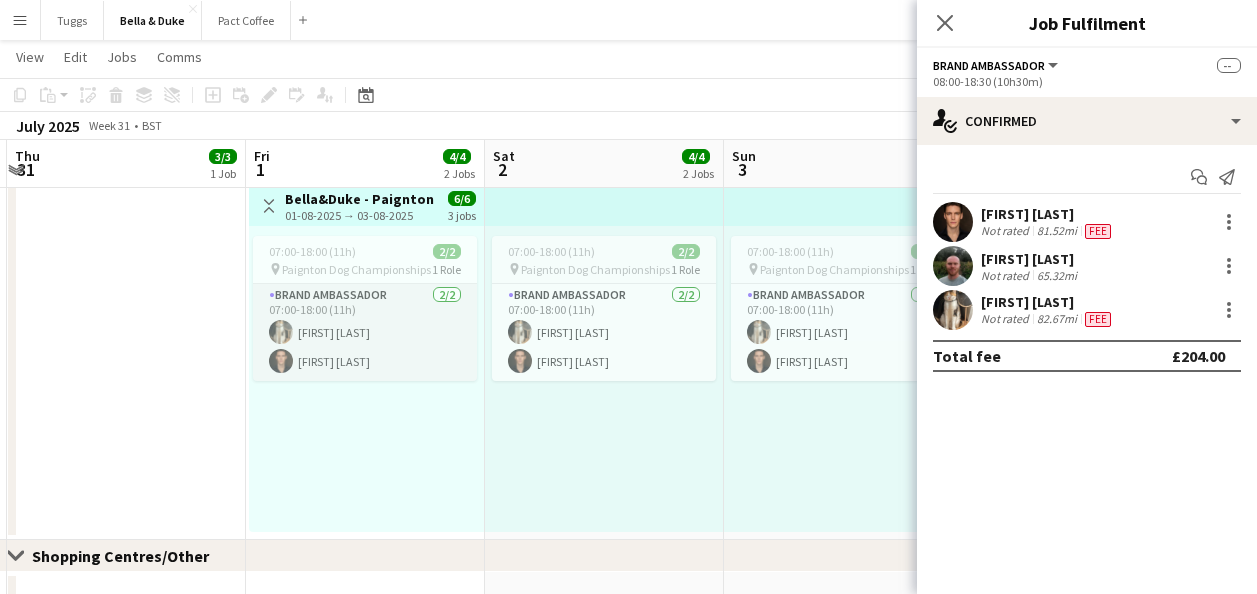 click on "Brand Ambassador   2/2   07:00-18:00 (11h)
[FIRST] [LAST] [FIRST] [LAST]" at bounding box center (365, 332) 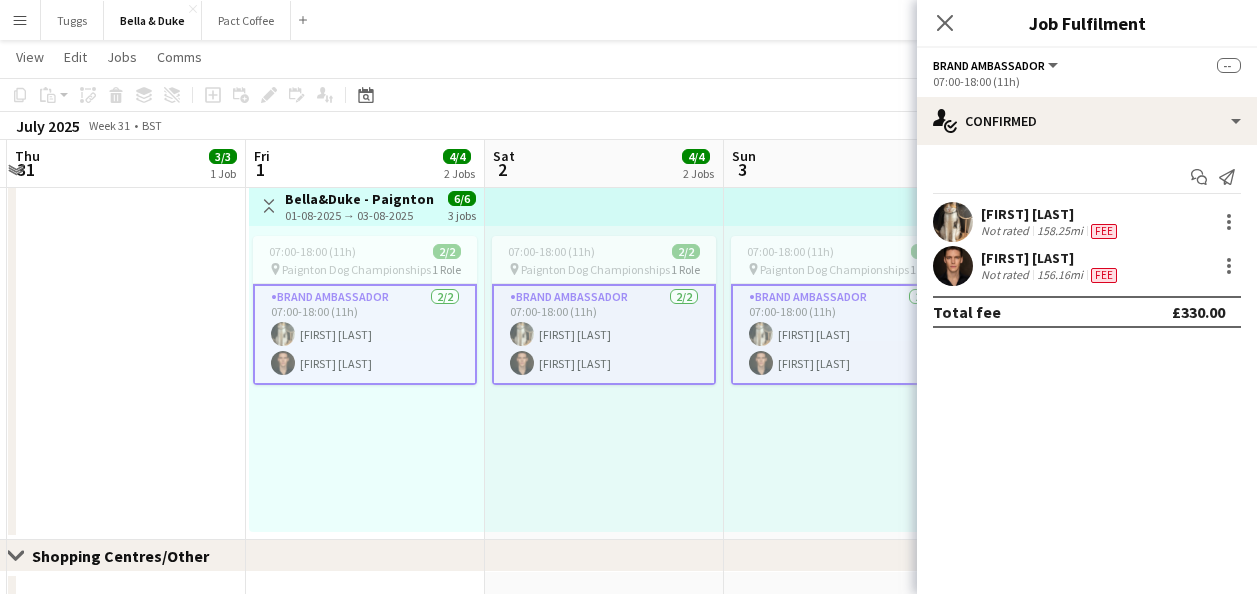 click on "[FIRST] [LAST]   Not rated   158.25mi   Fee" at bounding box center [1087, 222] 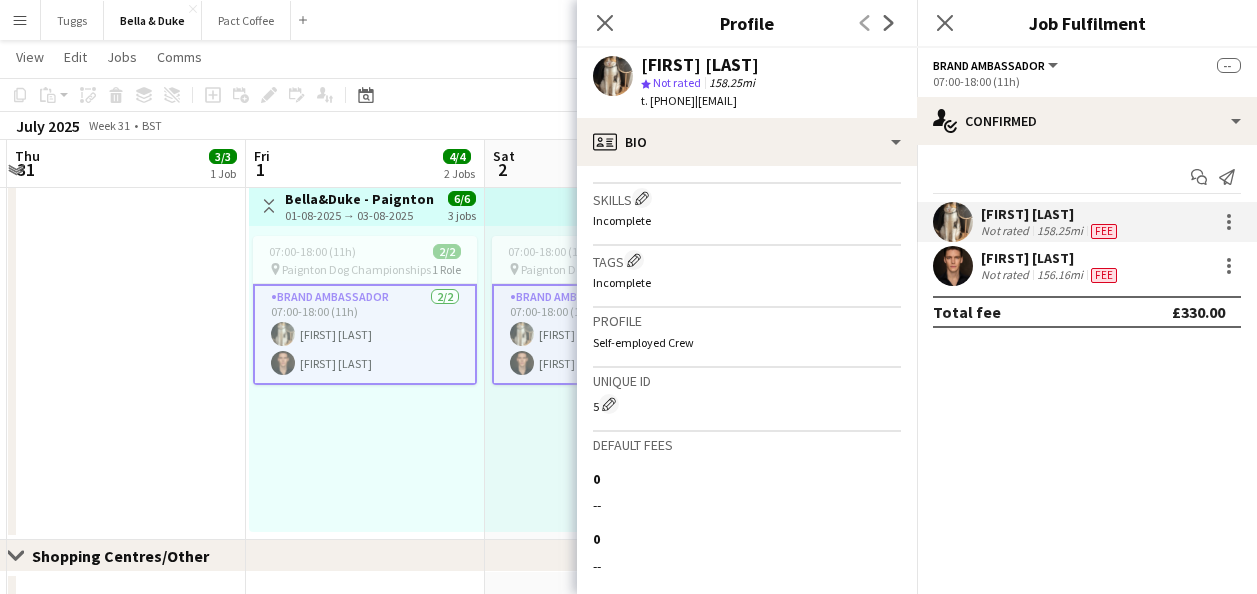 scroll, scrollTop: 890, scrollLeft: 0, axis: vertical 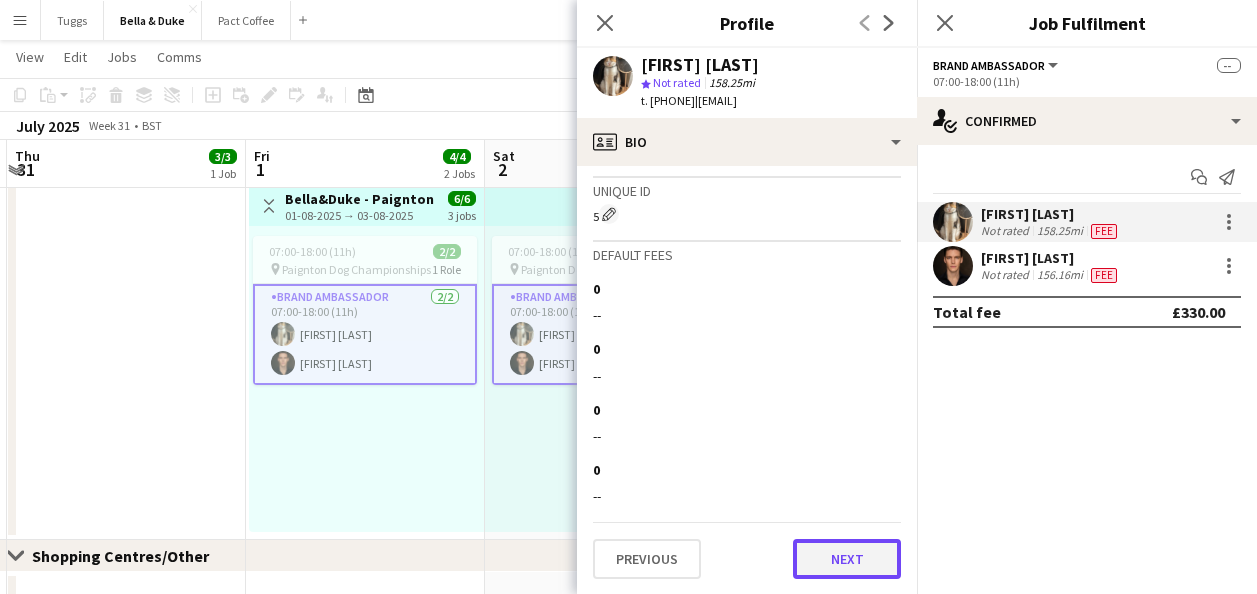 click on "Next" 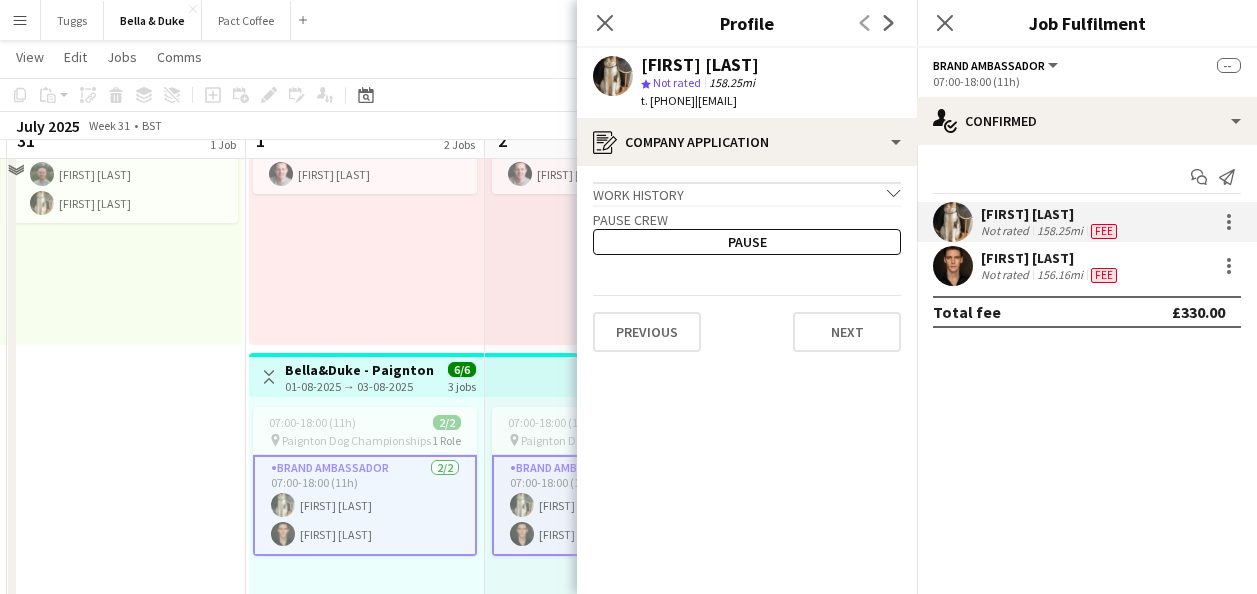 scroll, scrollTop: 300, scrollLeft: 0, axis: vertical 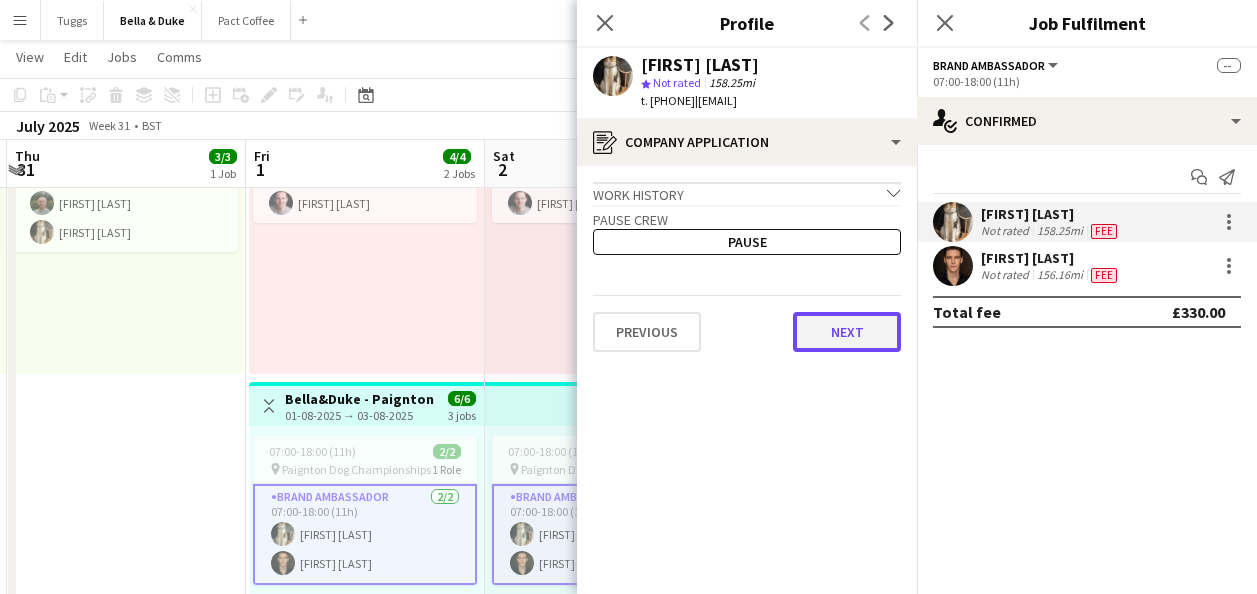 click on "Next" 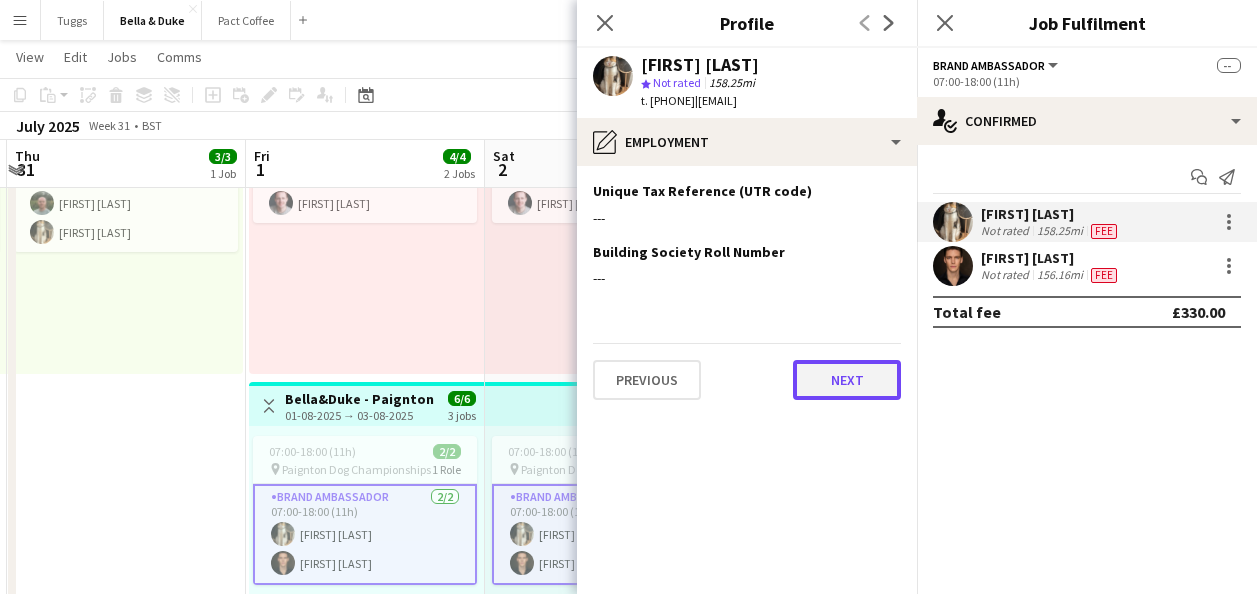 click on "Next" 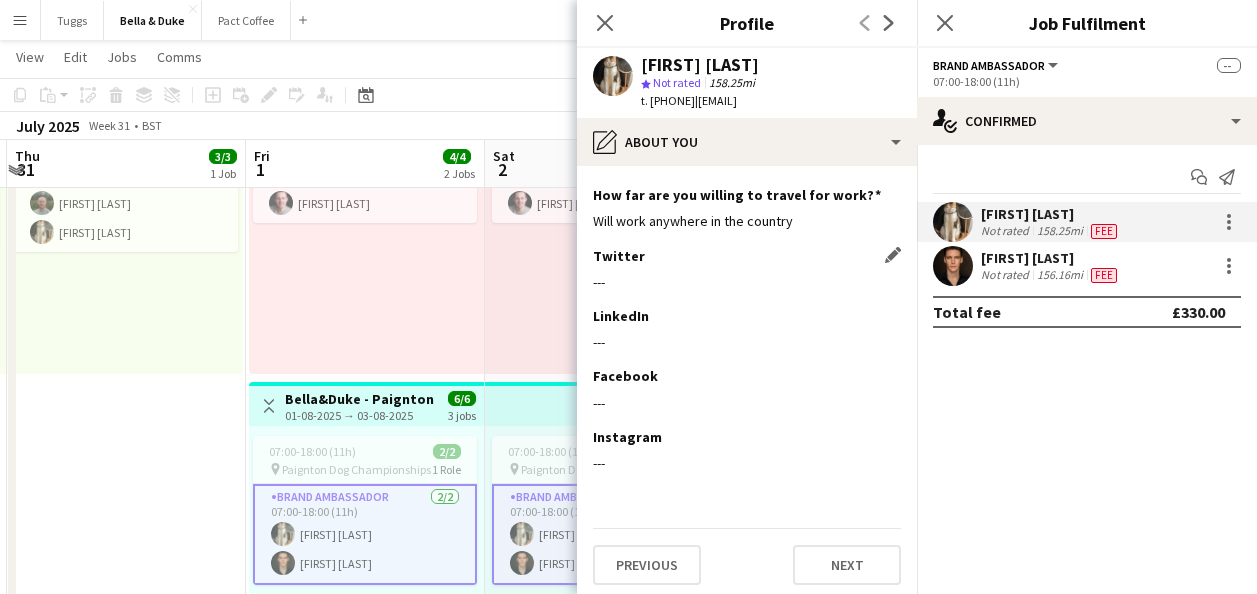 scroll, scrollTop: 124, scrollLeft: 0, axis: vertical 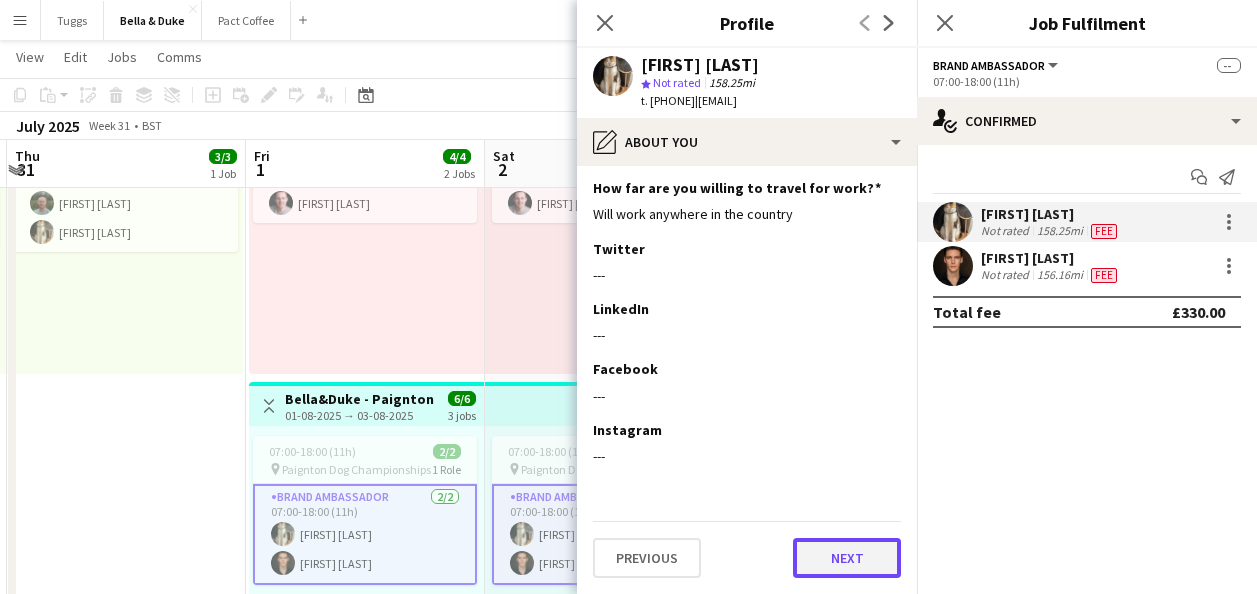 click on "Next" 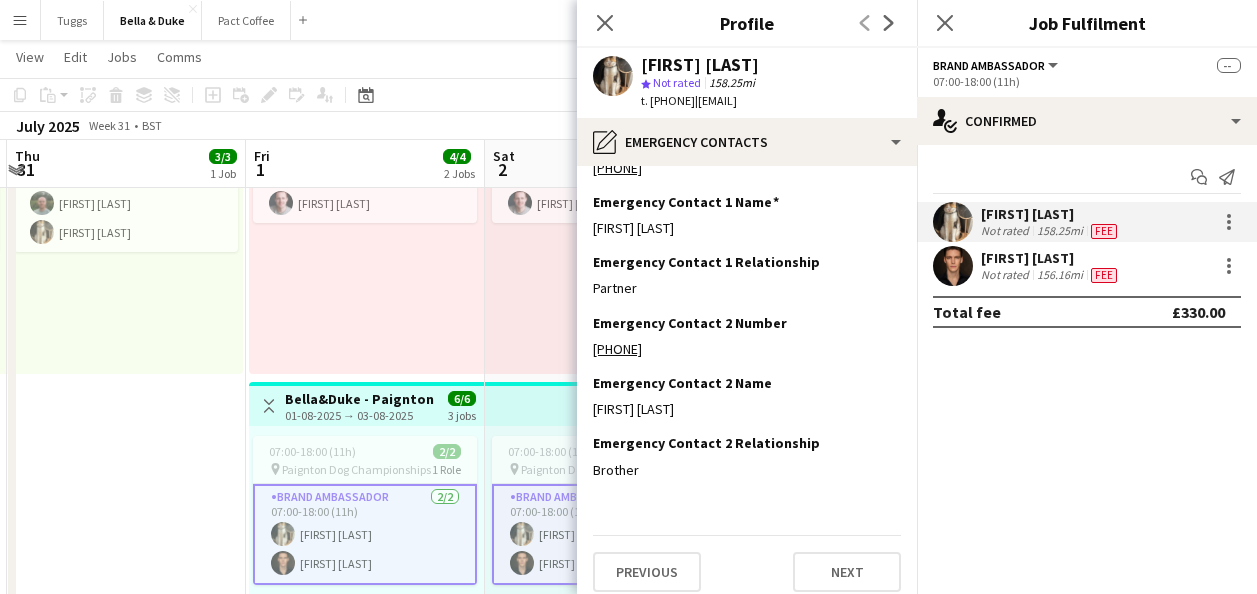 scroll, scrollTop: 63, scrollLeft: 0, axis: vertical 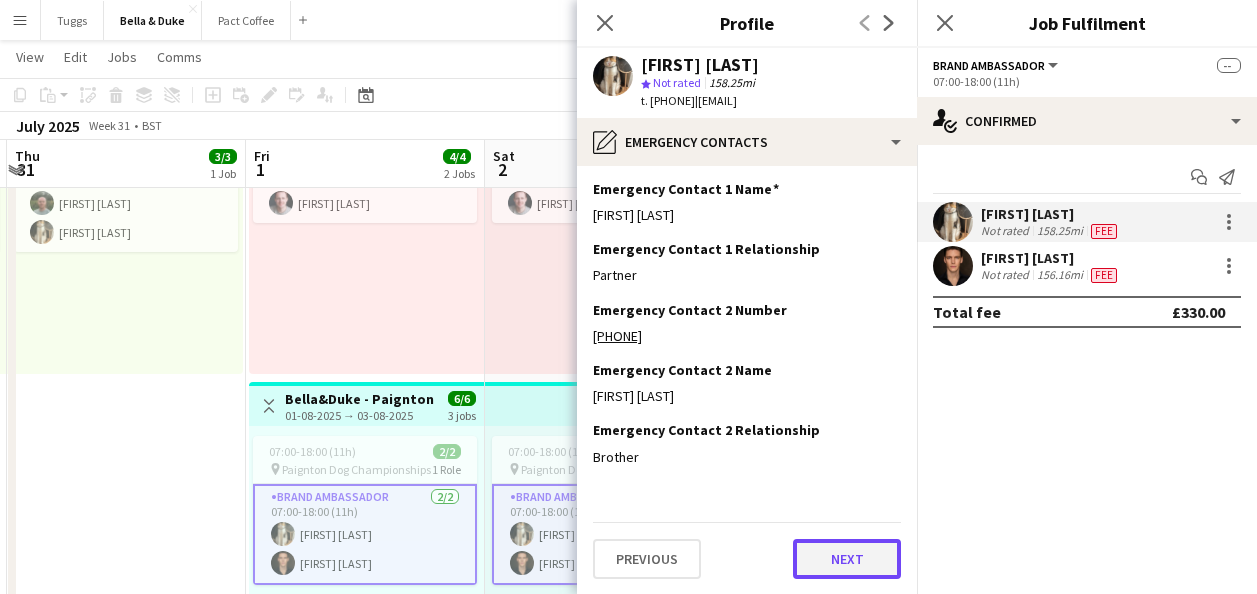 click on "Next" 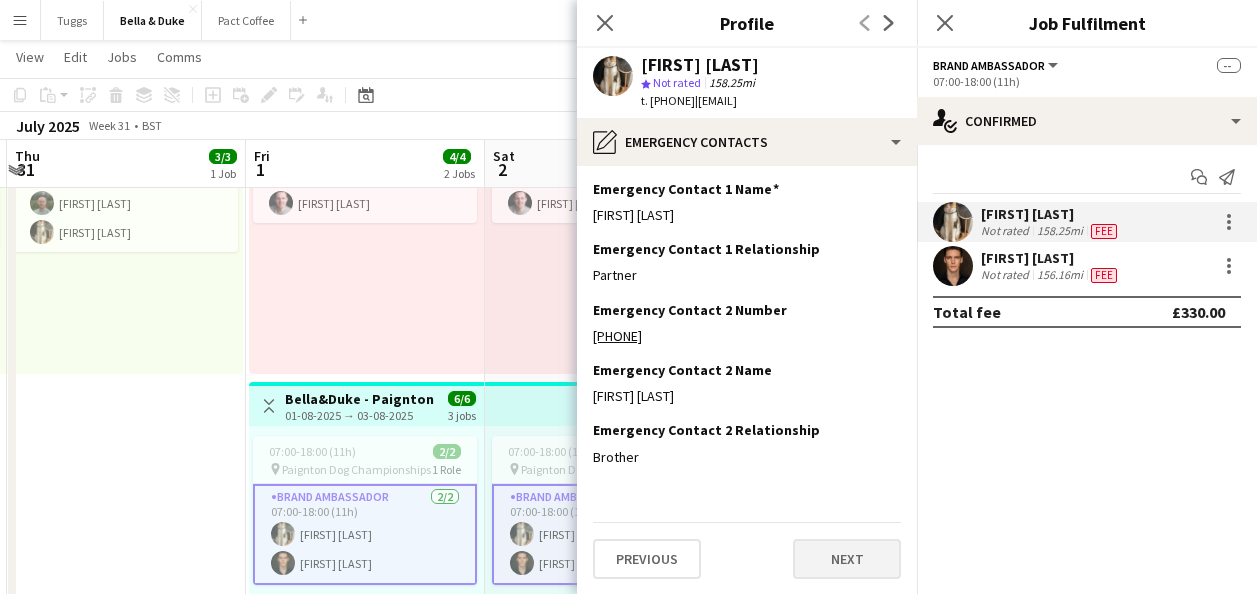 scroll, scrollTop: 0, scrollLeft: 0, axis: both 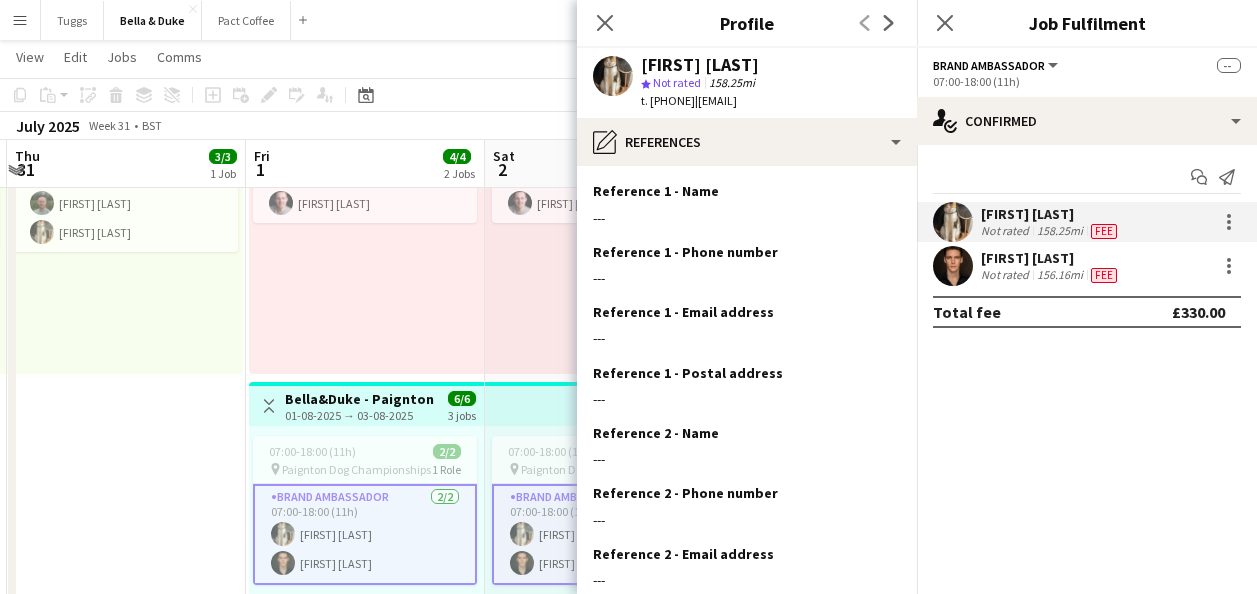 click on "check
Confirmed
Start chat
Send notification
[FIRST] [LAST]   Not rated   158.25mi   Fee   [FIRST] [LAST]   Not rated   156.16mi   Fee   Total fee   £330.00" 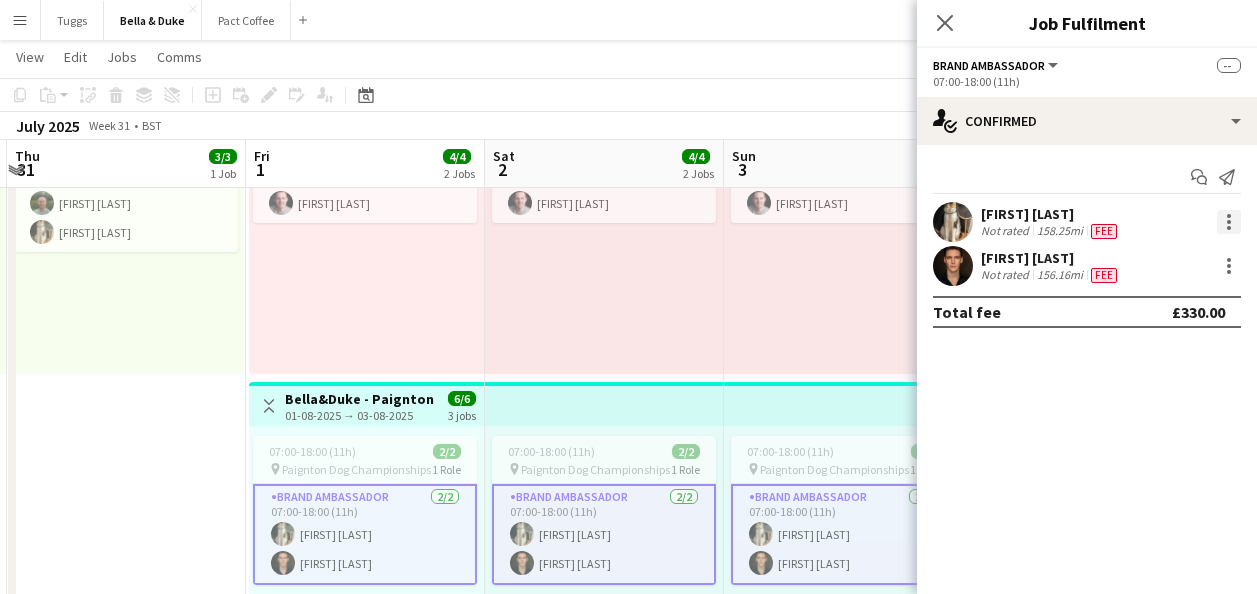 click at bounding box center [1229, 222] 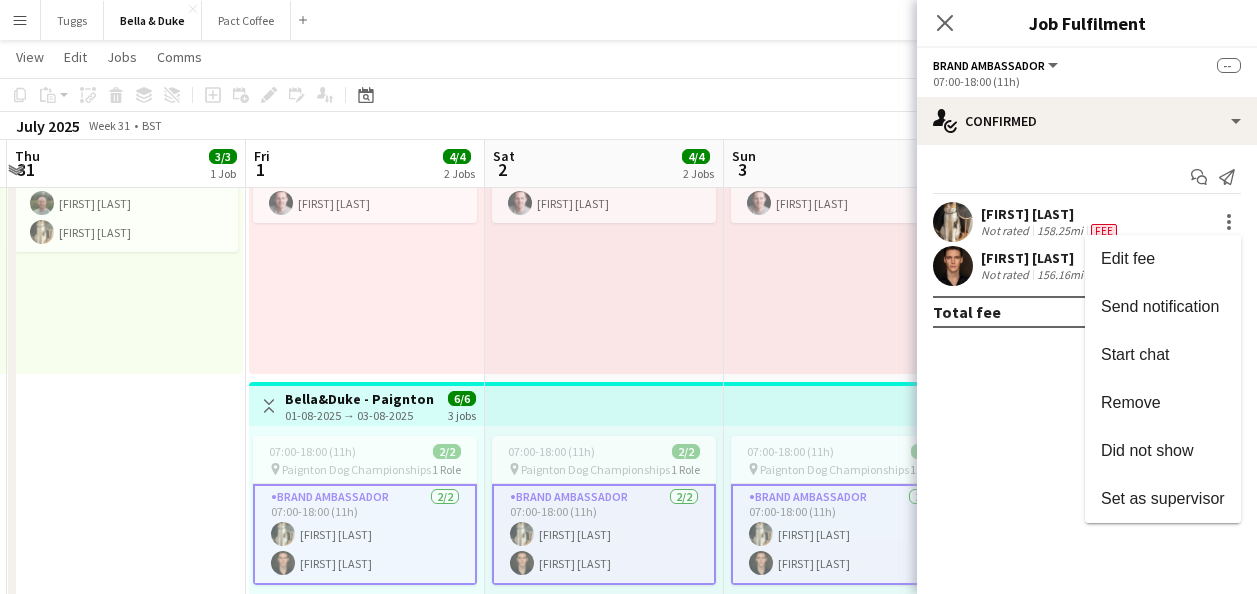 click at bounding box center (628, 297) 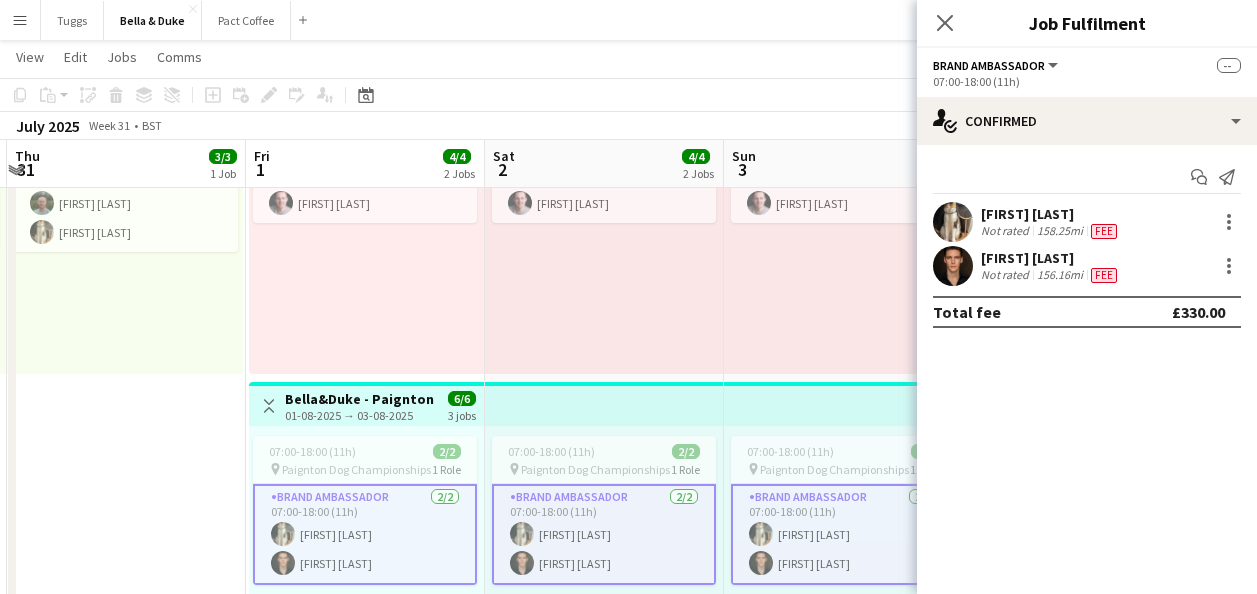 click on "[FIRST] [LAST]" at bounding box center (1051, 214) 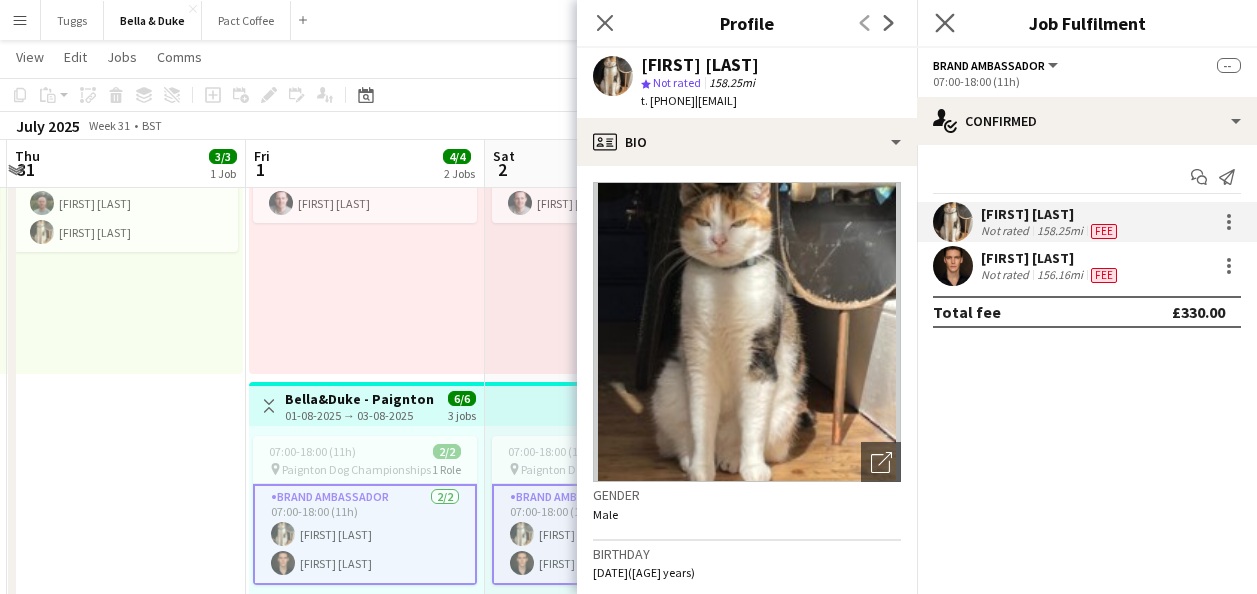 click on "Close pop-in" 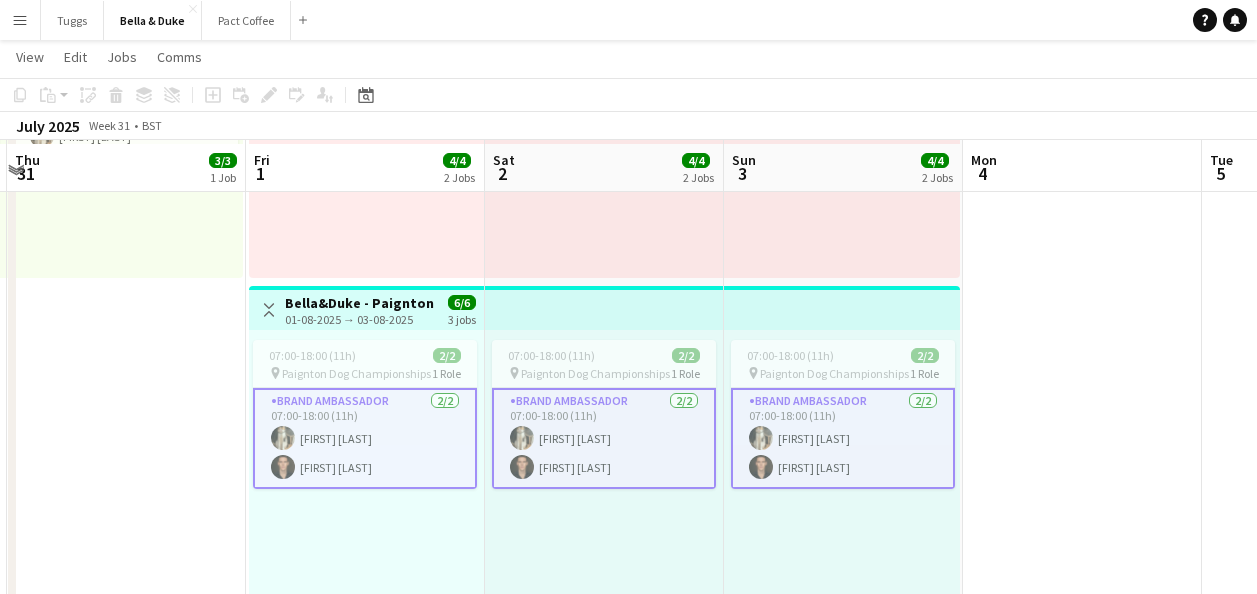 scroll, scrollTop: 400, scrollLeft: 0, axis: vertical 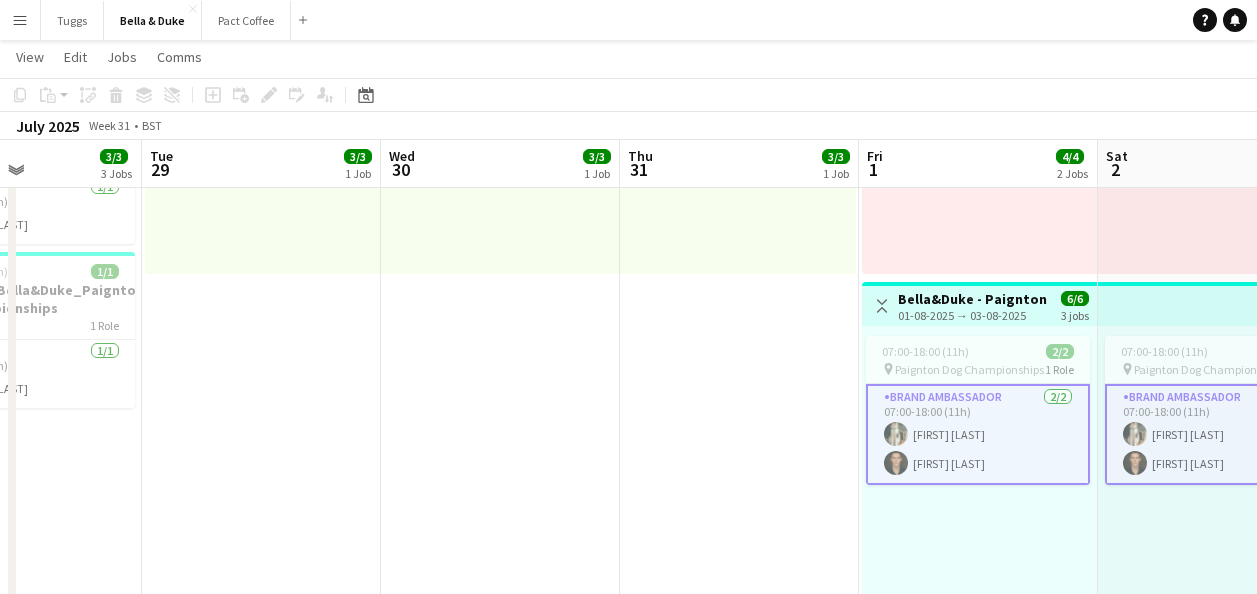 drag, startPoint x: 466, startPoint y: 521, endPoint x: 1086, endPoint y: 563, distance: 621.42096 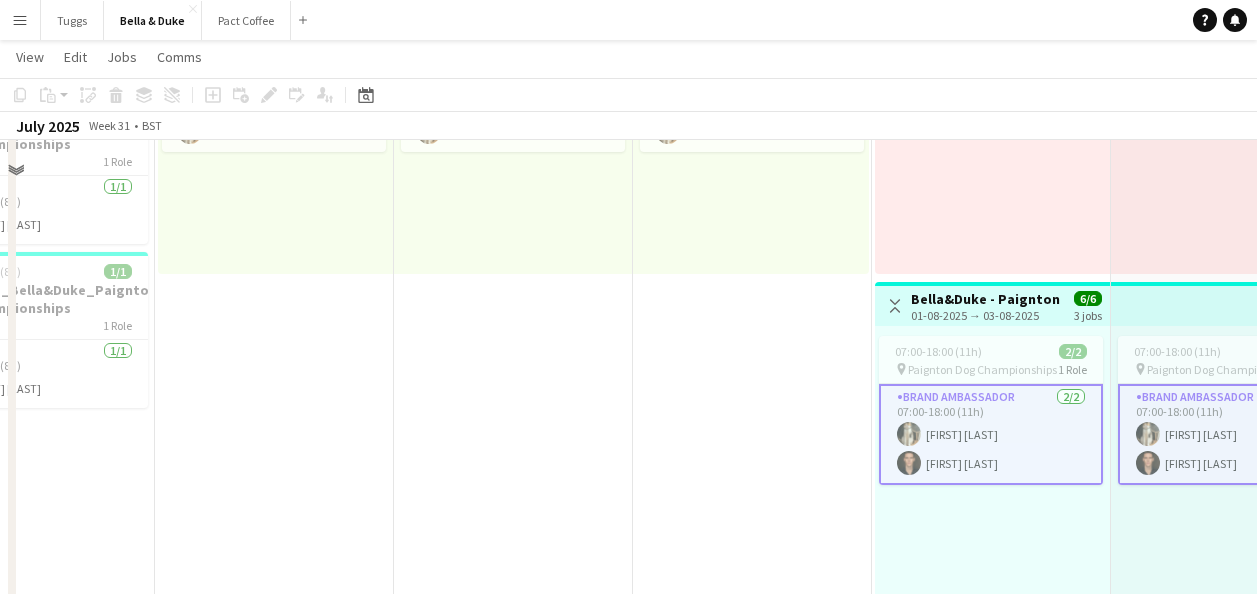scroll, scrollTop: 100, scrollLeft: 0, axis: vertical 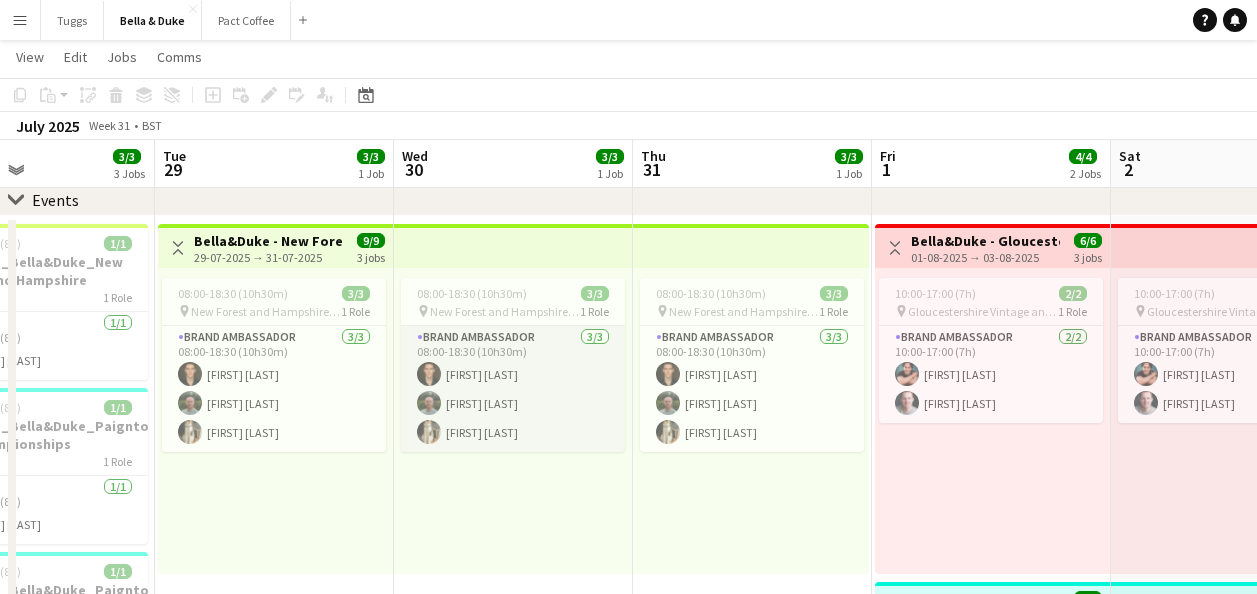 click on "Brand Ambassador   3/3   08:00-18:30 (10h30m)
[FIRST] [LAST] [FIRST] [LAST] [FIRST] [LAST]" at bounding box center [513, 389] 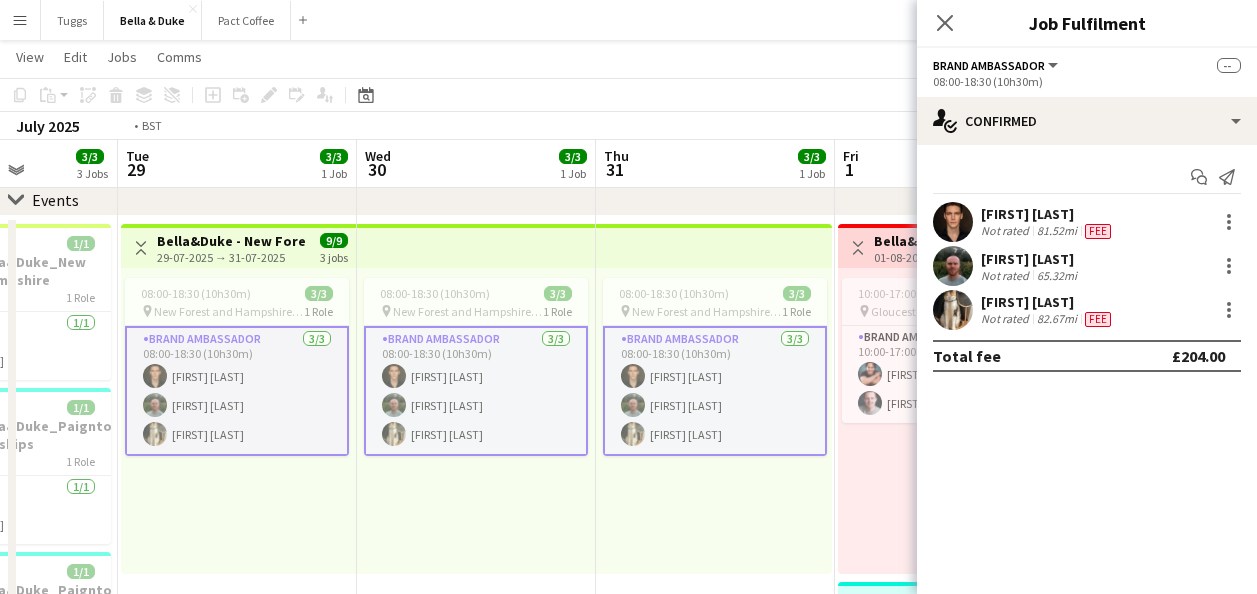 drag, startPoint x: 565, startPoint y: 540, endPoint x: 747, endPoint y: 540, distance: 182 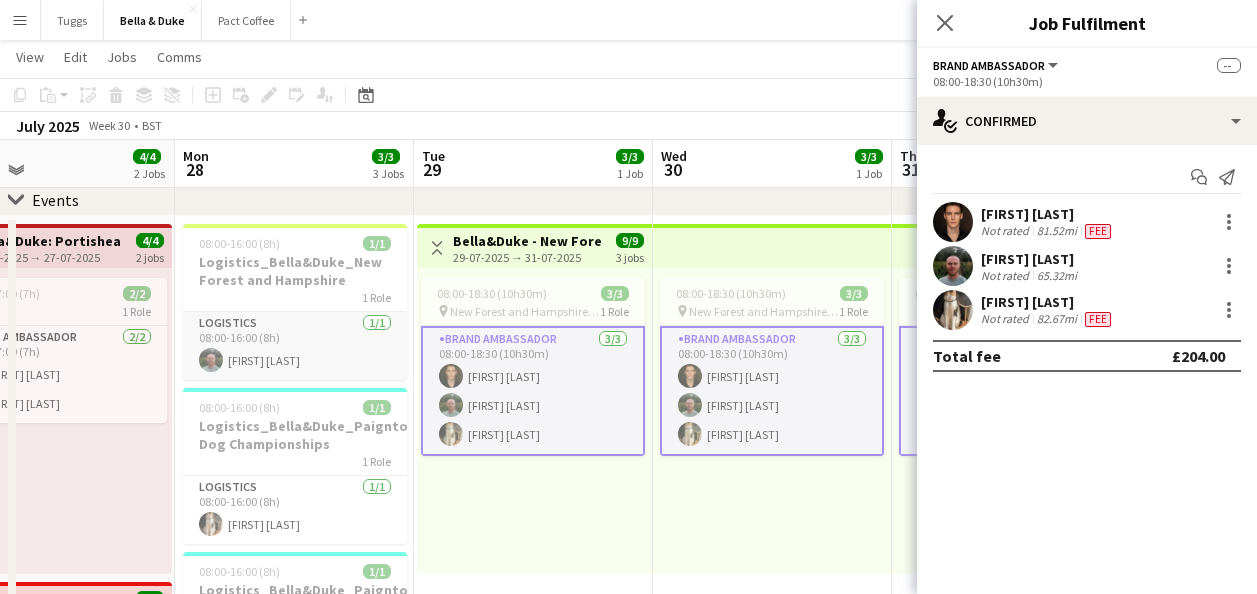 click on "Logistics   1/1   08:00-16:00 (8h)
[FIRST] [LAST]" at bounding box center [295, 346] 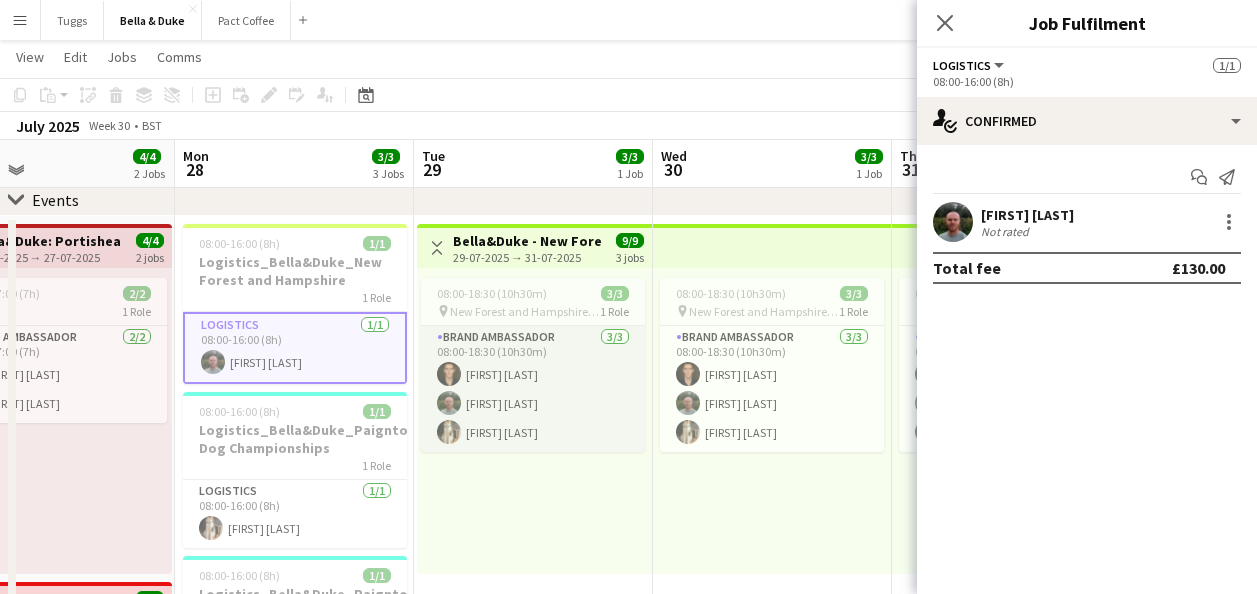 click on "Brand Ambassador   3/3   08:00-18:30 (10h30m)
[FIRST] [LAST] [FIRST] [LAST] [FIRST] [LAST]" at bounding box center (533, 389) 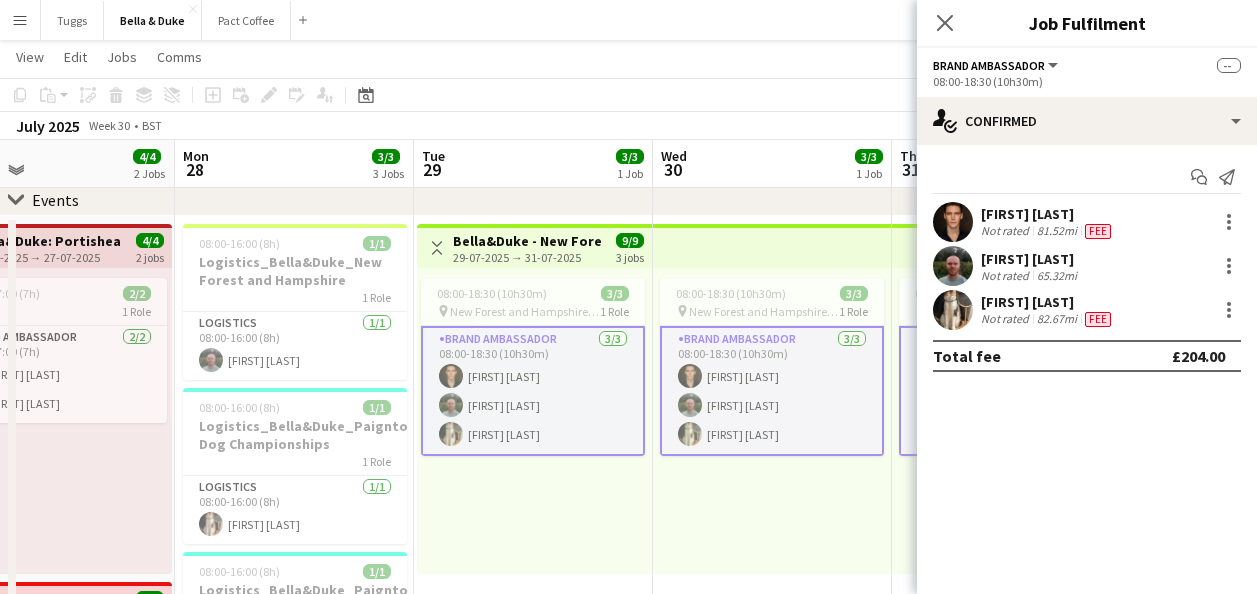 drag, startPoint x: 1113, startPoint y: 210, endPoint x: 1143, endPoint y: 241, distance: 43.13931 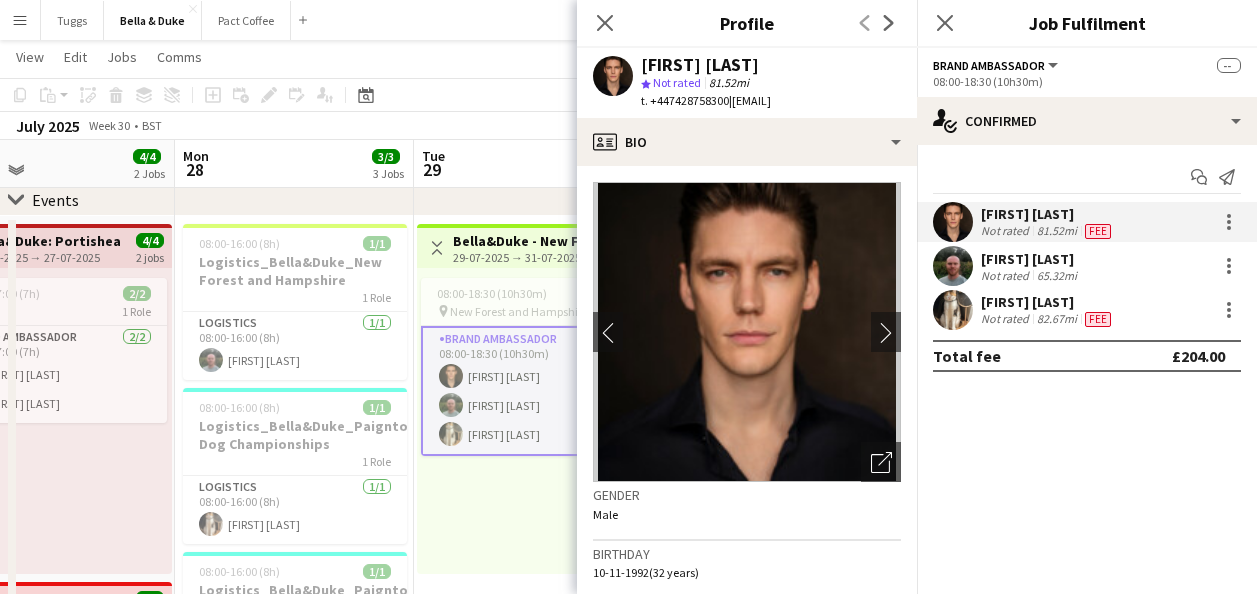 click on "[FIRST] [LAST]   Not rated   81.52mi   Fee" at bounding box center [1087, 222] 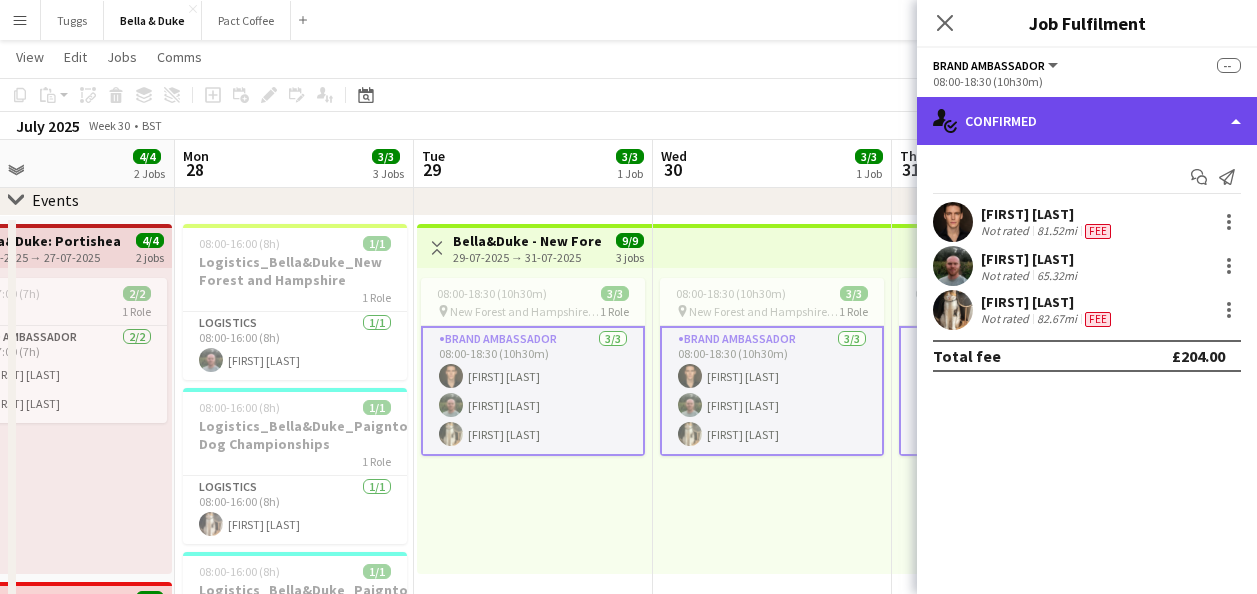 click on "single-neutral-actions-check-2
Confirmed" 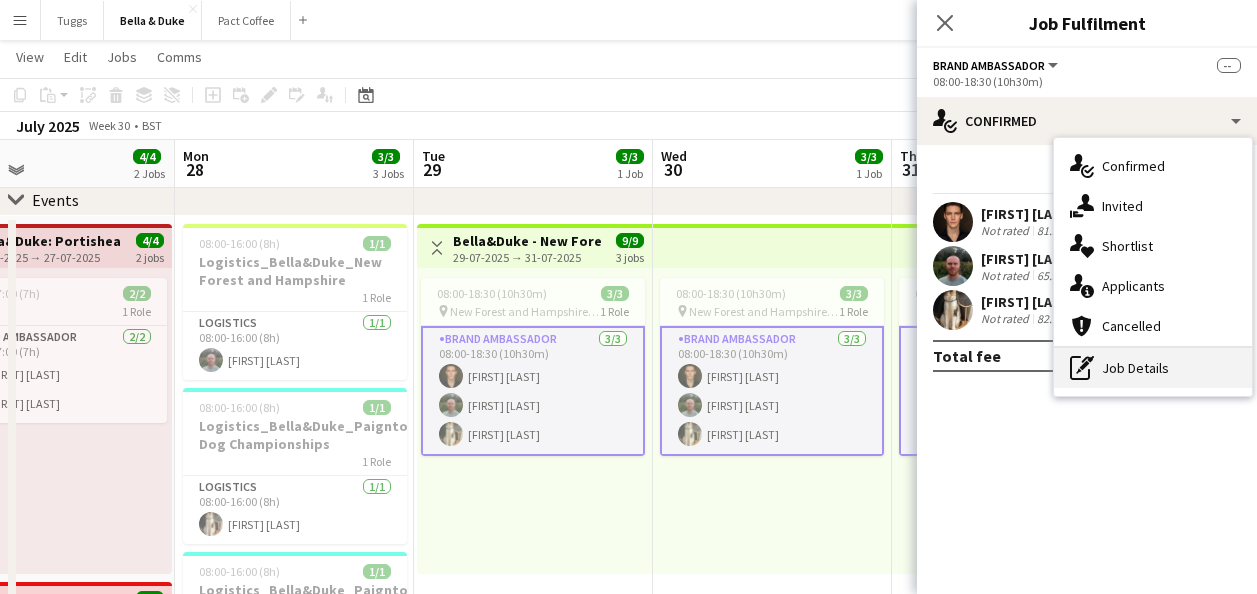 click on "pen-write
Job Details" at bounding box center [1153, 368] 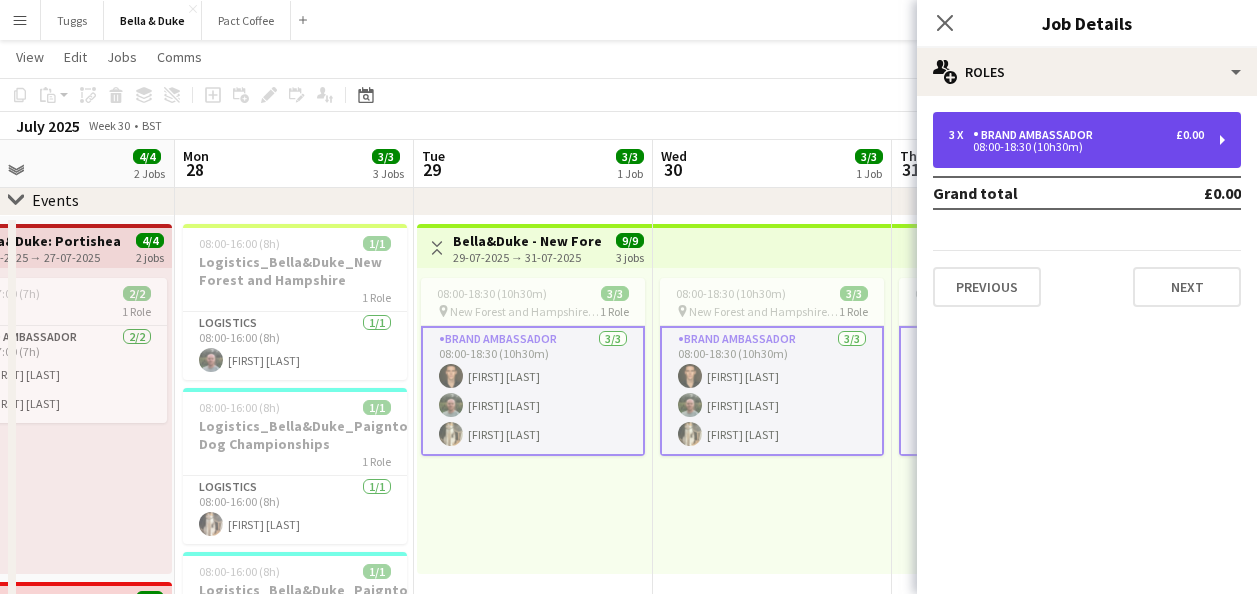 click on "3 x   Brand Ambassador   £0.00   08:00-18:30 (10h30m)" at bounding box center (1087, 140) 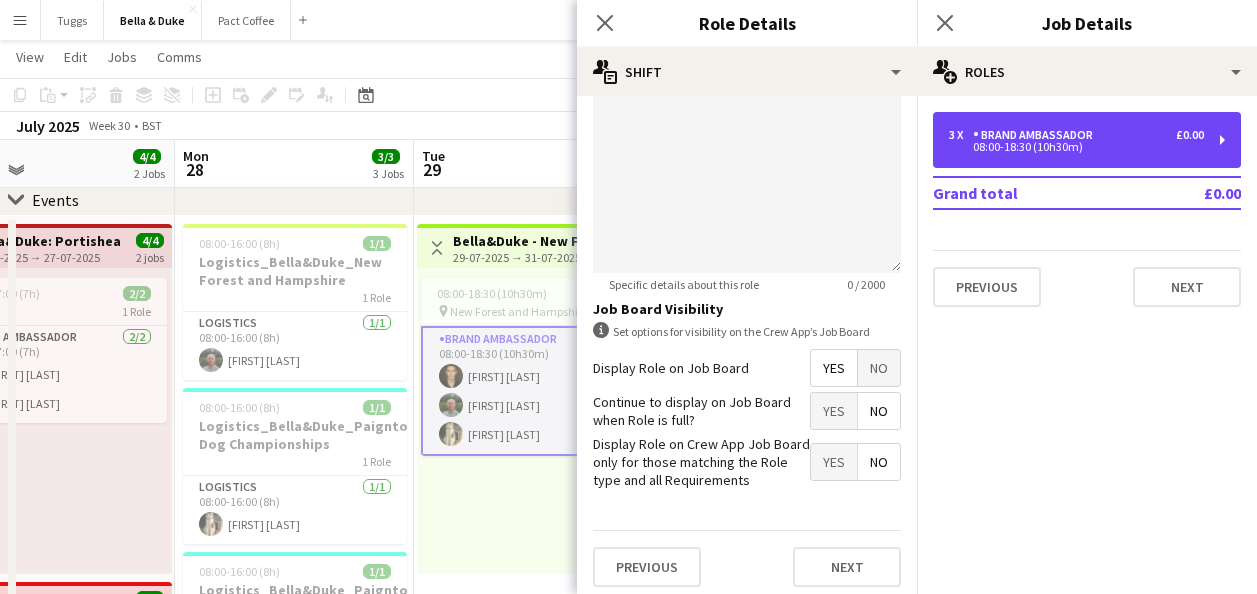 scroll, scrollTop: 554, scrollLeft: 0, axis: vertical 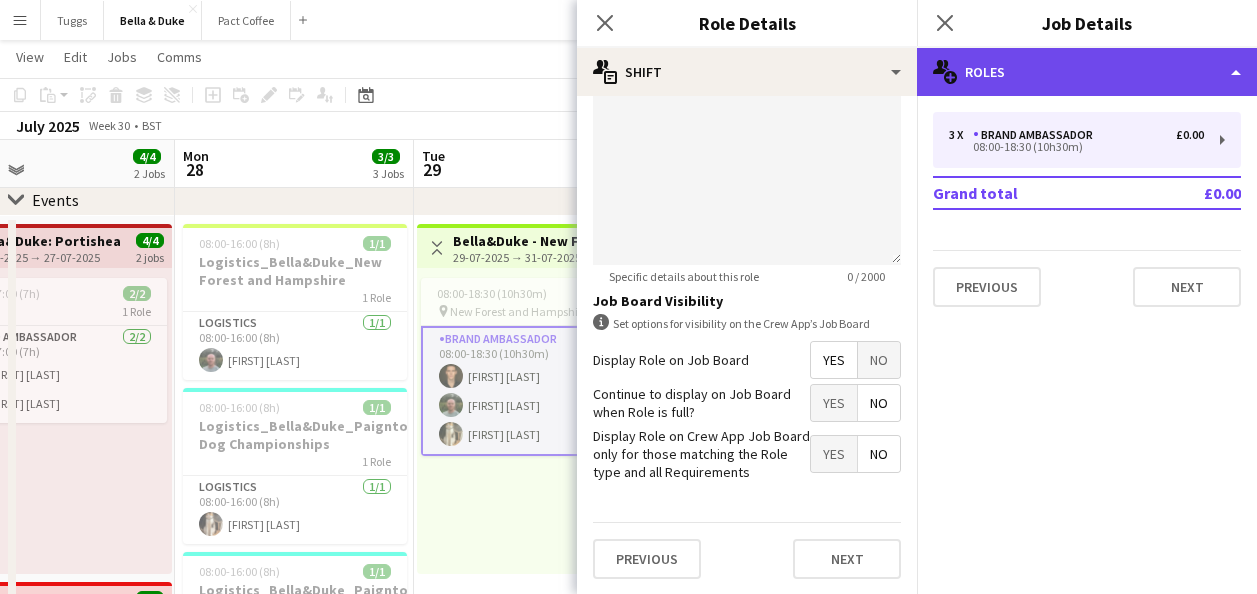 click on "multiple-users-add
Roles" 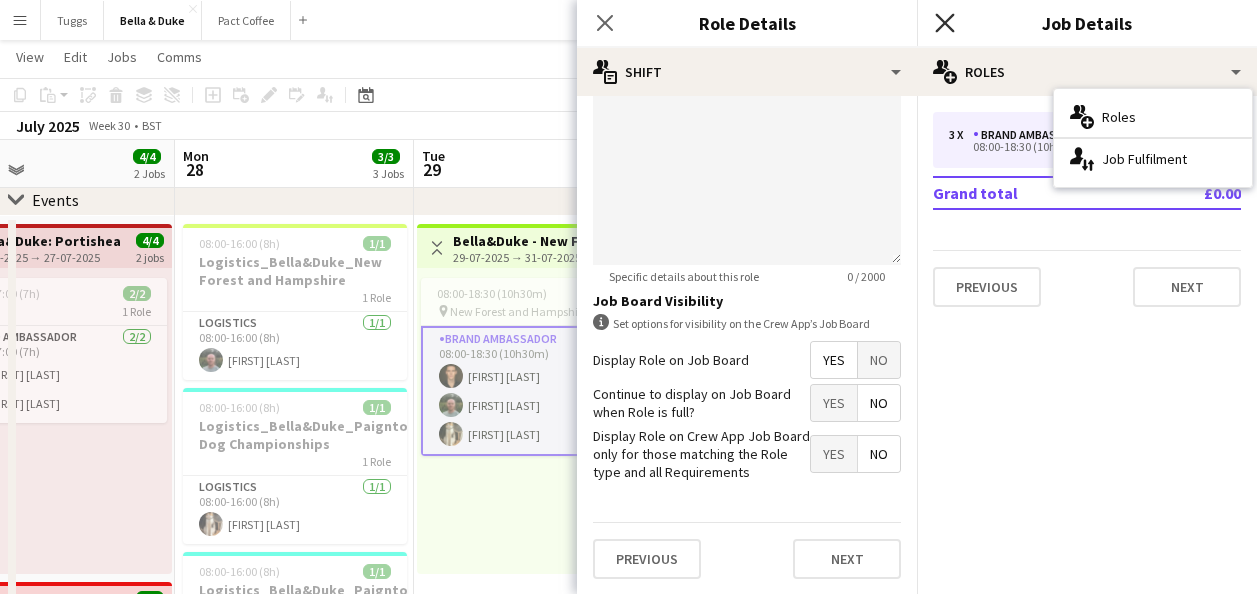 click 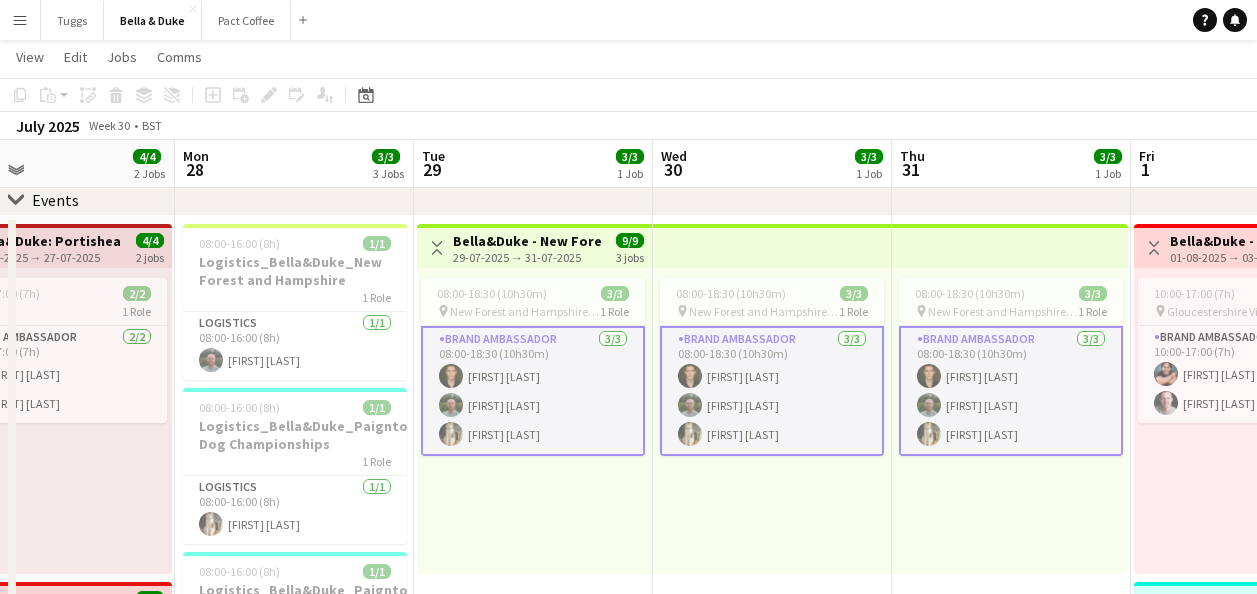 click on "Brand Ambassador   3/3   08:00-18:30 (10h30m)
[FIRST] [LAST] [FIRST] [LAST] [FIRST] [LAST]" at bounding box center [533, 391] 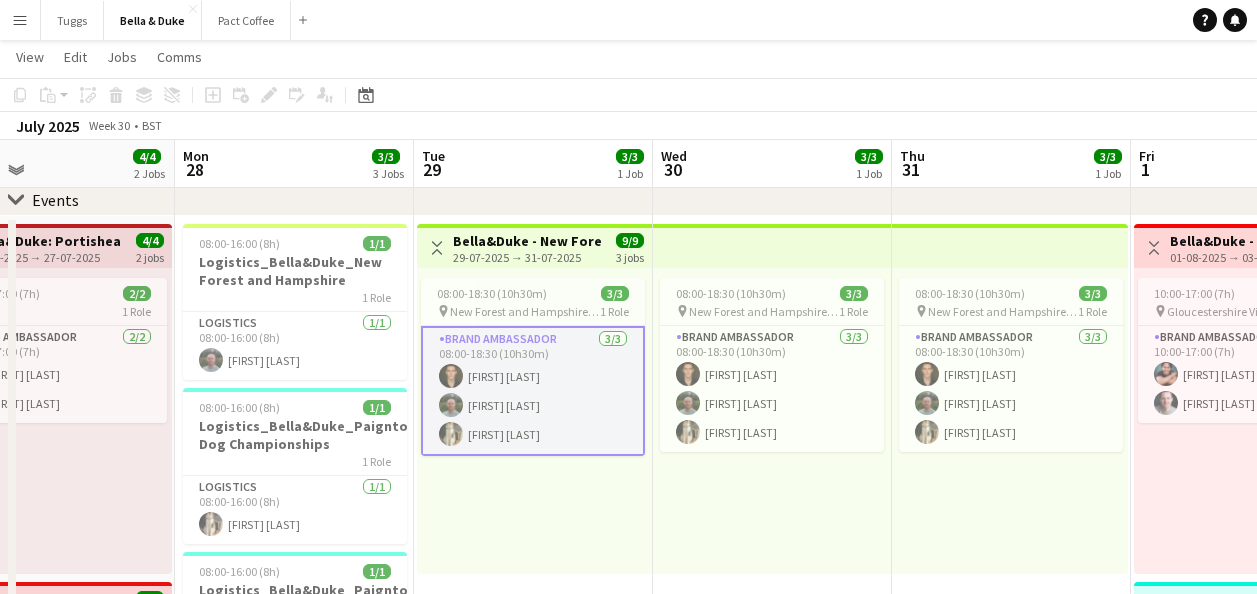 click on "Brand Ambassador   3/3   08:00-18:30 (10h30m)
[FIRST] [LAST] [FIRST] [LAST] [FIRST] [LAST]" at bounding box center (533, 391) 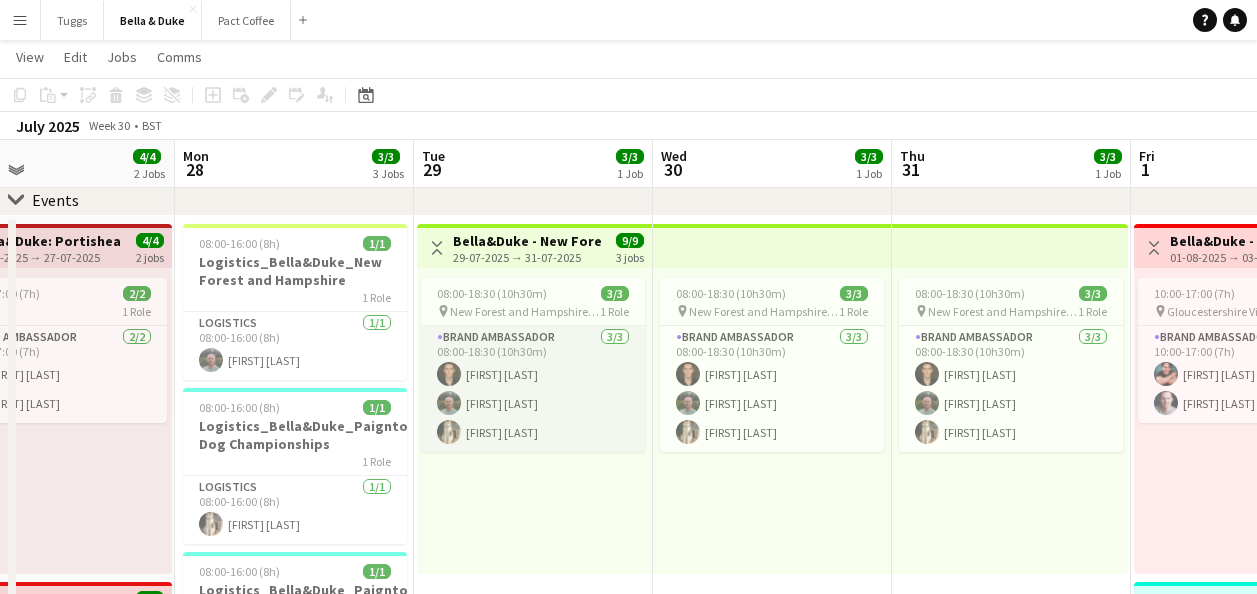 click on "Brand Ambassador   3/3   08:00-18:30 (10h30m)
[FIRST] [LAST] [FIRST] [LAST] [FIRST] [LAST]" at bounding box center (533, 389) 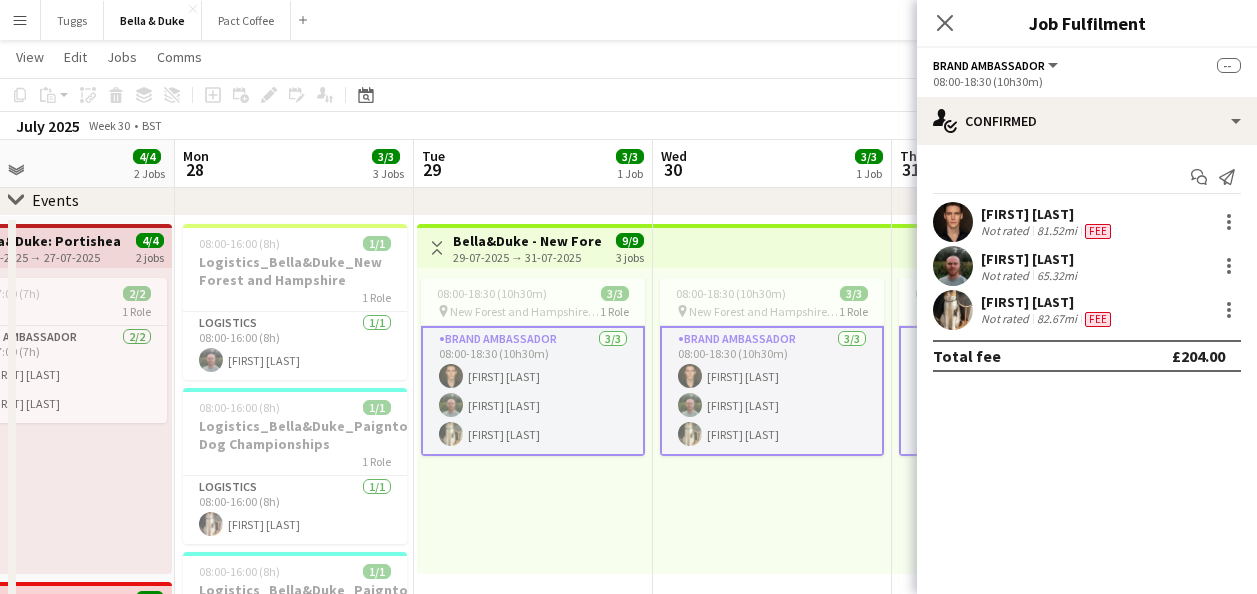 click on "Fee" at bounding box center (1098, 231) 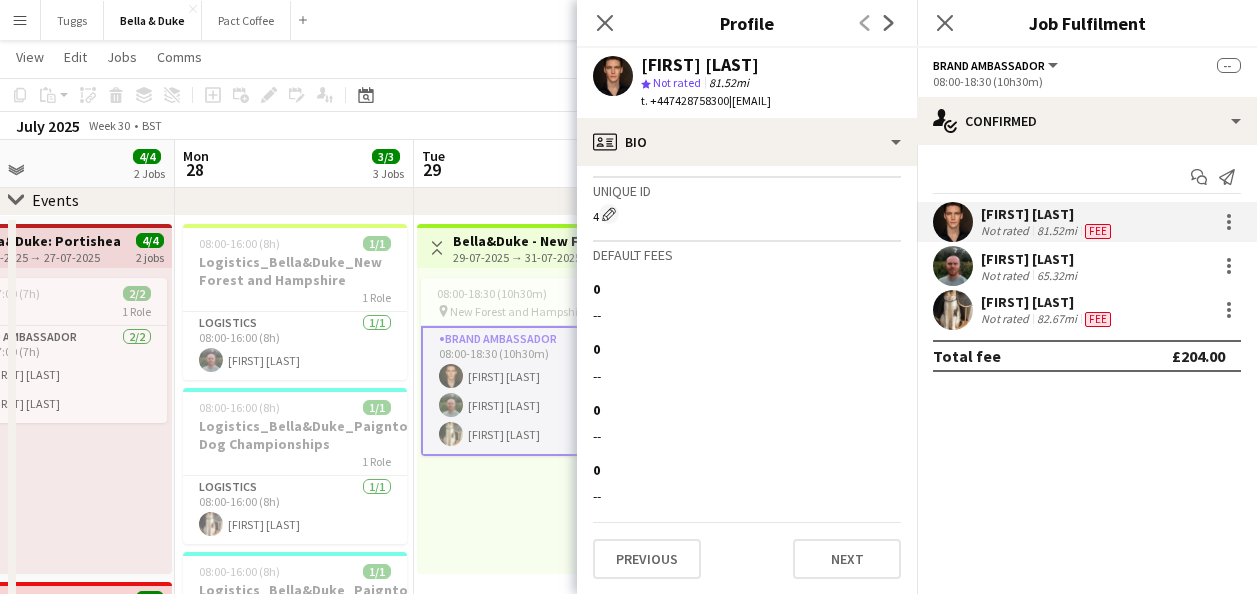 scroll, scrollTop: 804, scrollLeft: 0, axis: vertical 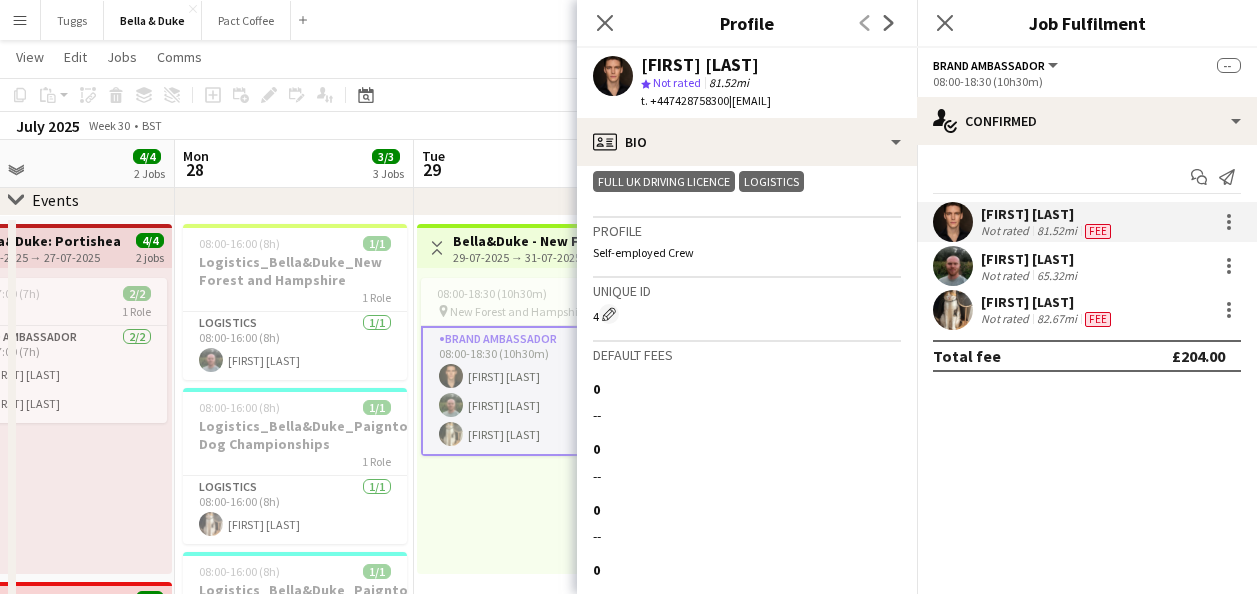 click on "check
Confirmed
Start chat
Send notification
[FIRST] [LAST]   Not rated   81.52mi   Fee   [FIRST] [LAST]   Not rated   65.32mi   [FIRST] [LAST]   Not rated   82.67mi   Fee   Total fee   £204.00" 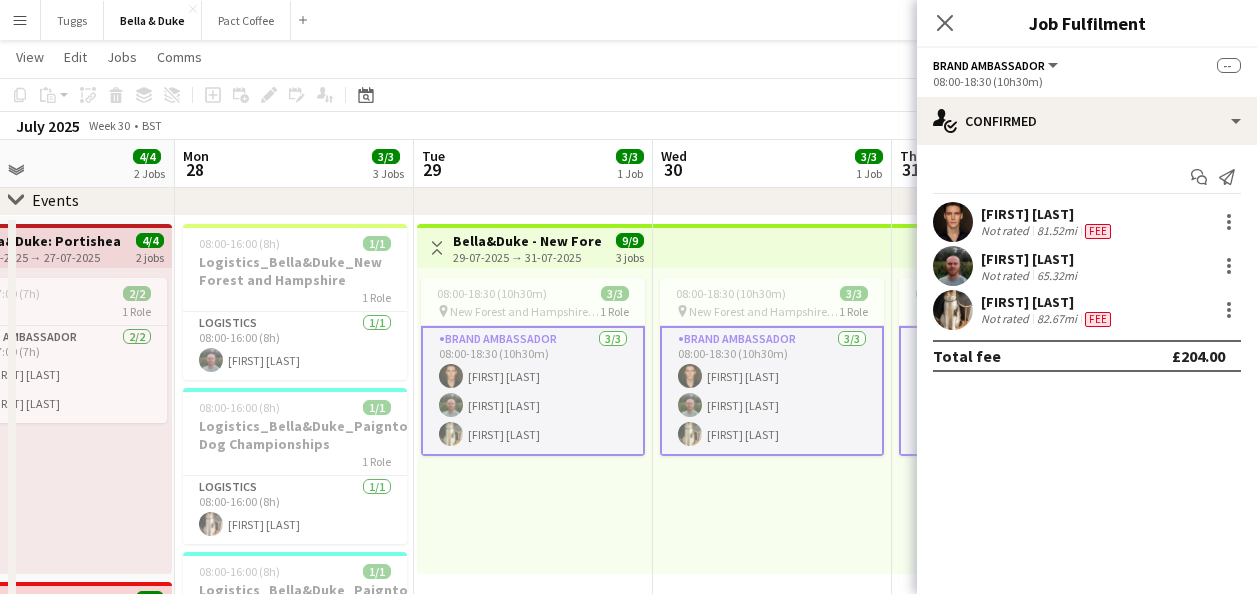 drag, startPoint x: 1219, startPoint y: 356, endPoint x: 1225, endPoint y: 389, distance: 33.54102 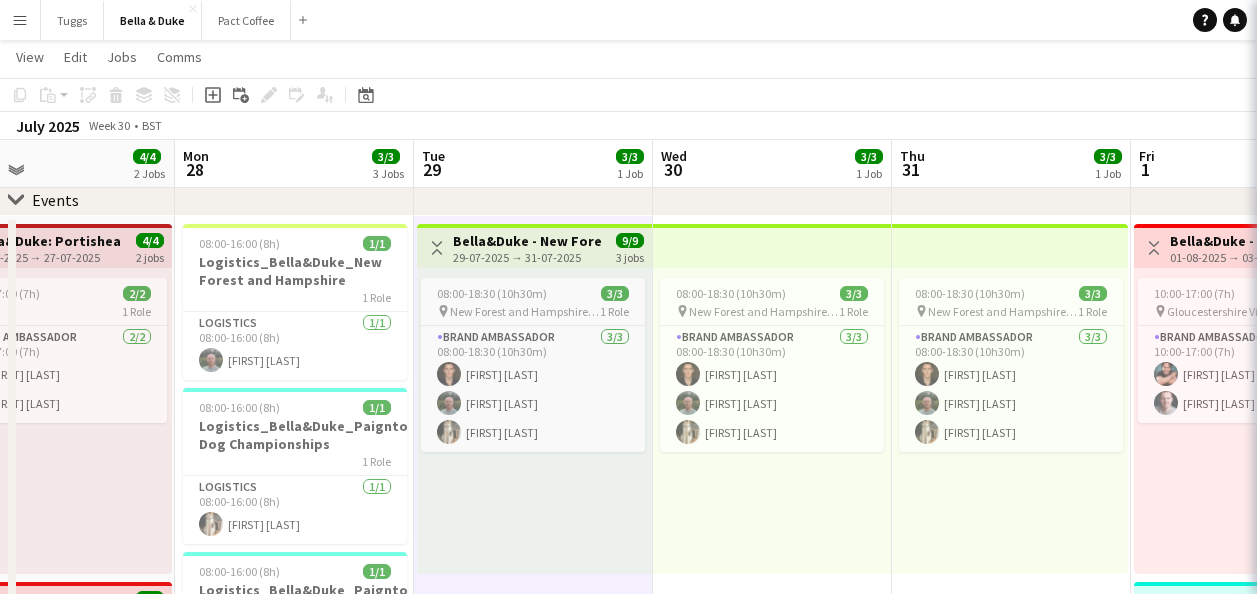 click on "08:00-18:30 (10h30m)    3/3
pin
New Forest and Hampshire Show   1 Role   Brand Ambassador   3/3   08:00-18:30 (10h30m)
[FIRST] [LAST] [FIRST] [LAST] [FIRST] [LAST]" at bounding box center (533, 365) 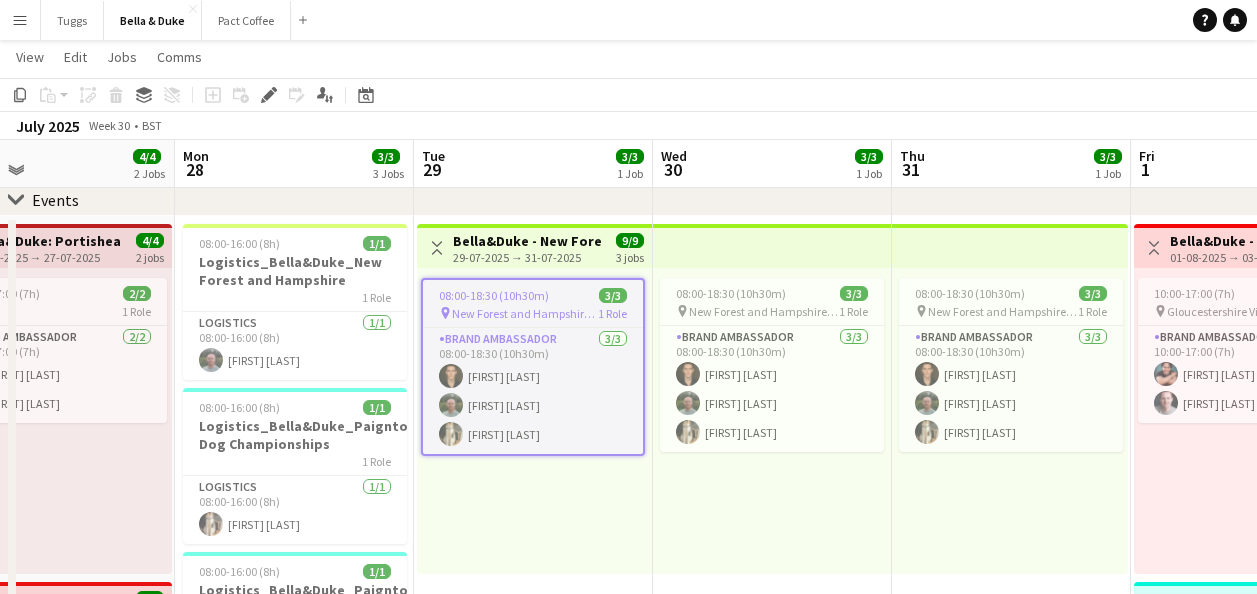 click on "Bella&Duke - New Forest and Hampshire Show" at bounding box center (527, 241) 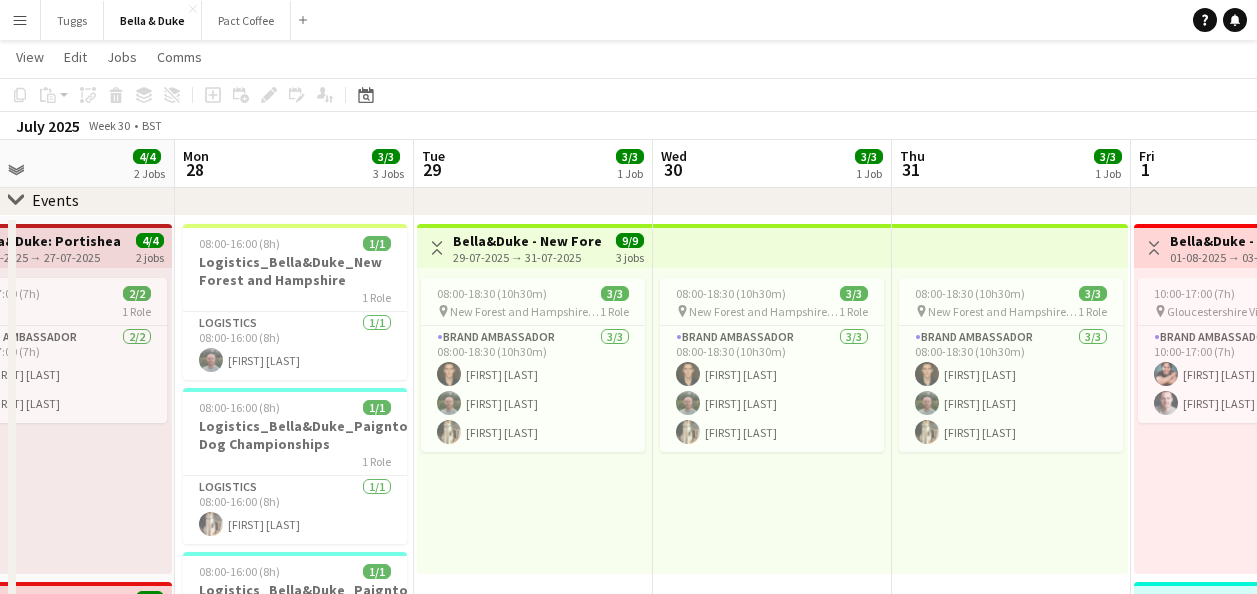 click on "Bella&Duke - New Forest and Hampshire Show" at bounding box center (527, 241) 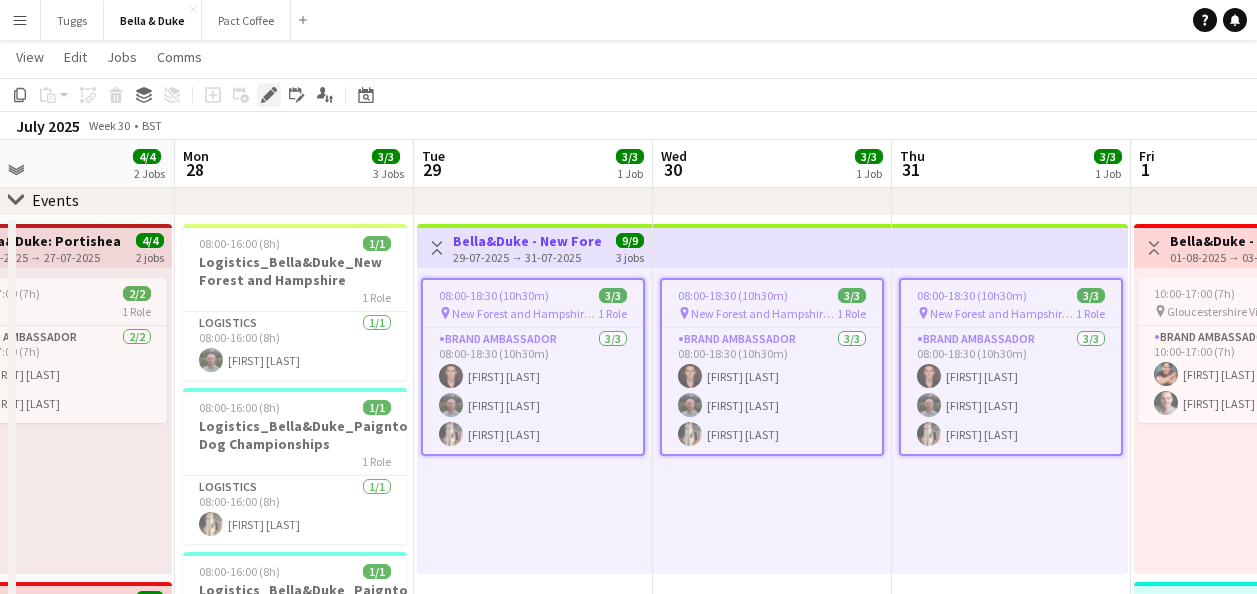 click on "Edit" at bounding box center [269, 95] 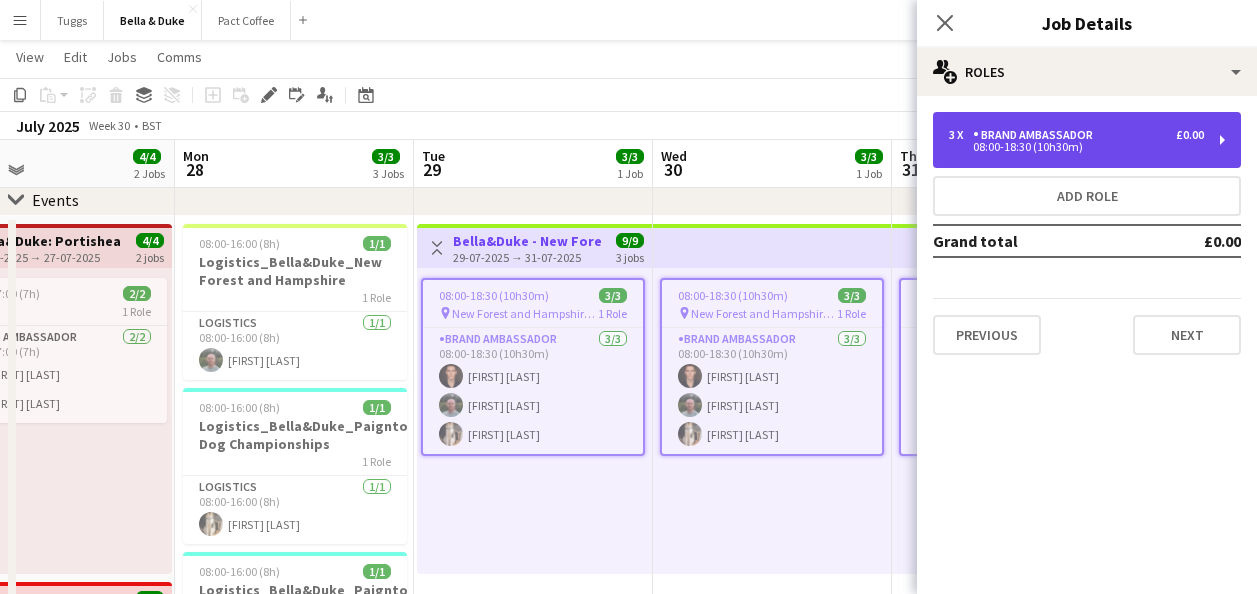 click on "08:00-18:30 (10h30m)" at bounding box center (1076, 147) 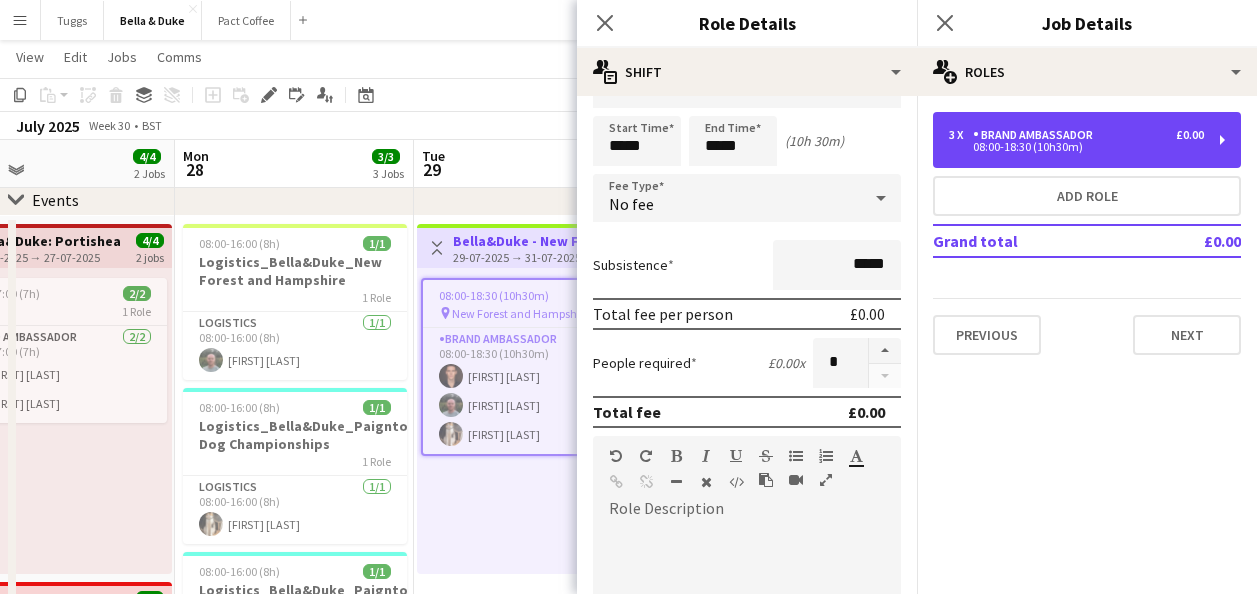 scroll, scrollTop: 0, scrollLeft: 0, axis: both 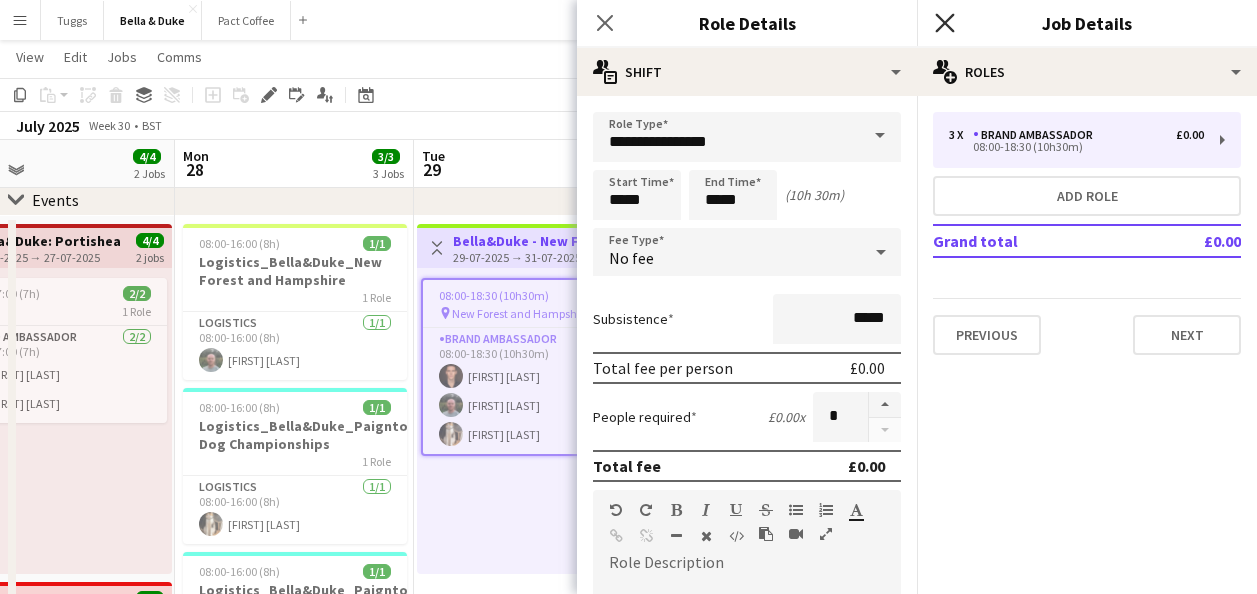 click on "Close pop-in" 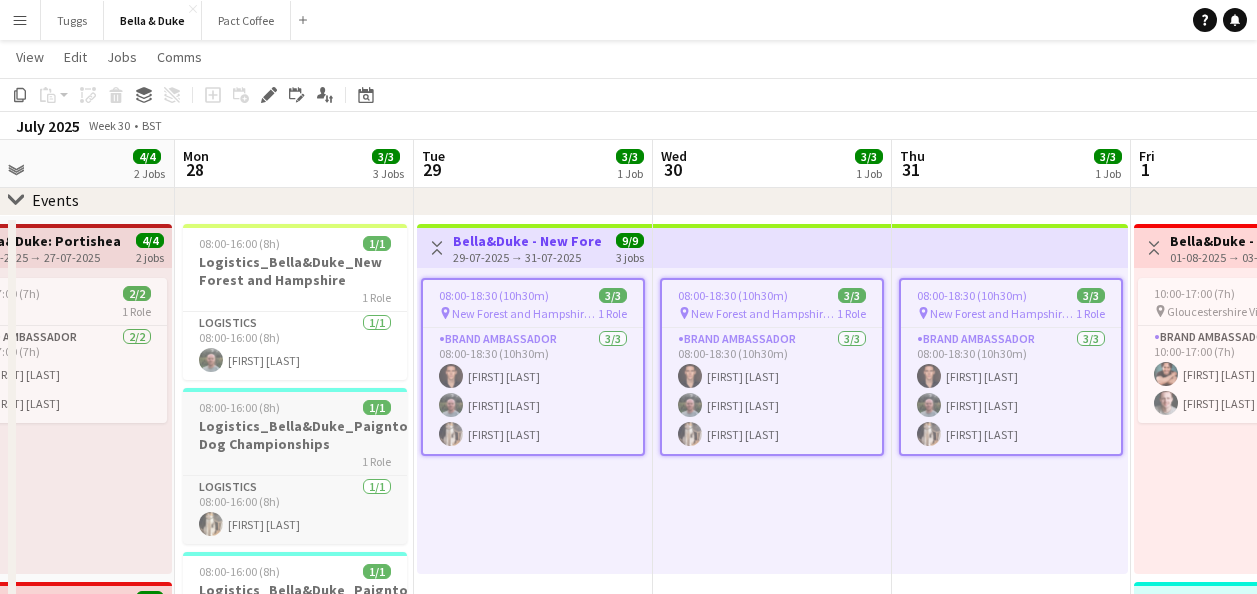 click on "1 Role" at bounding box center [295, 461] 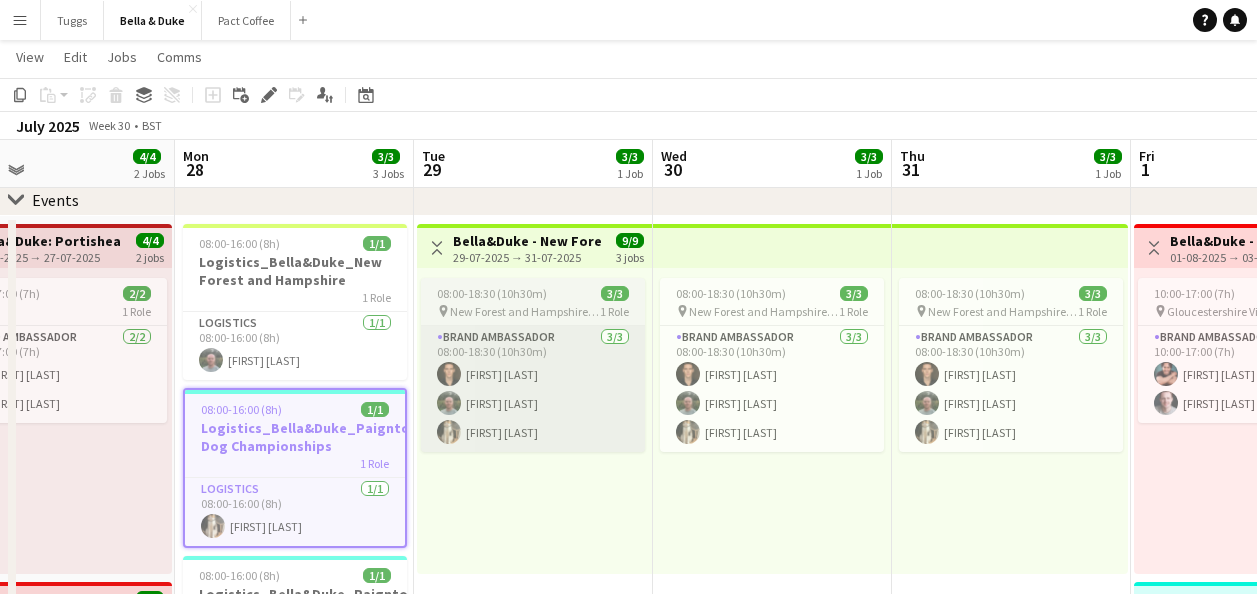 click on "Brand Ambassador   3/3   08:00-18:30 (10h30m)
[FIRST] [LAST] [FIRST] [LAST] [FIRST] [LAST]" at bounding box center (533, 389) 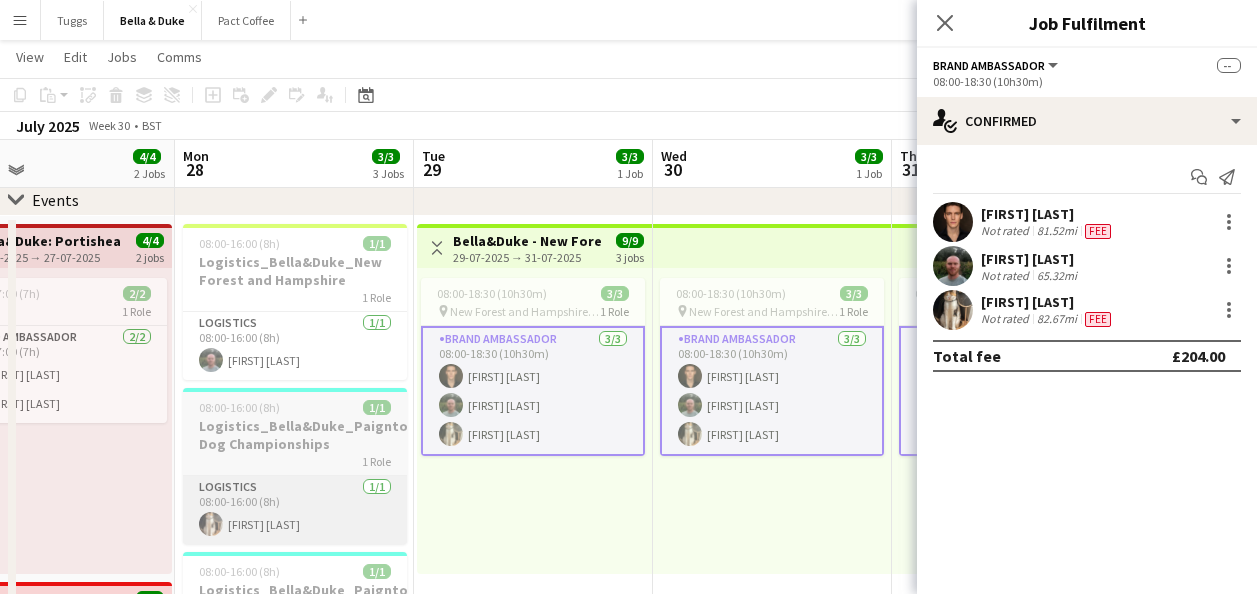 click on "Logistics   1/1   08:00-16:00 (8h)
[FIRST] [LAST]" at bounding box center (295, 510) 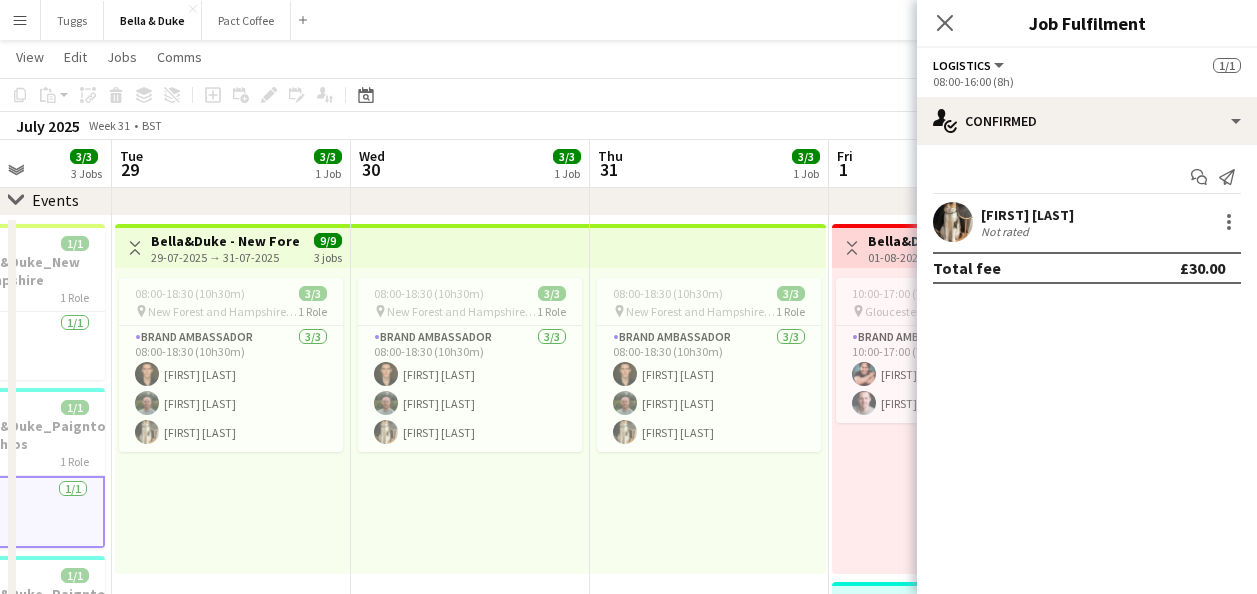 drag, startPoint x: 459, startPoint y: 524, endPoint x: 340, endPoint y: 529, distance: 119.104996 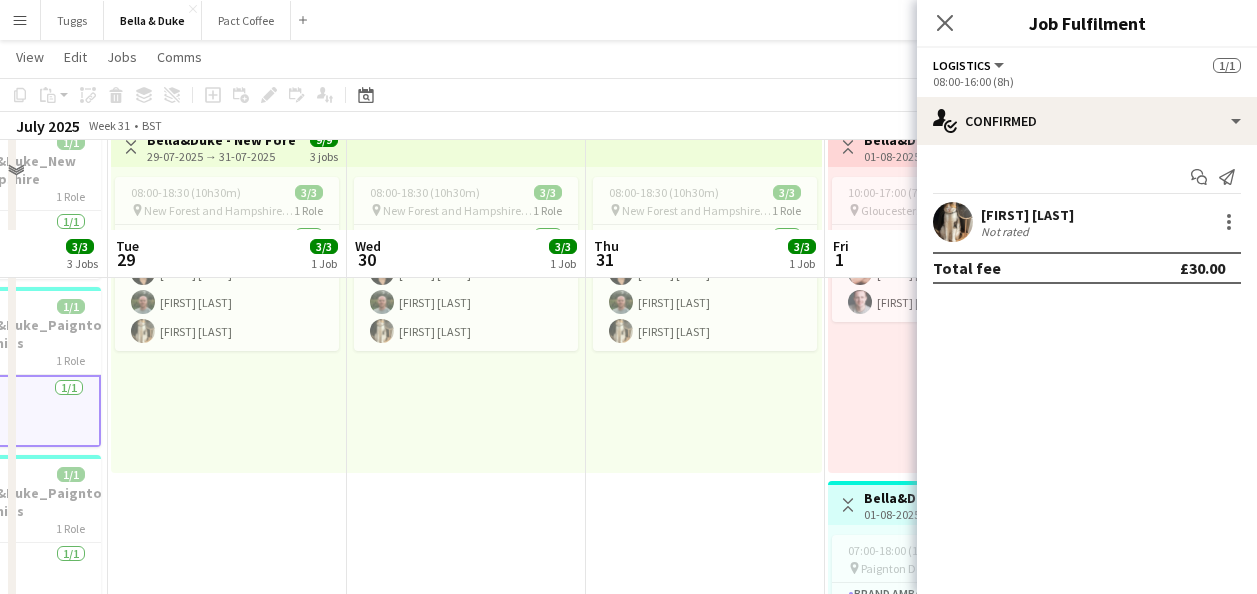 scroll, scrollTop: 200, scrollLeft: 0, axis: vertical 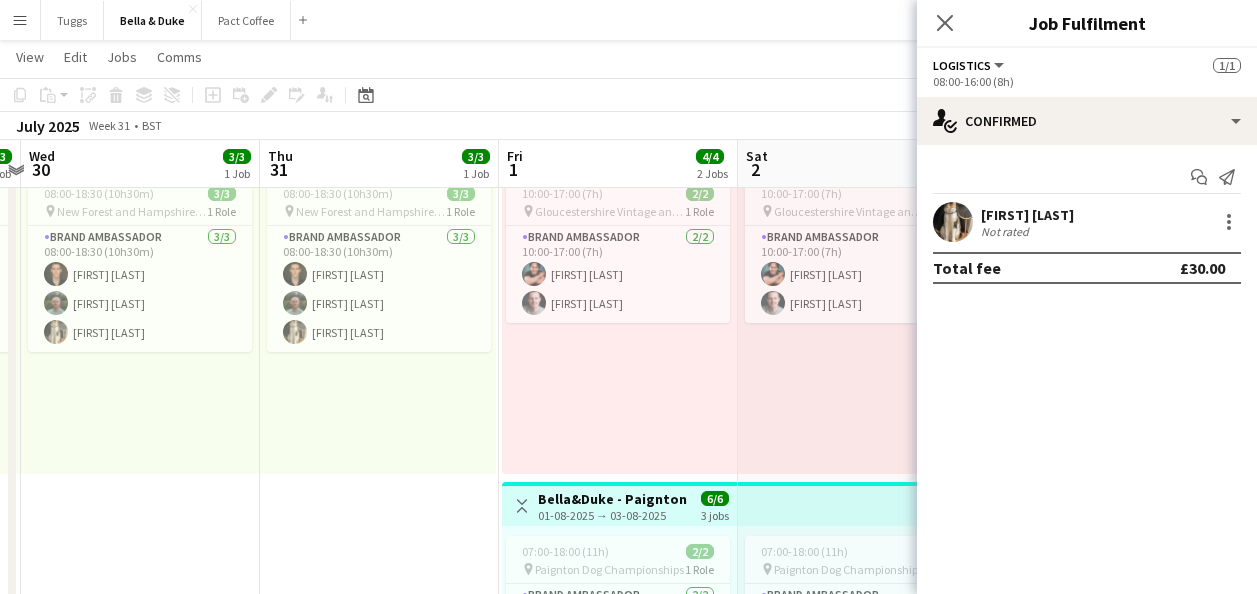 drag, startPoint x: 604, startPoint y: 482, endPoint x: 470, endPoint y: 436, distance: 141.67569 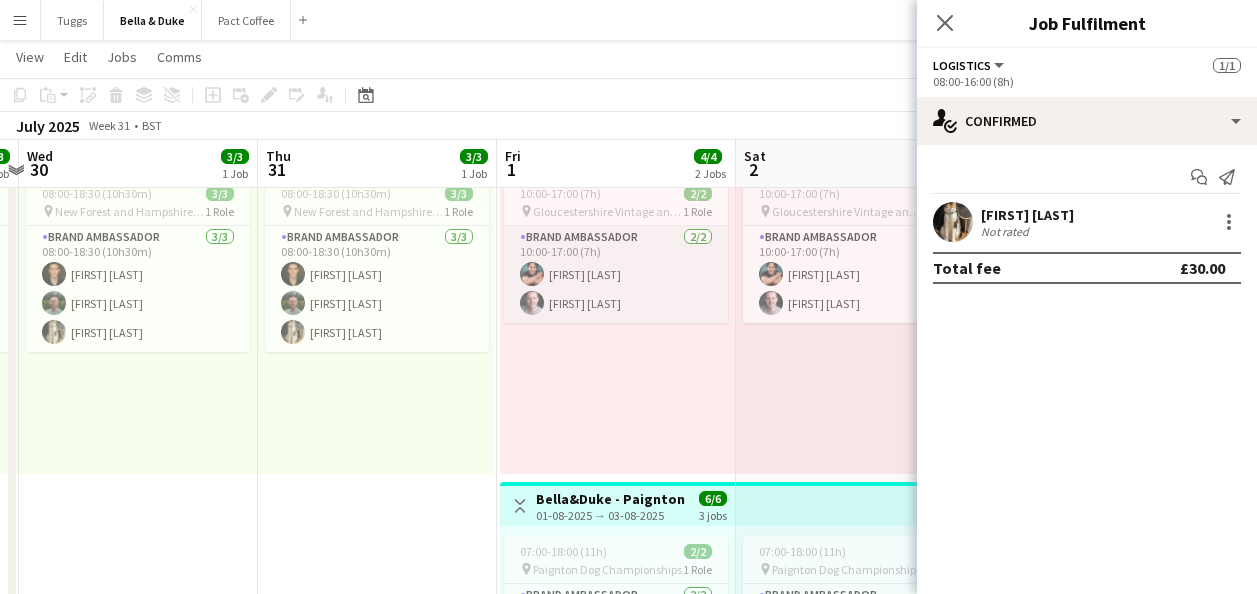 click on "Brand Ambassador   2/2   10:00-17:00 (7h)
[FIRST] [LAST] [FIRST] [LAST]" at bounding box center (616, 274) 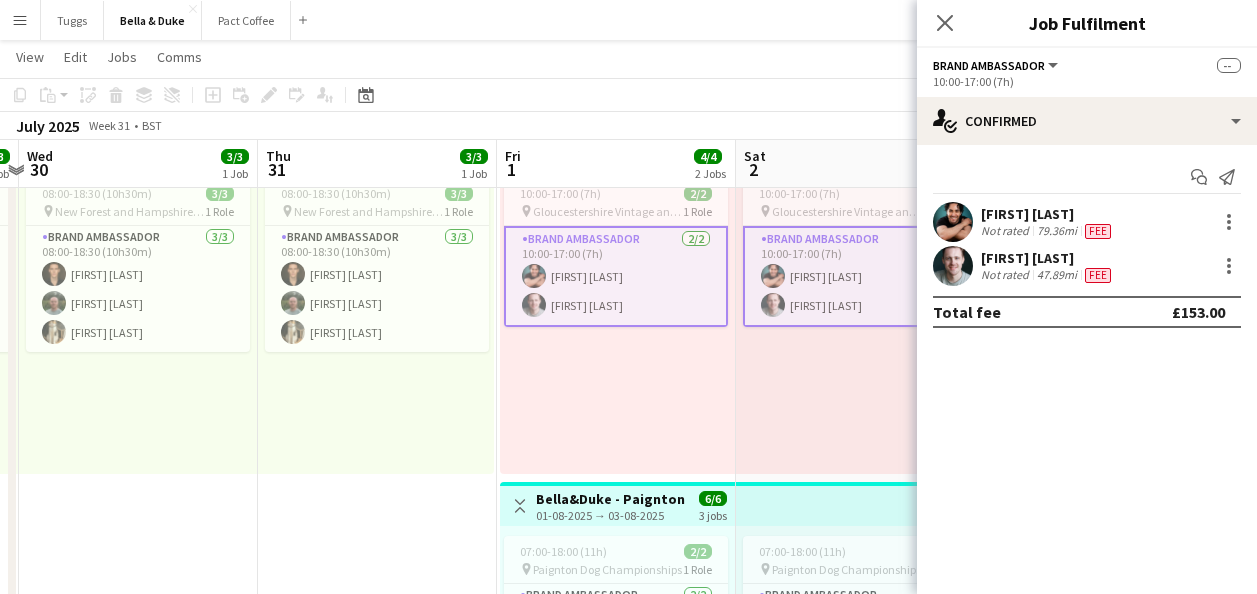 click on "Fee" at bounding box center (1098, 231) 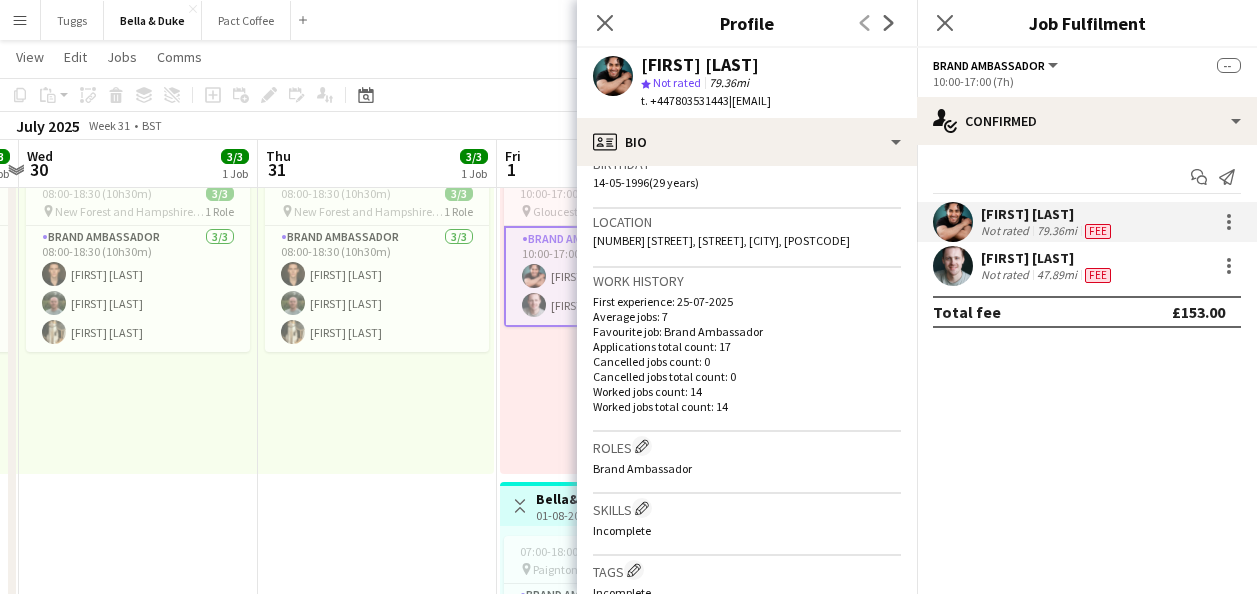 scroll, scrollTop: 0, scrollLeft: 0, axis: both 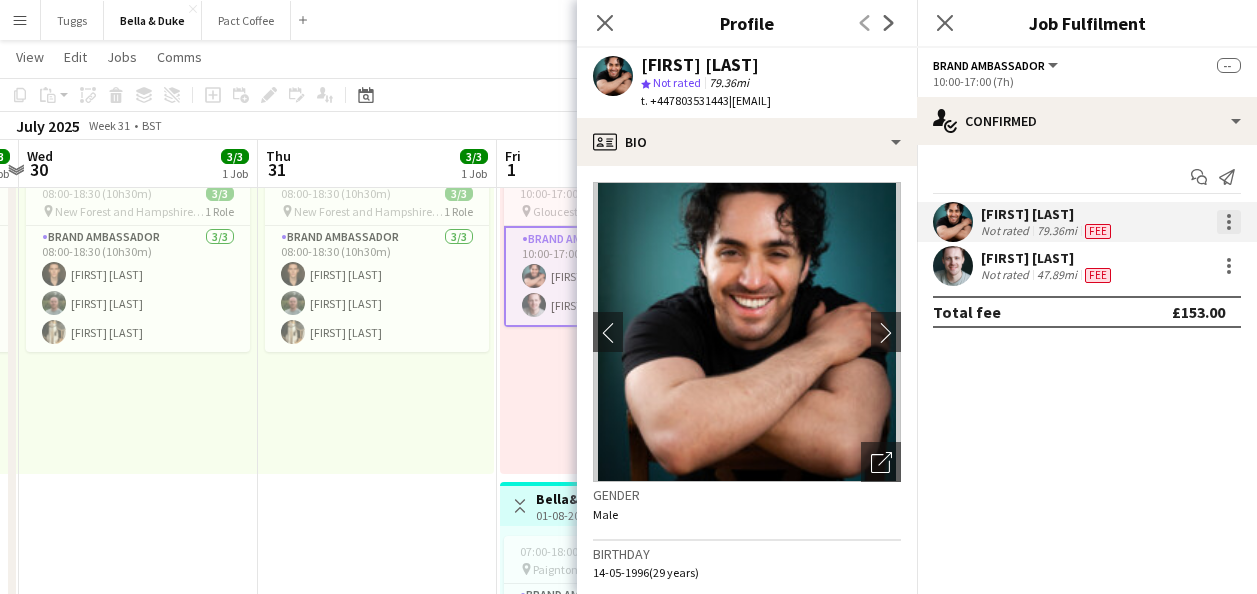 click at bounding box center (1229, 222) 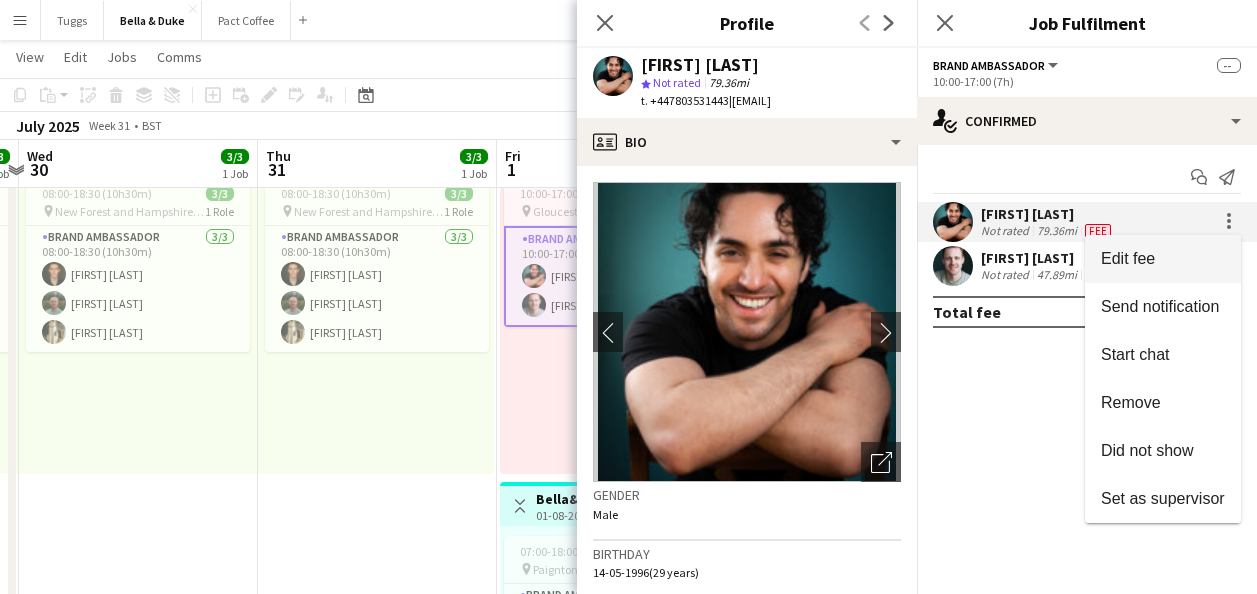 click on "Edit fee" at bounding box center [1163, 259] 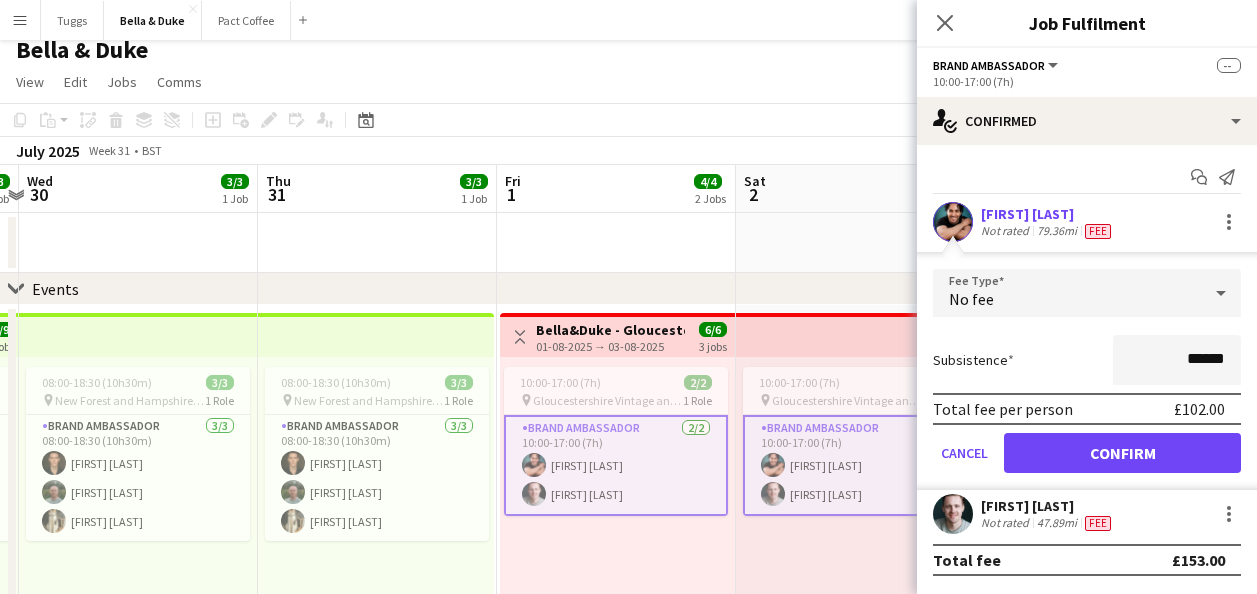 scroll, scrollTop: 0, scrollLeft: 0, axis: both 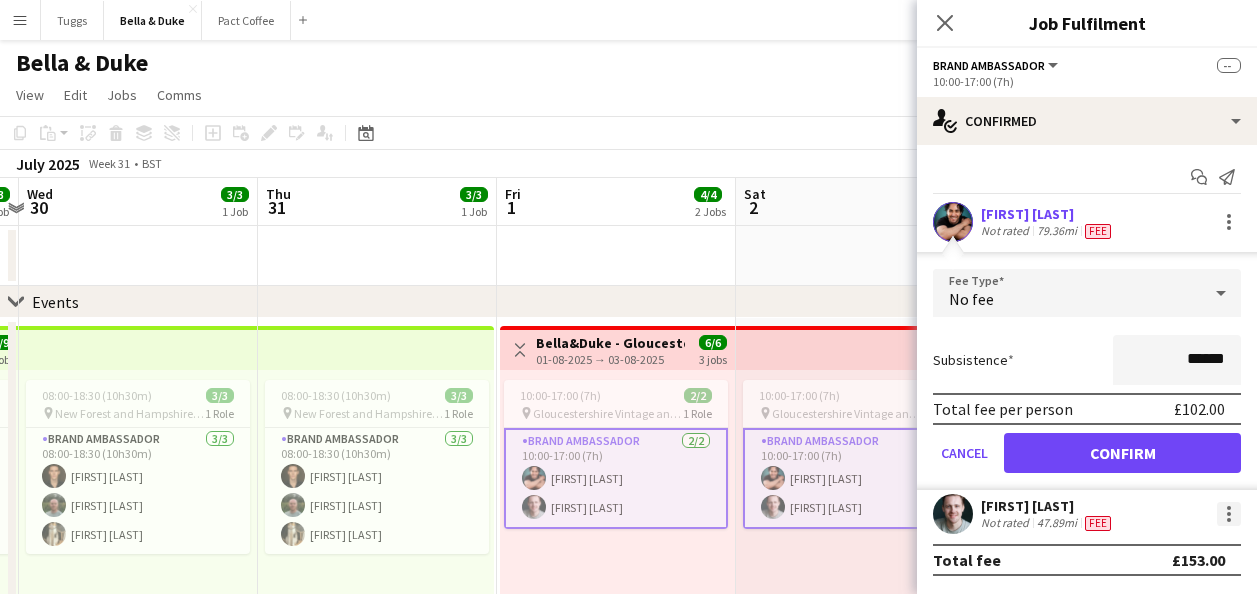 click at bounding box center (1229, 520) 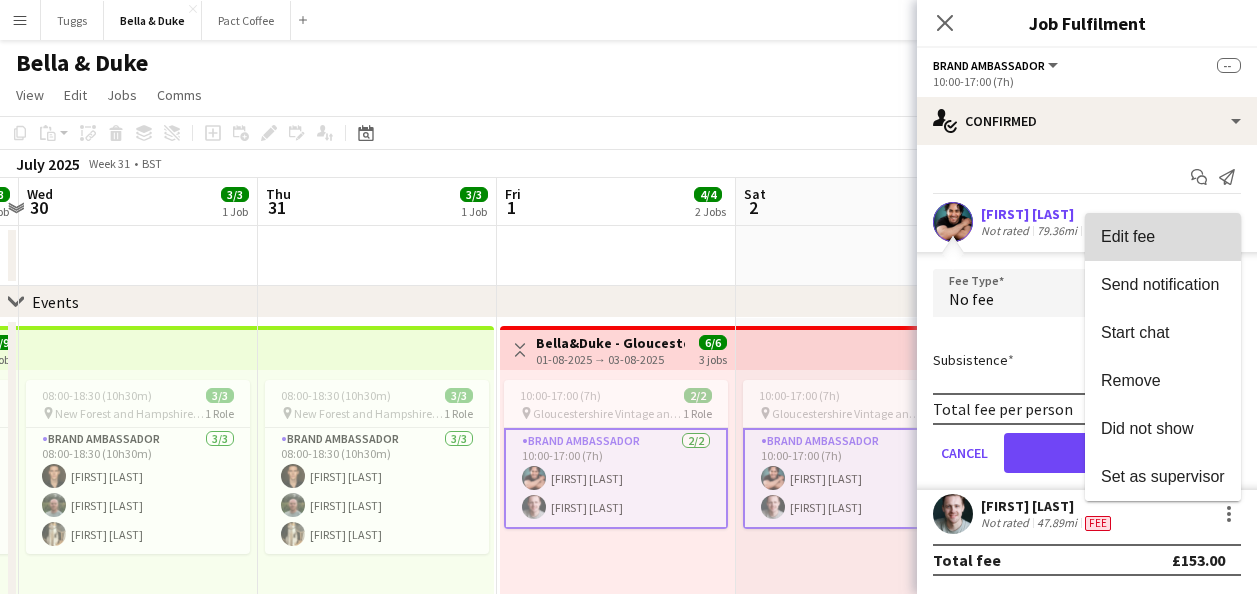 click on "Edit fee" at bounding box center [1163, 237] 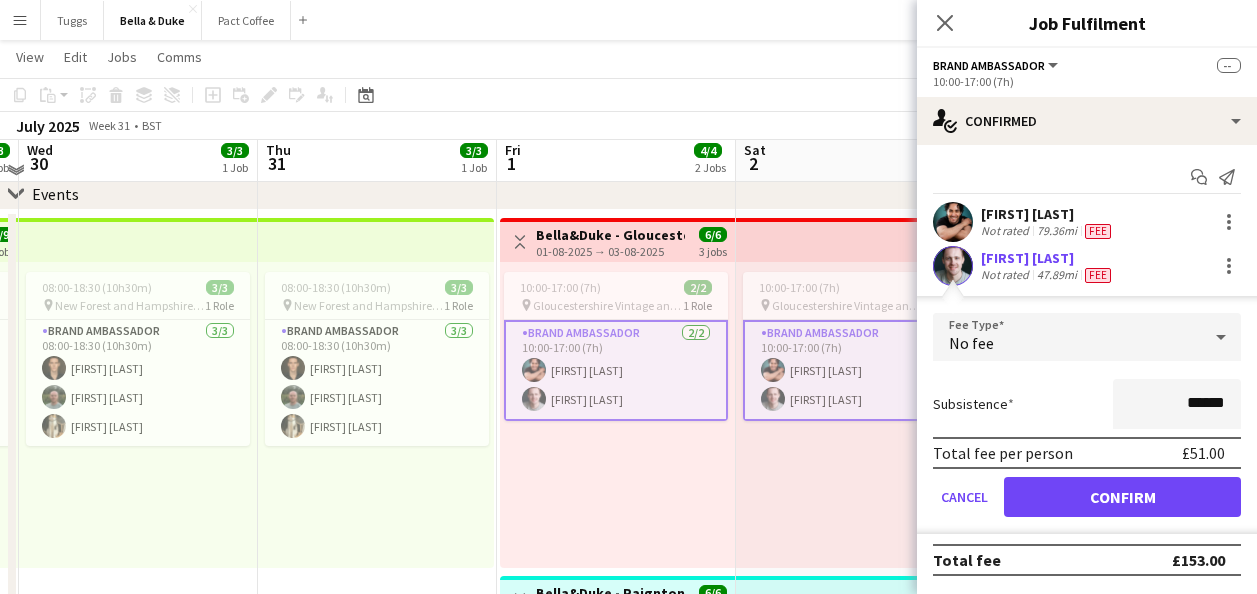 scroll, scrollTop: 100, scrollLeft: 0, axis: vertical 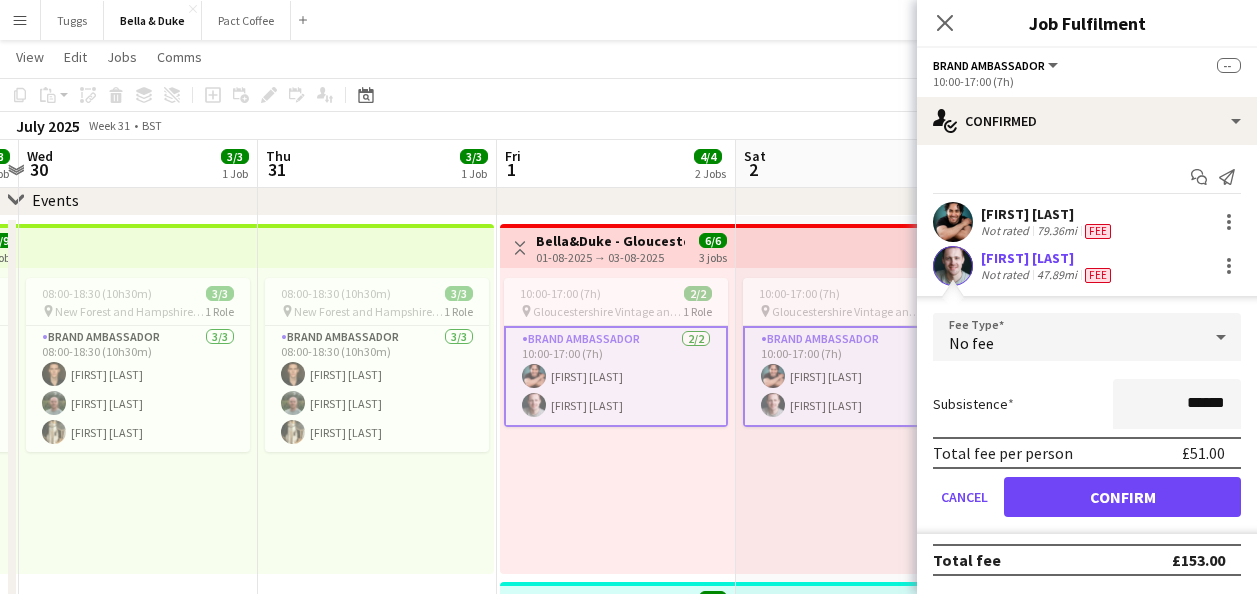 click on "[FIRST] [LAST]   Not rated   79.36mi   Fee" at bounding box center [1087, 222] 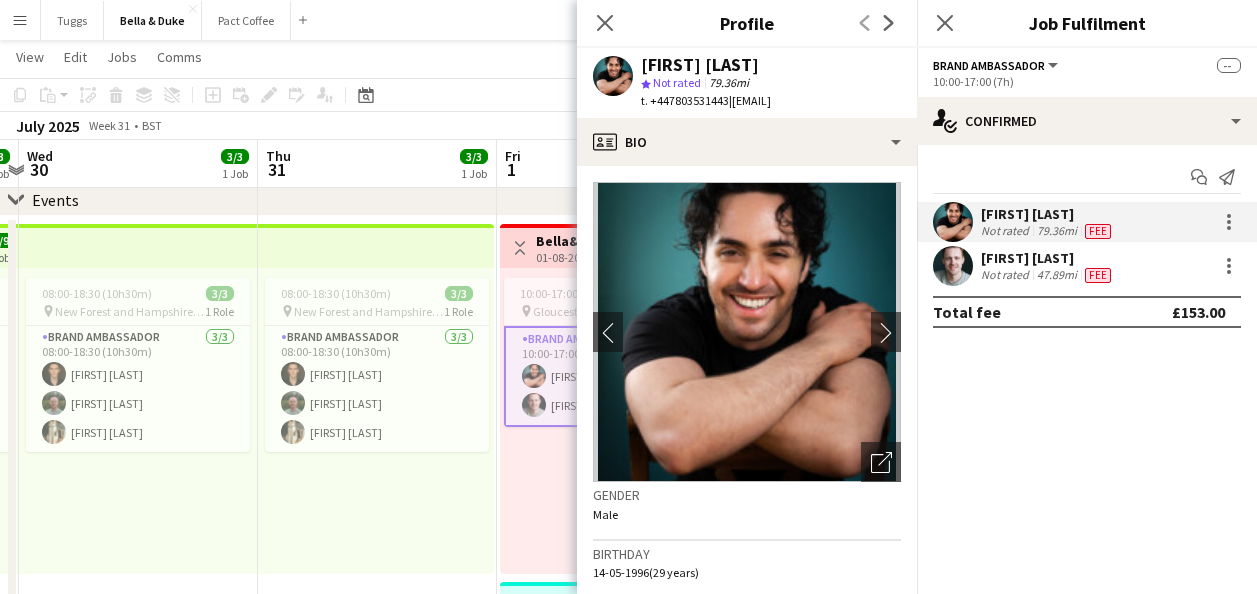 click on "[FIRST] [LAST]   Not rated   47.89mi   Fee" at bounding box center (1087, 266) 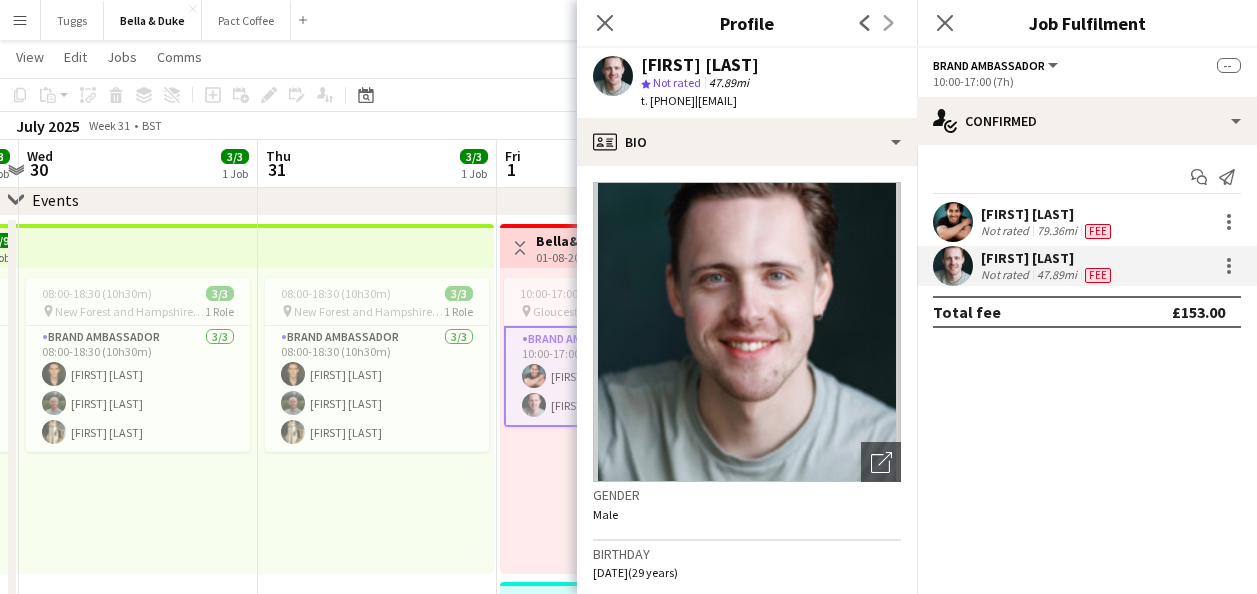 click on "[FIRST] [LAST]   Not rated   79.36mi   Fee" at bounding box center [1087, 222] 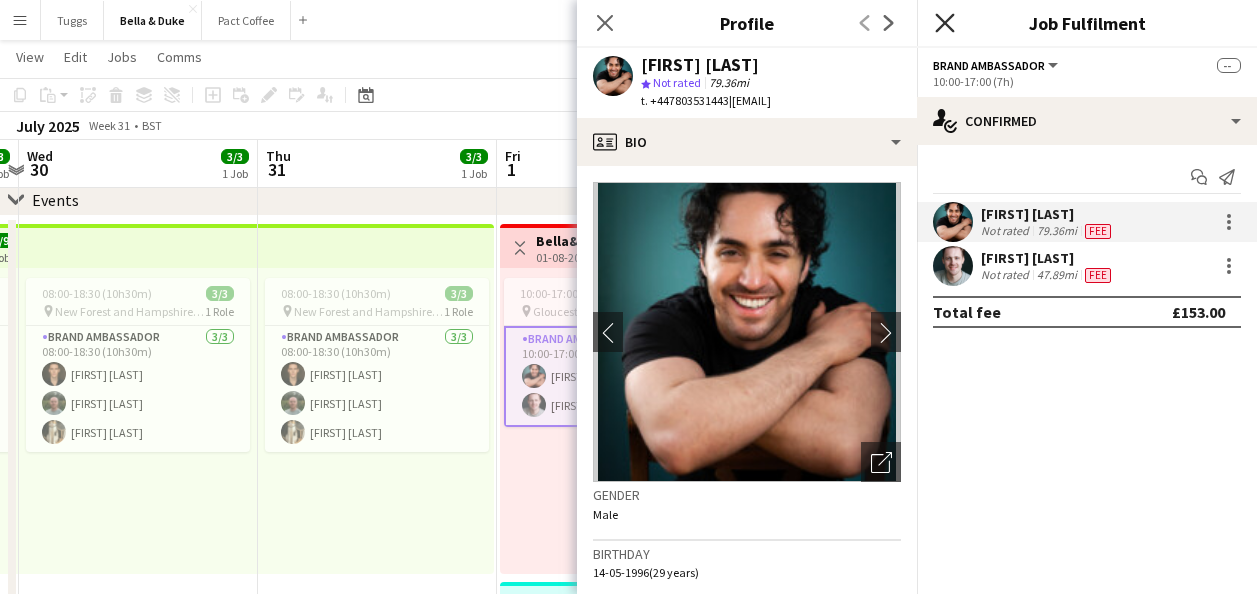 click 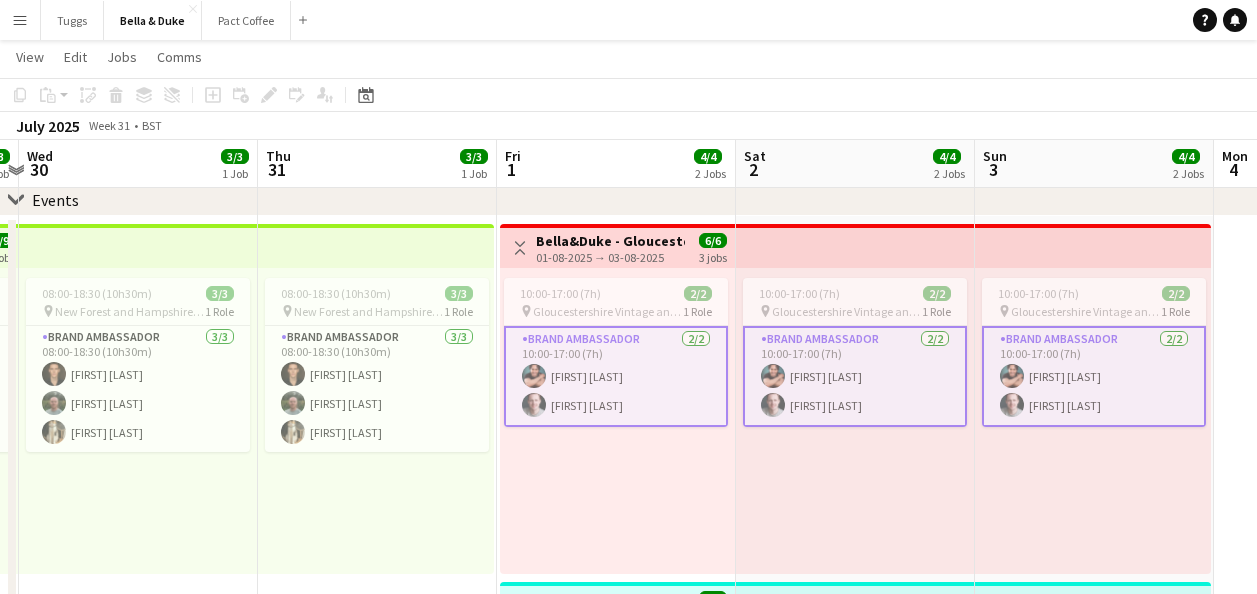 click on "Brand Ambassador   2/2   10:00-17:00 (7h)
[FIRST] [LAST] [FIRST] [LAST]" at bounding box center [855, 376] 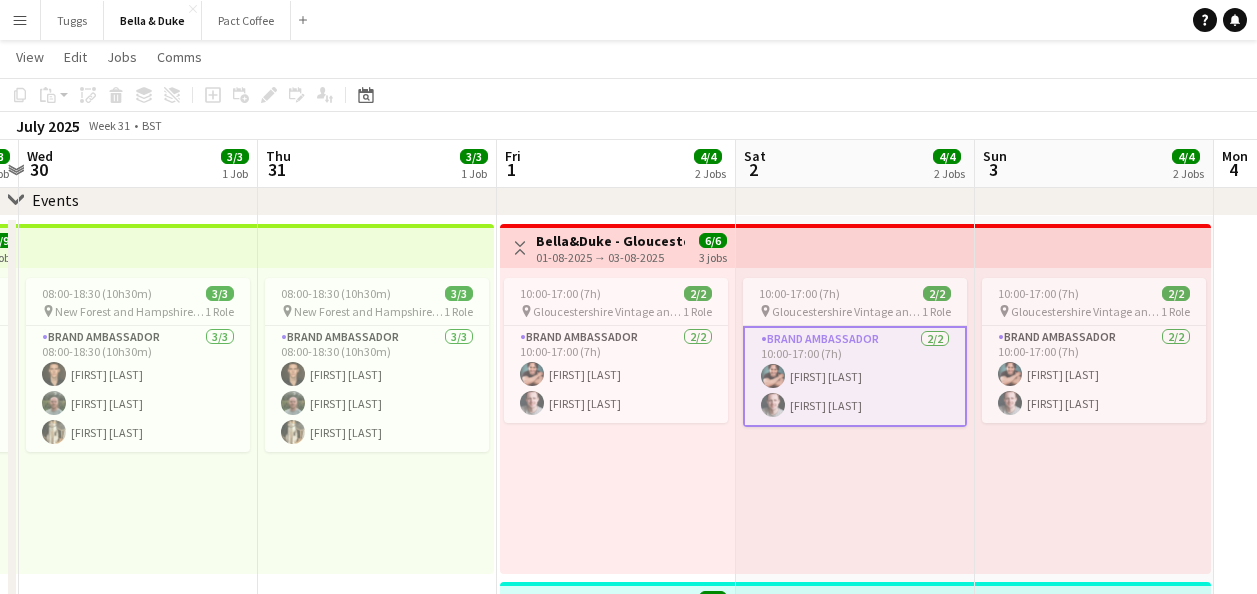 click on "Brand Ambassador   2/2   10:00-17:00 (7h)
[FIRST] [LAST] [FIRST] [LAST]" at bounding box center (855, 376) 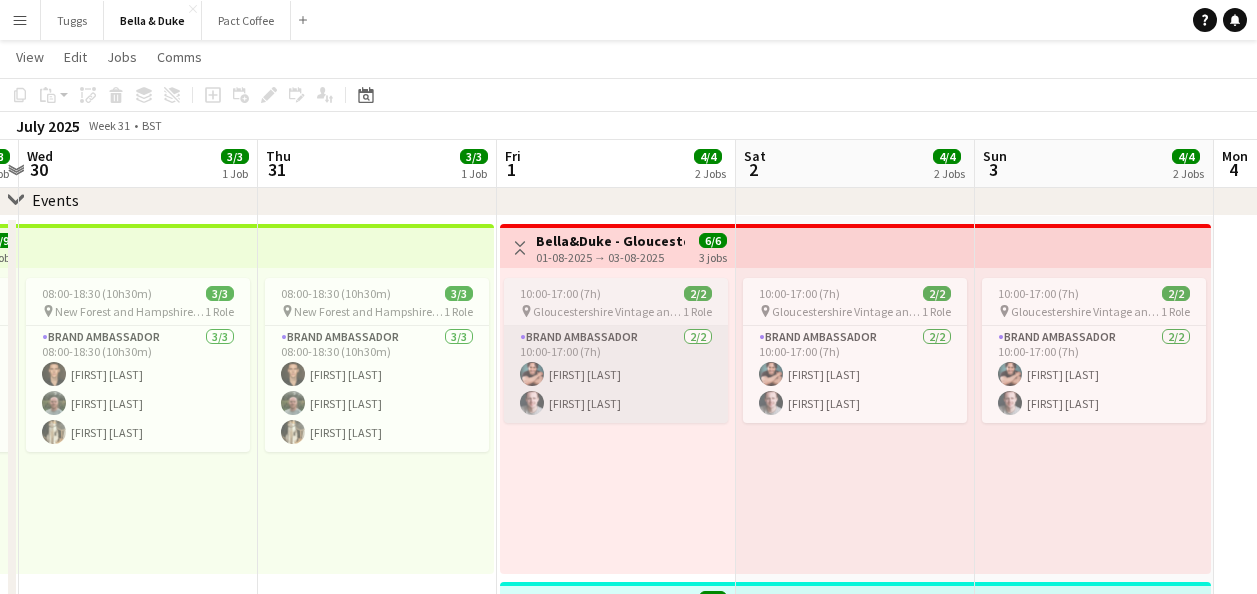 click on "Brand Ambassador   2/2   10:00-17:00 (7h)
[FIRST] [LAST] [FIRST] [LAST]" at bounding box center [616, 374] 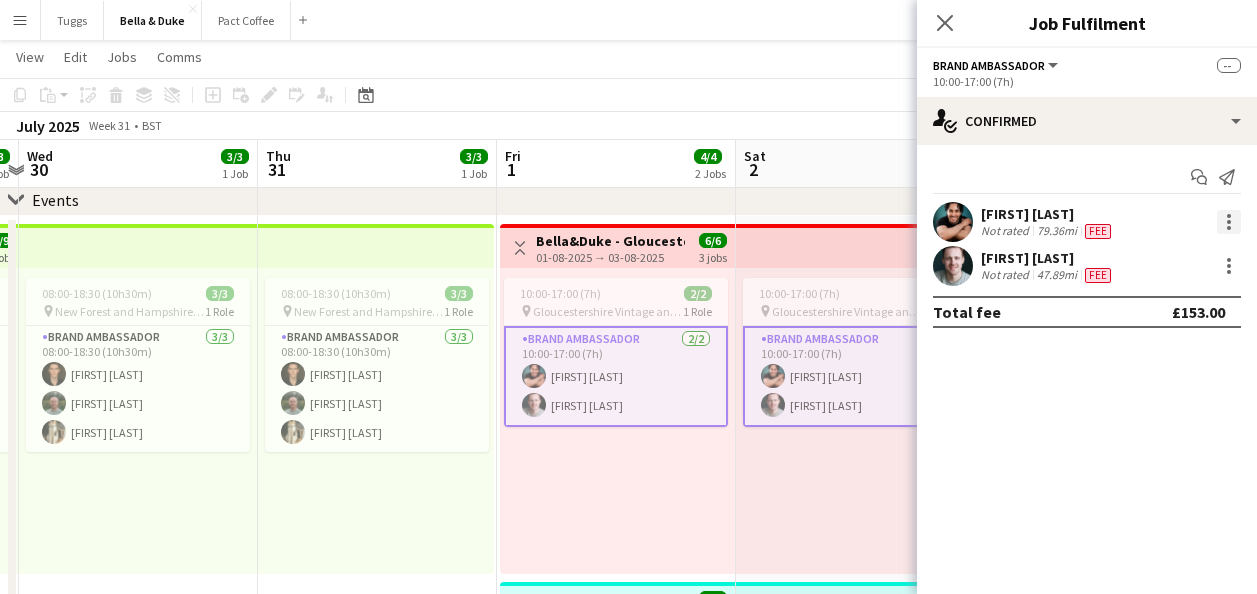 click at bounding box center (1229, 222) 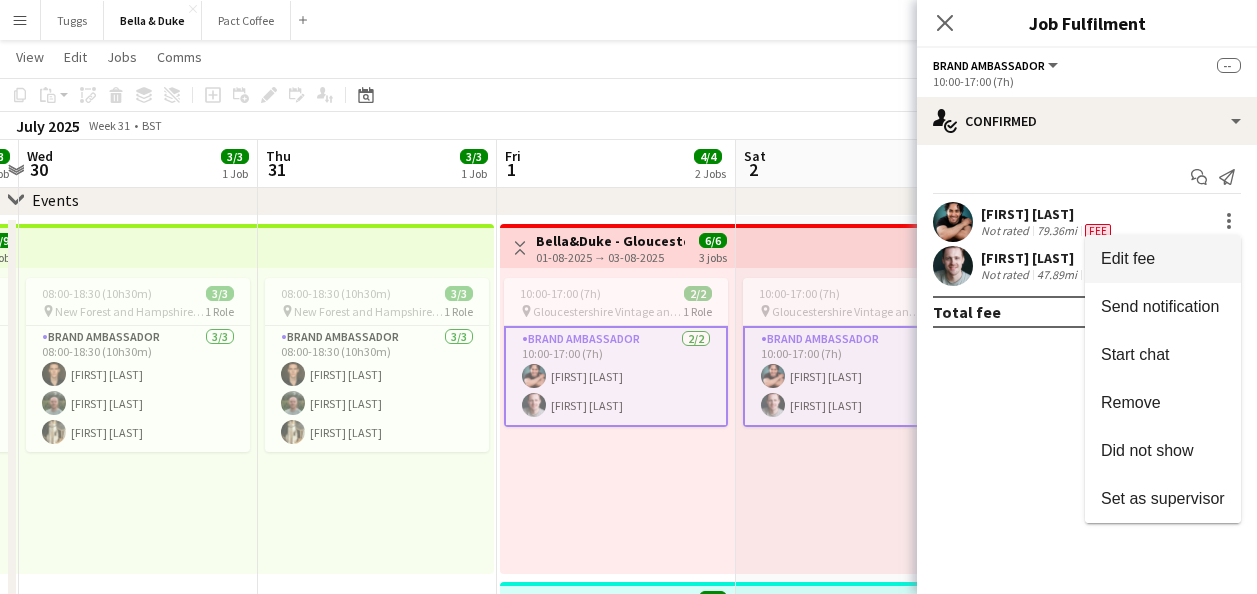 click on "Edit fee" at bounding box center [1163, 259] 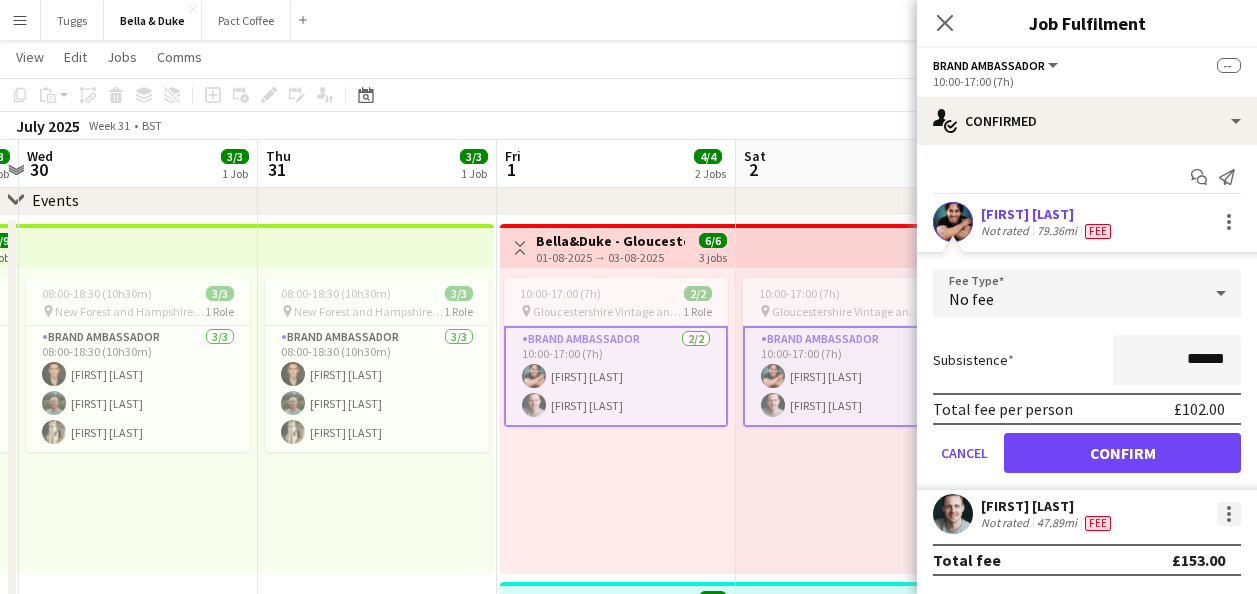 click at bounding box center (1229, 514) 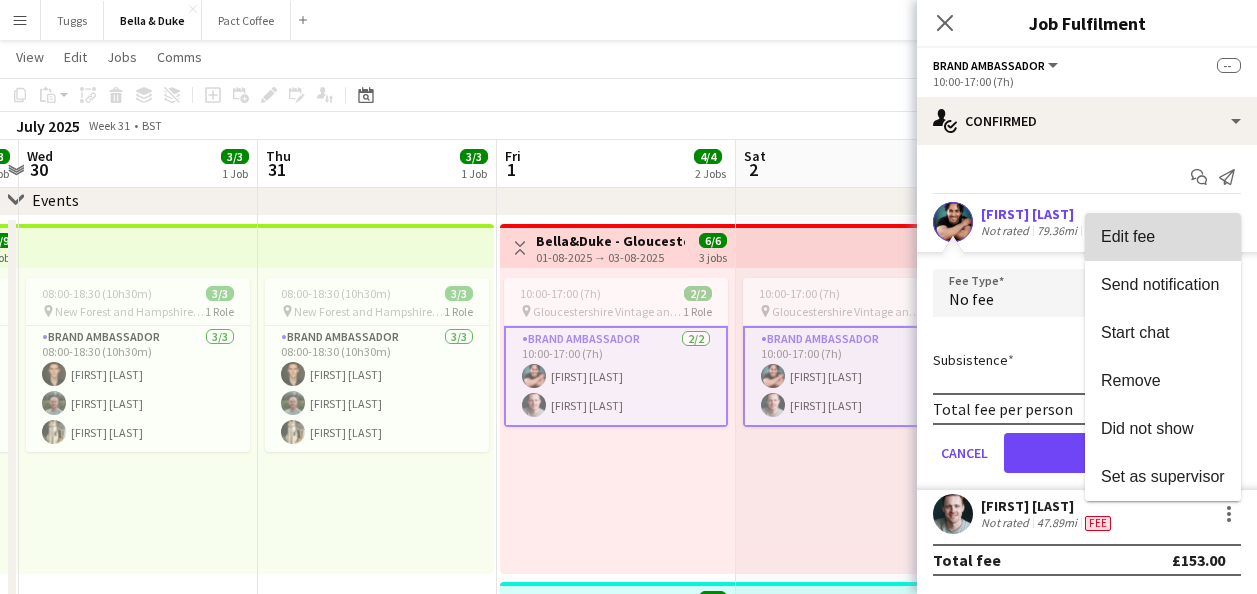 click on "Edit fee" at bounding box center [1128, 236] 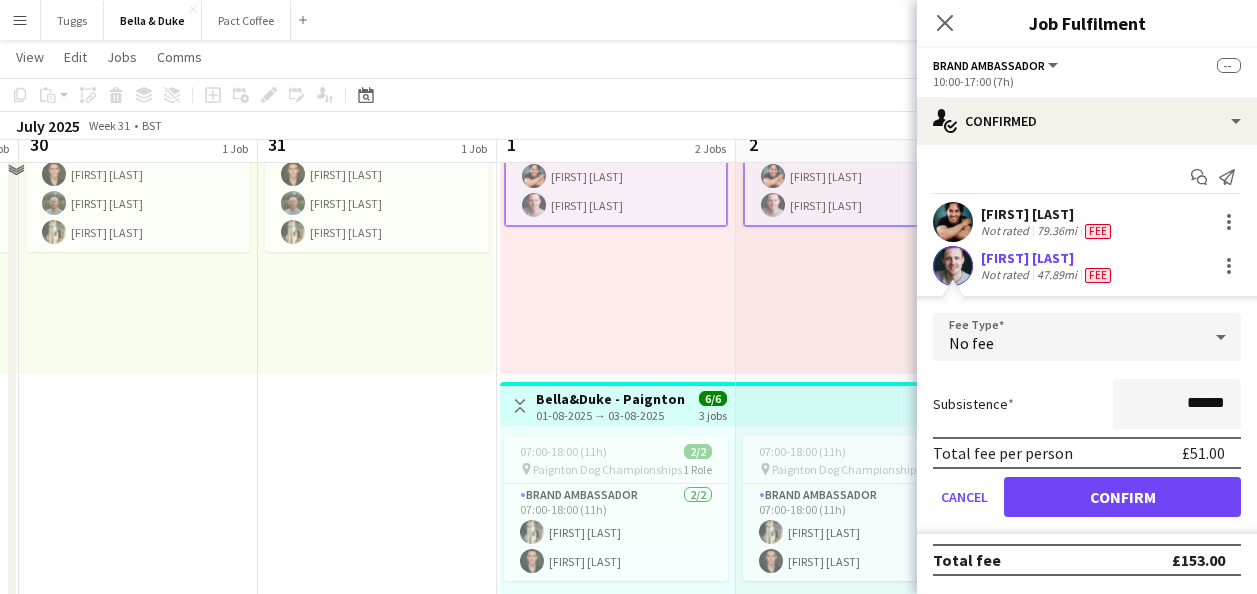 scroll, scrollTop: 100, scrollLeft: 0, axis: vertical 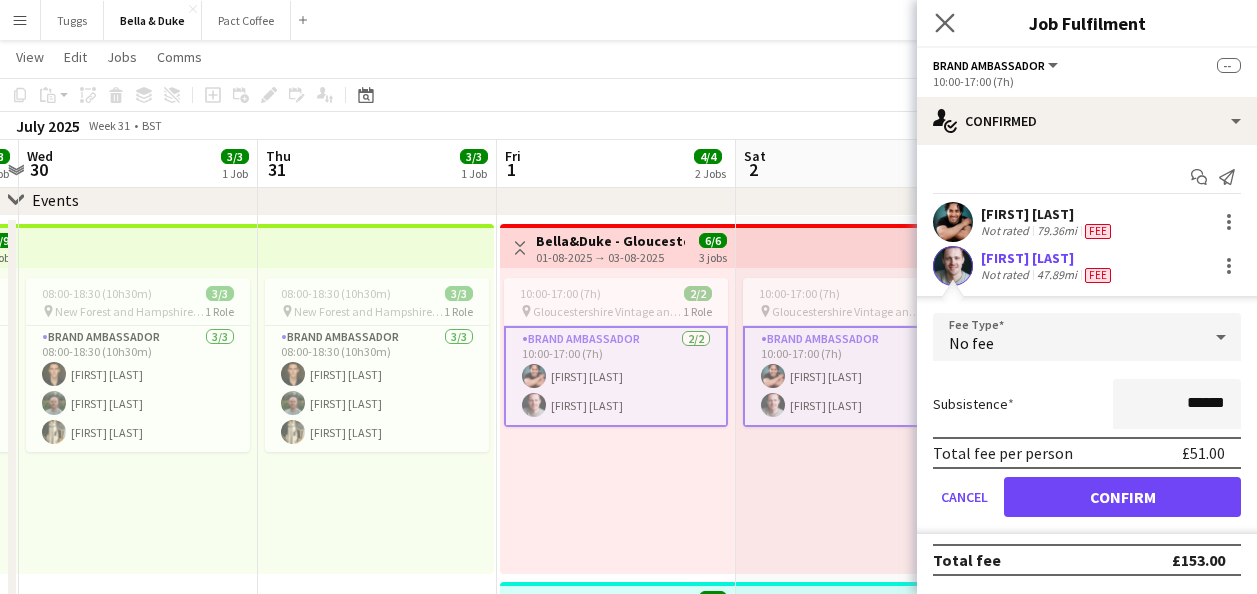 click on "Close pop-in" 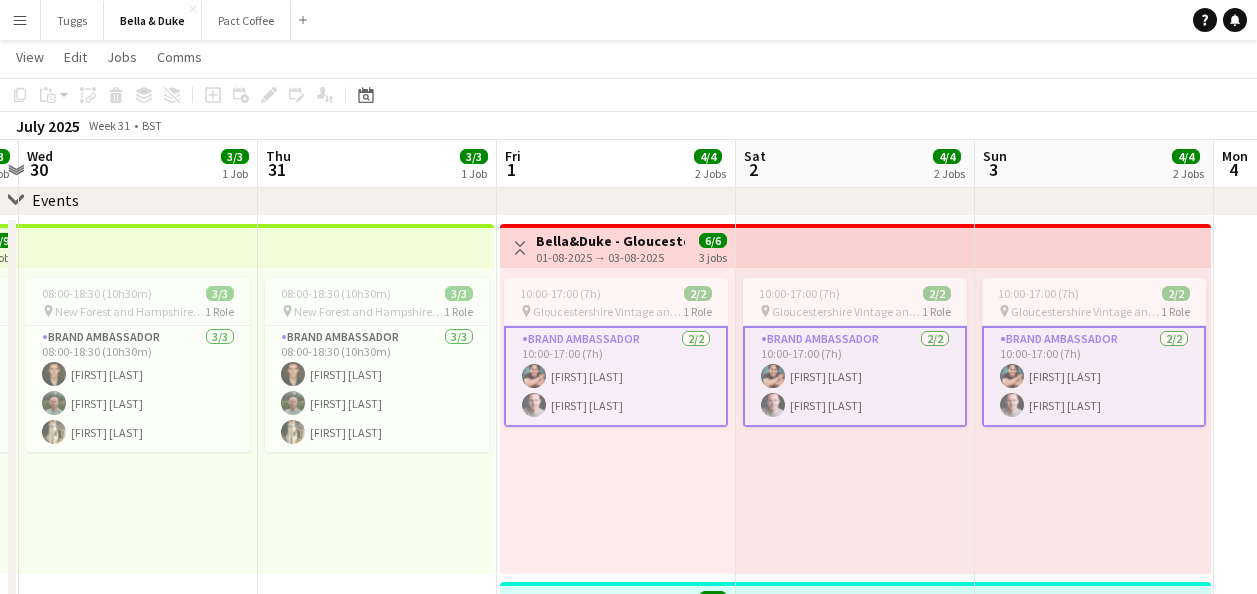 click on "08:00-18:30 (10h30m)    3/3
pin
New Forest and Hampshire Show   1 Role   Brand Ambassador   3/3   08:00-18:30 (10h30m)
[FIRST] [LAST] [FIRST] [LAST] [FIRST] [LAST]" at bounding box center (376, 421) 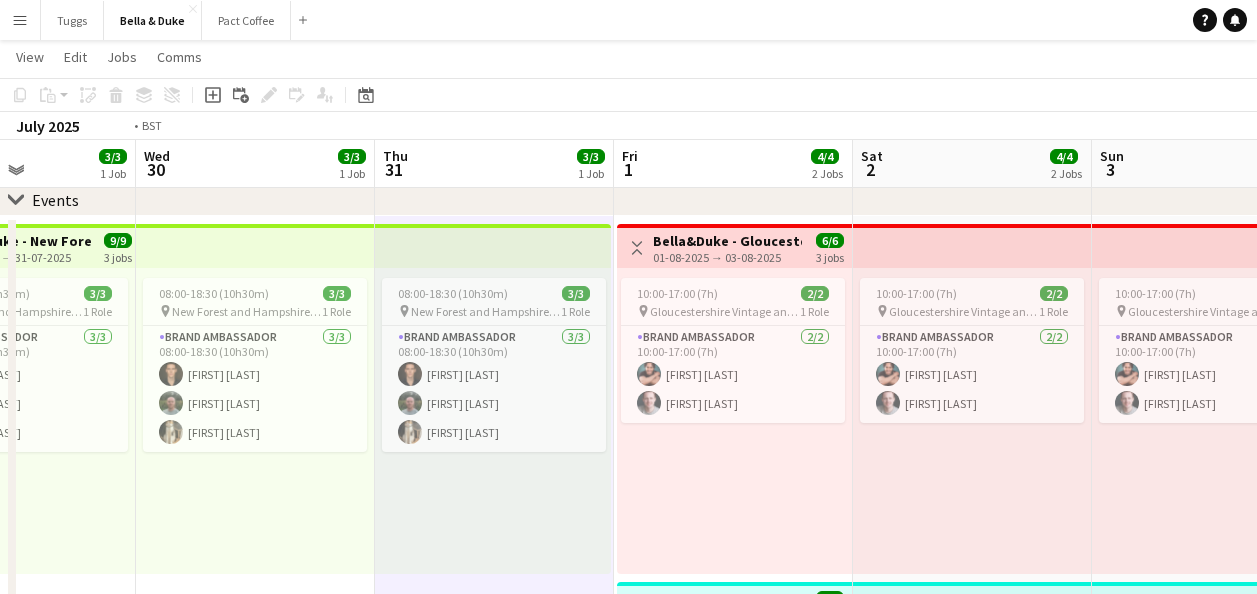 drag, startPoint x: 551, startPoint y: 519, endPoint x: 1146, endPoint y: 528, distance: 595.06805 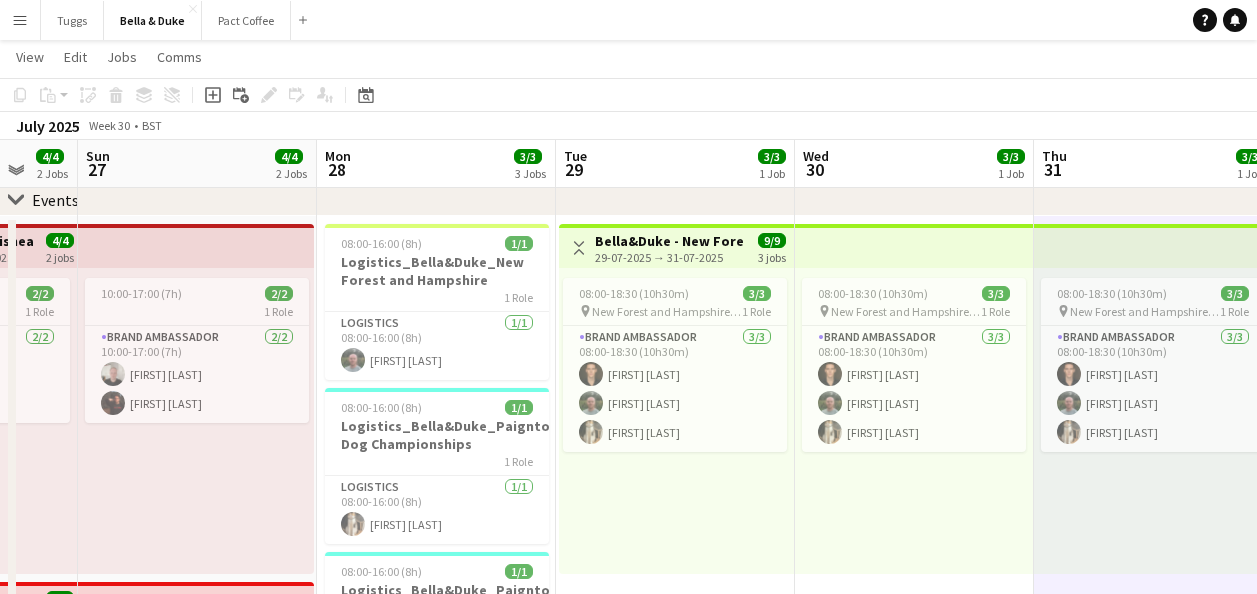 drag, startPoint x: 591, startPoint y: 538, endPoint x: 711, endPoint y: 526, distance: 120.59851 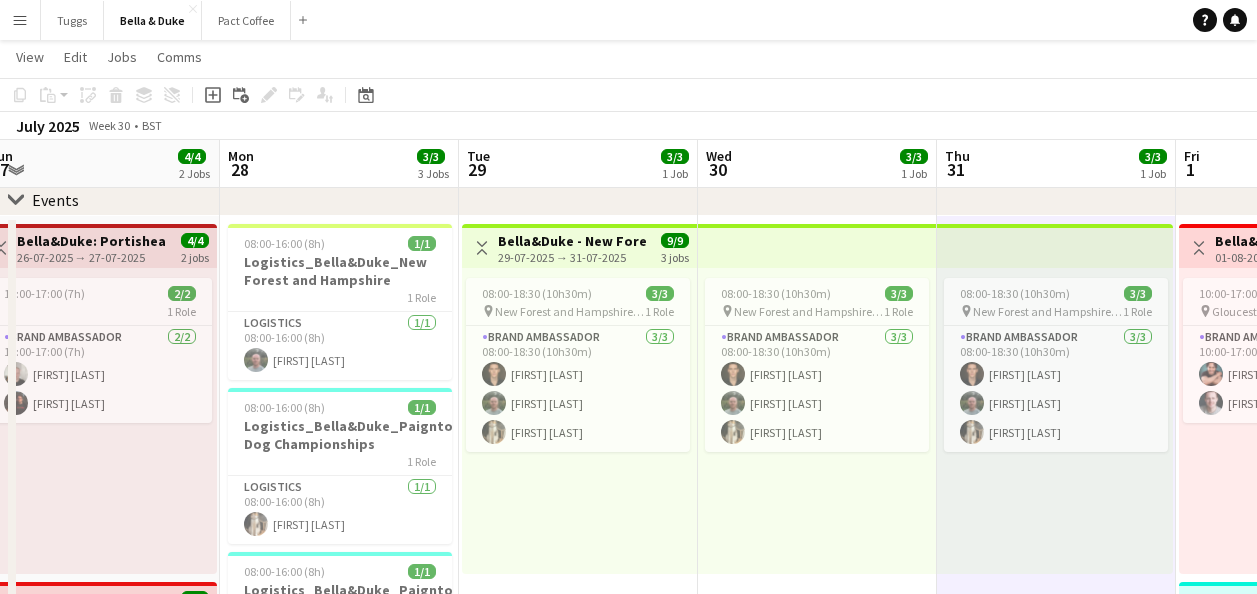 drag, startPoint x: 198, startPoint y: 459, endPoint x: 78, endPoint y: 557, distance: 154.93224 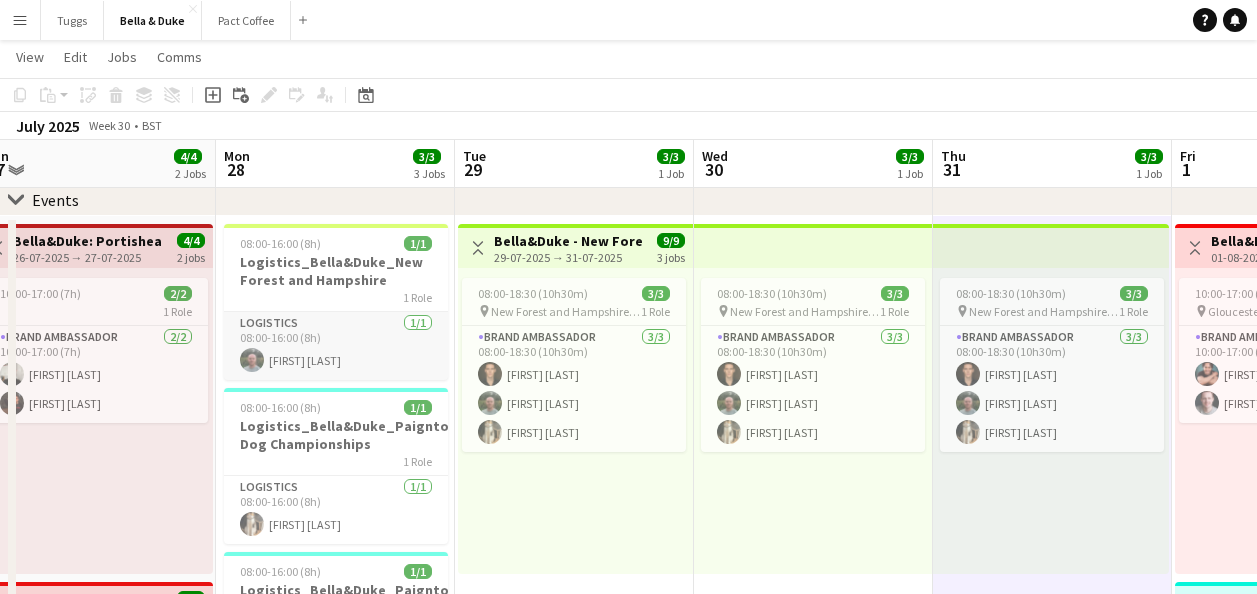 click on "Logistics   1/1   08:00-16:00 (8h)
[FIRST] [LAST]" at bounding box center [336, 346] 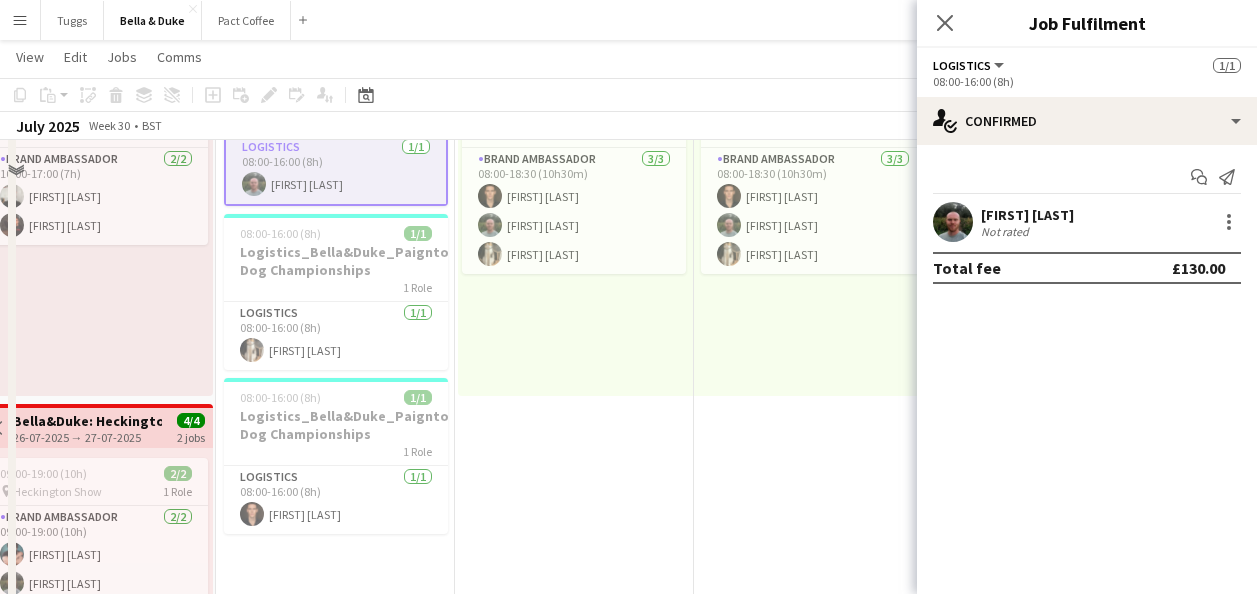scroll, scrollTop: 300, scrollLeft: 0, axis: vertical 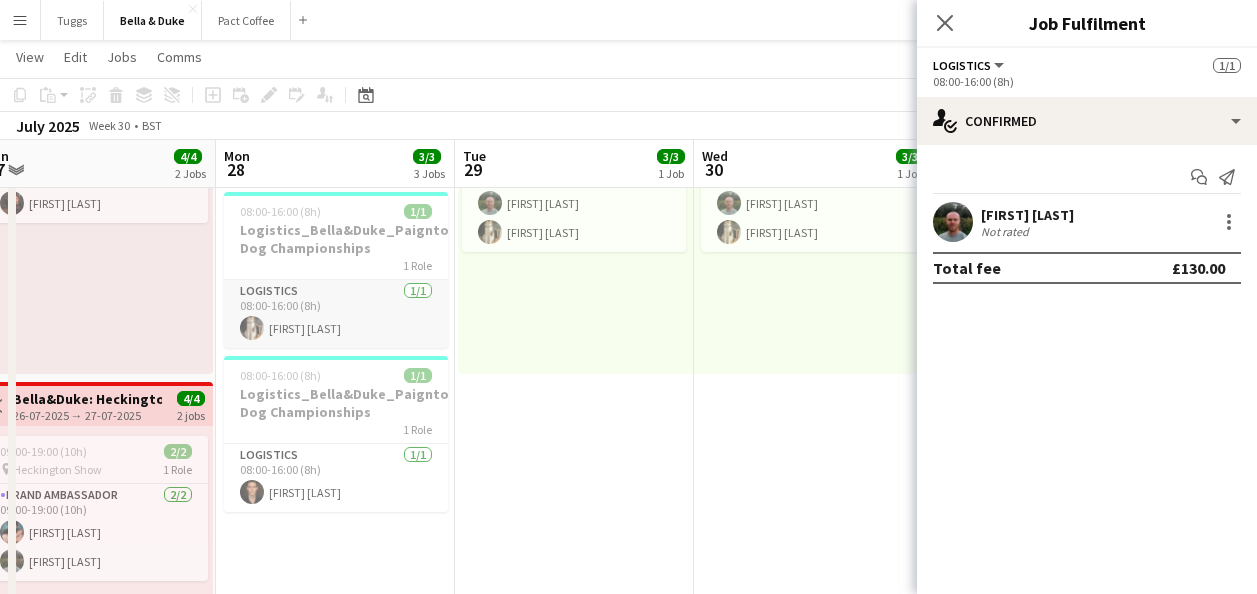 click on "Logistics   1/1   08:00-16:00 (8h)
[FIRST] [LAST]" at bounding box center (336, 314) 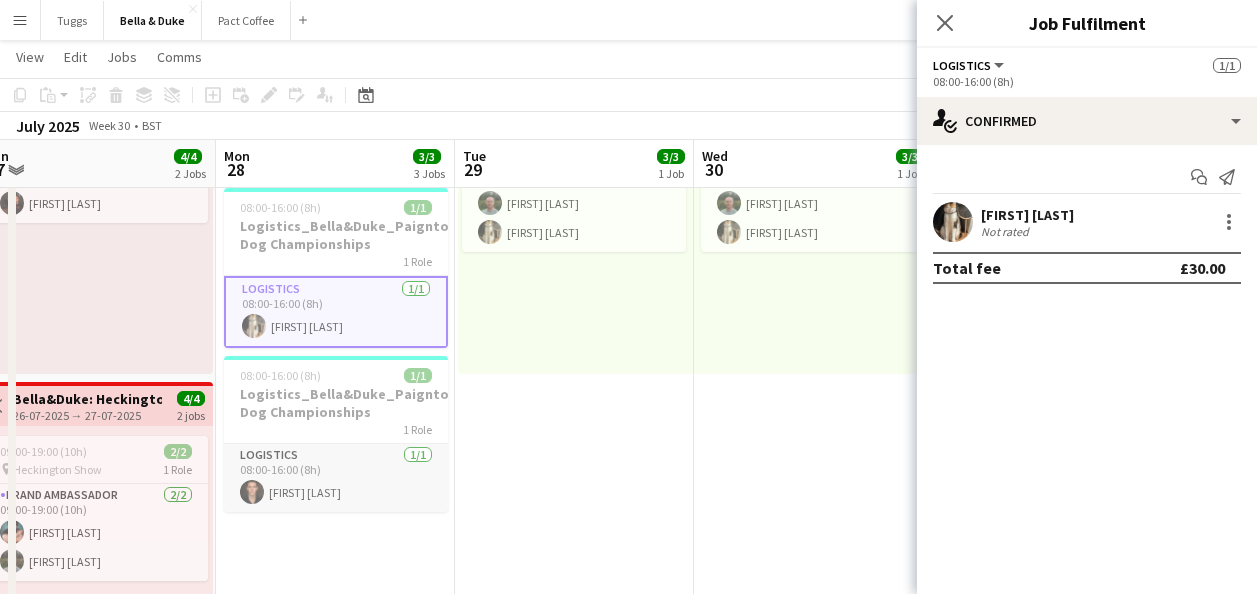 click on "Logistics   1/1   08:00-16:00 (8h)
[FIRST] [LAST]" at bounding box center [336, 478] 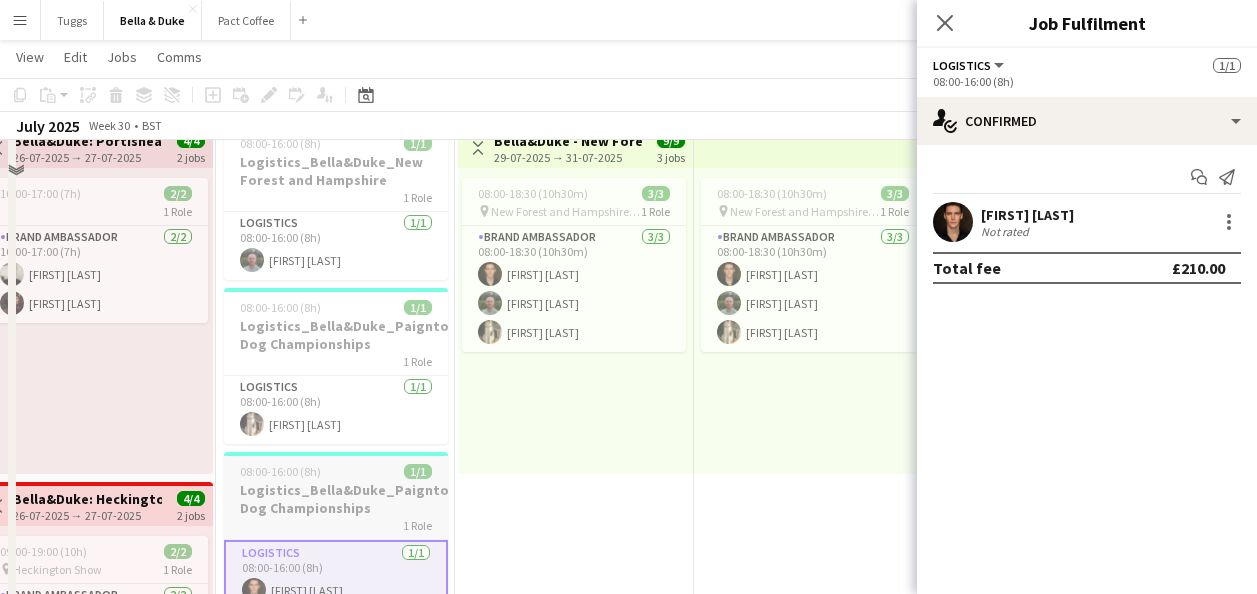 scroll, scrollTop: 100, scrollLeft: 0, axis: vertical 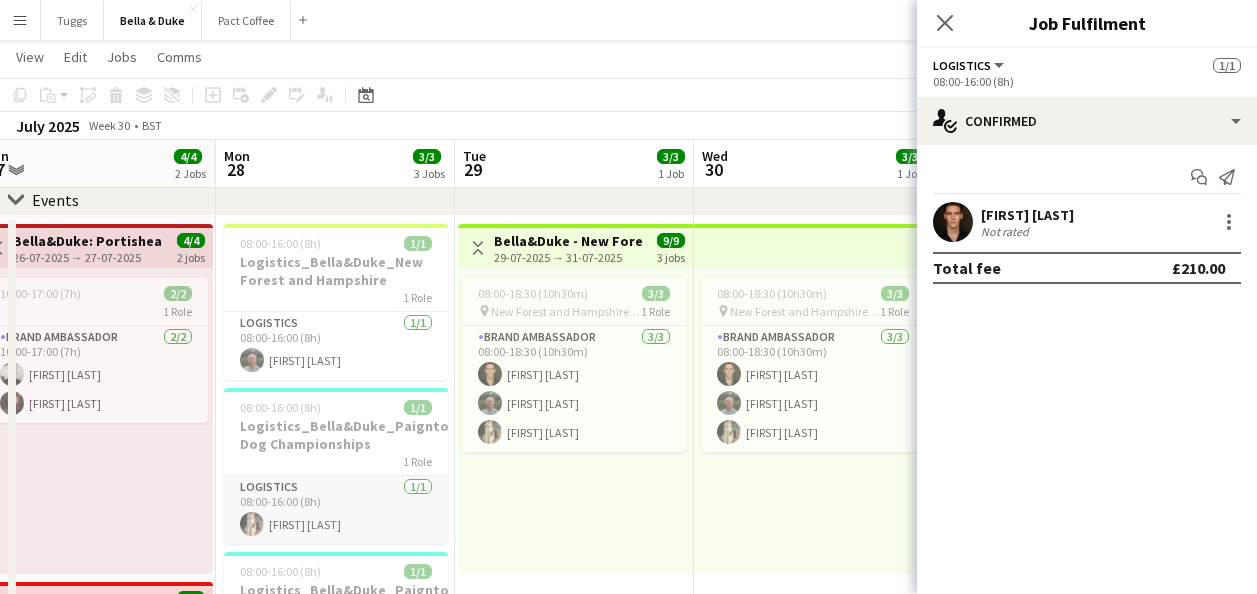 click on "Logistics   1/1   08:00-16:00 (8h)
[FIRST] [LAST]" at bounding box center (336, 510) 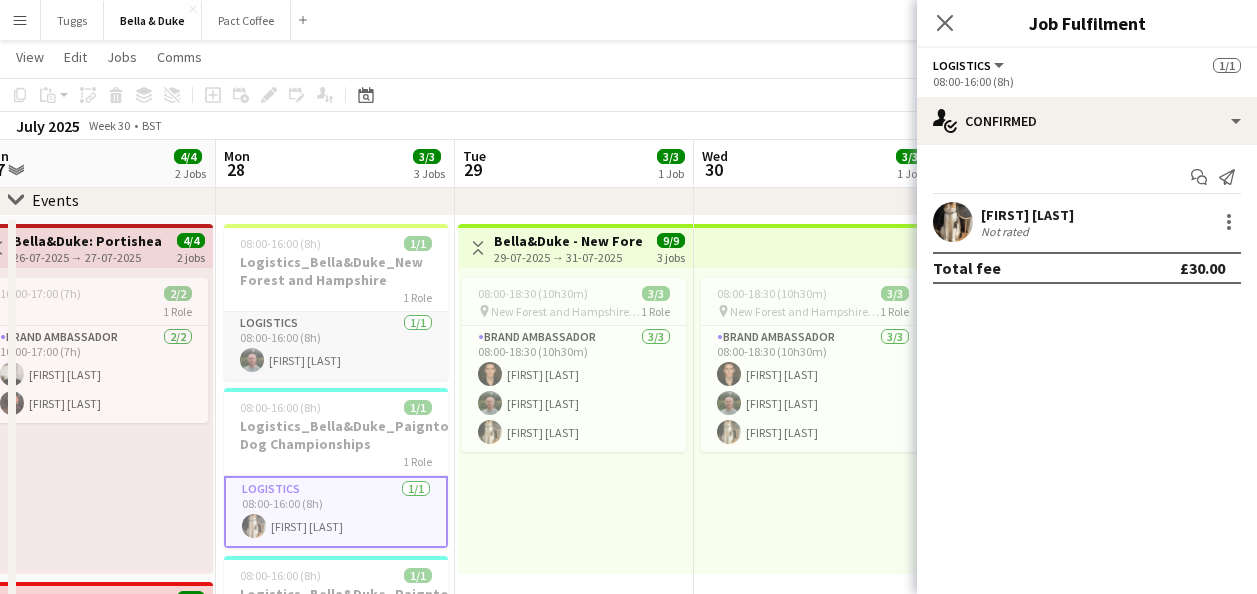 click on "Logistics   1/1   08:00-16:00 (8h)
[FIRST] [LAST]" at bounding box center (336, 346) 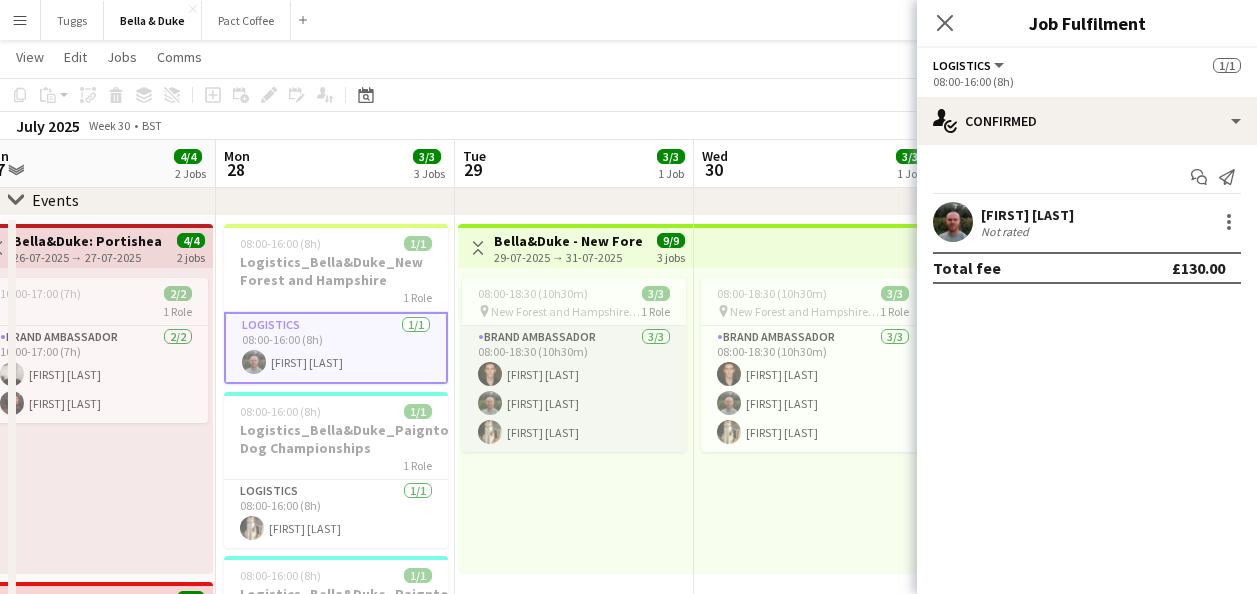 click on "Brand Ambassador   3/3   08:00-18:30 (10h30m)
[FIRST] [LAST] [FIRST] [LAST] [FIRST] [LAST]" at bounding box center [574, 389] 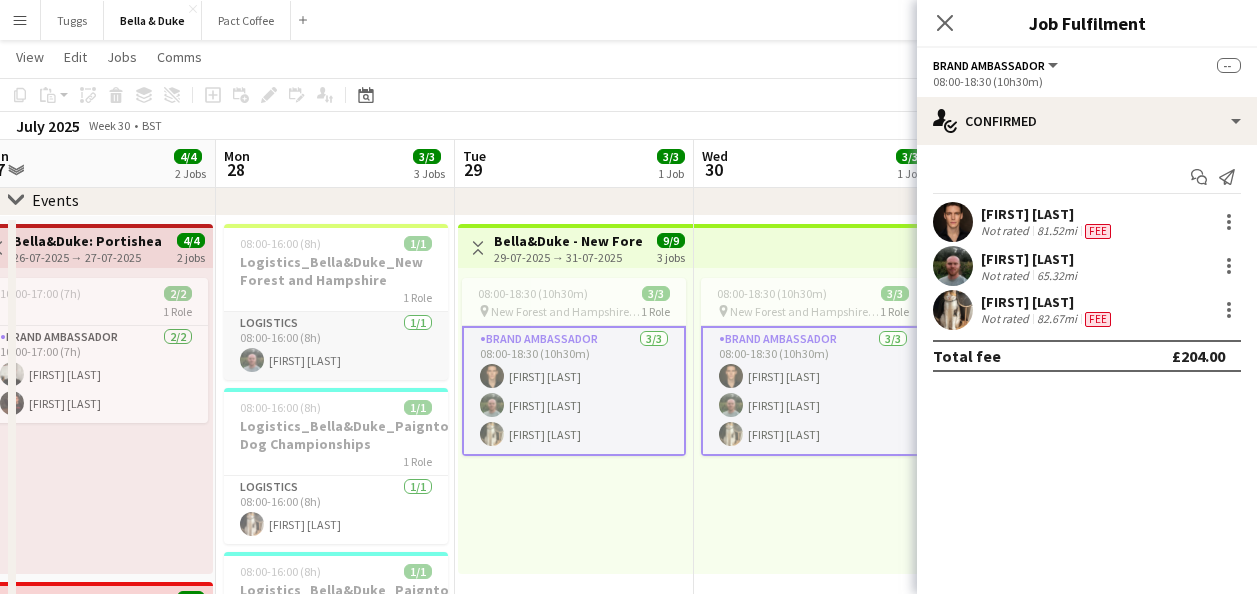 click on "Logistics   1/1   08:00-16:00 (8h)
[FIRST] [LAST]" at bounding box center (336, 346) 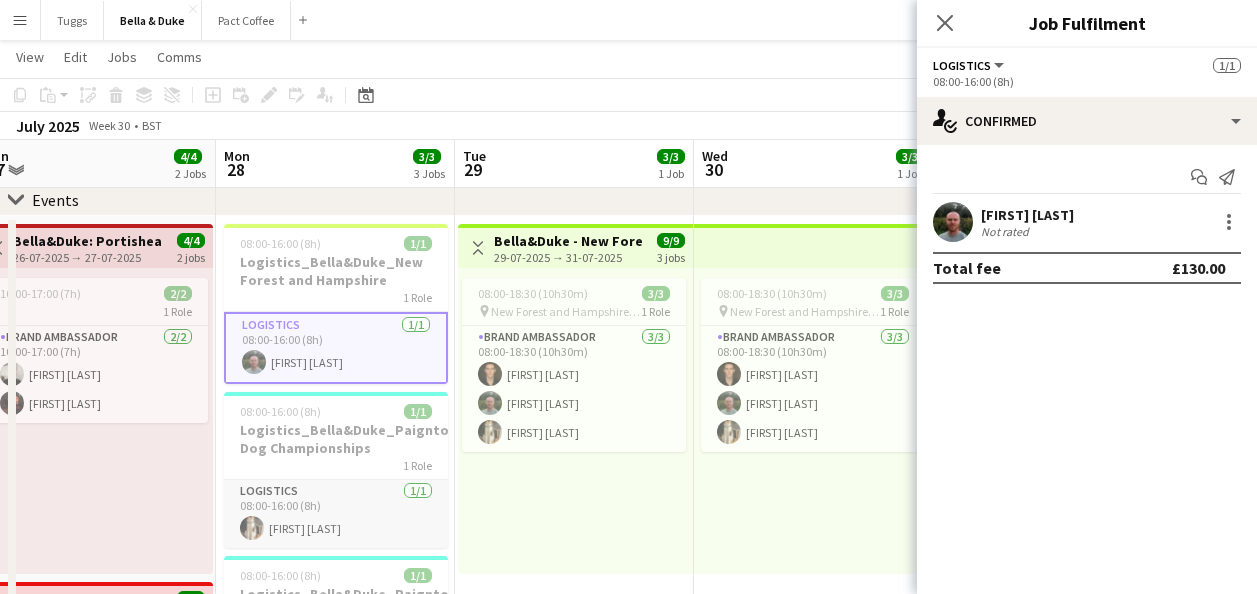 click on "Logistics   1/1   08:00-16:00 (8h)
[FIRST] [LAST]" at bounding box center [336, 514] 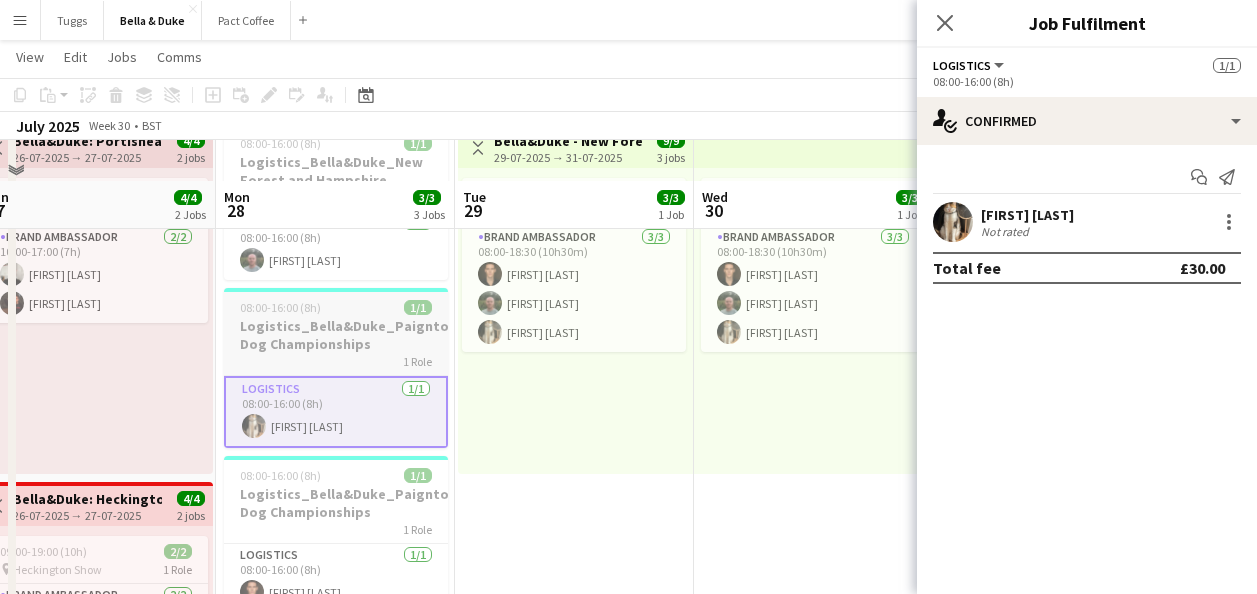 scroll, scrollTop: 300, scrollLeft: 0, axis: vertical 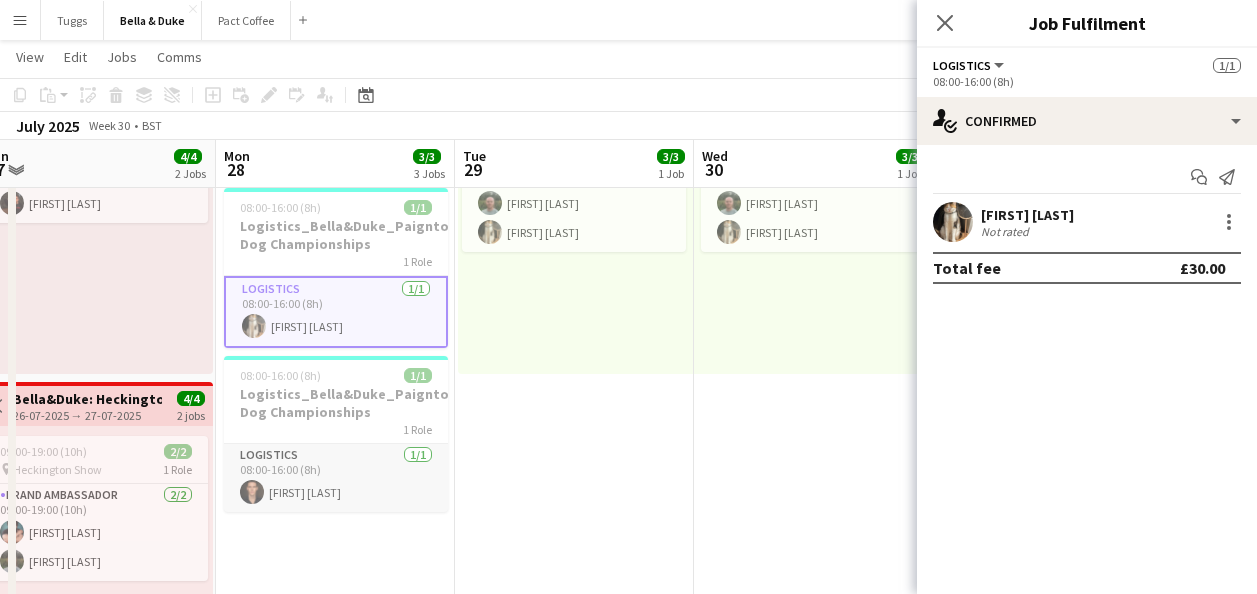click on "Logistics   1/1   08:00-16:00 (8h)
[FIRST] [LAST]" at bounding box center (336, 478) 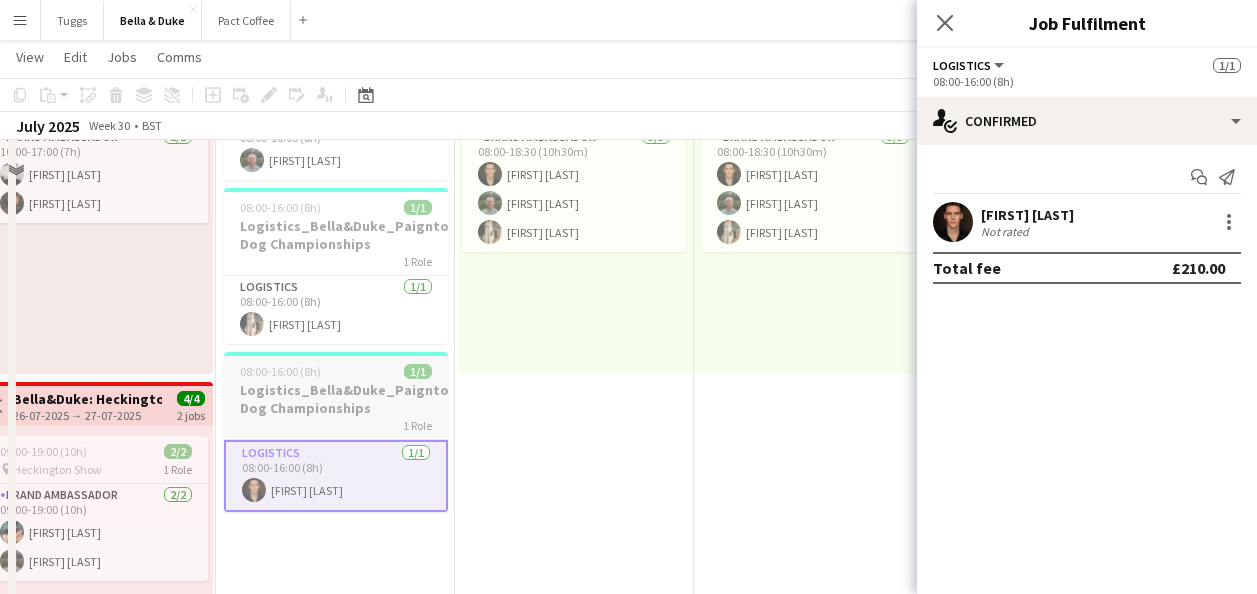 scroll, scrollTop: 200, scrollLeft: 0, axis: vertical 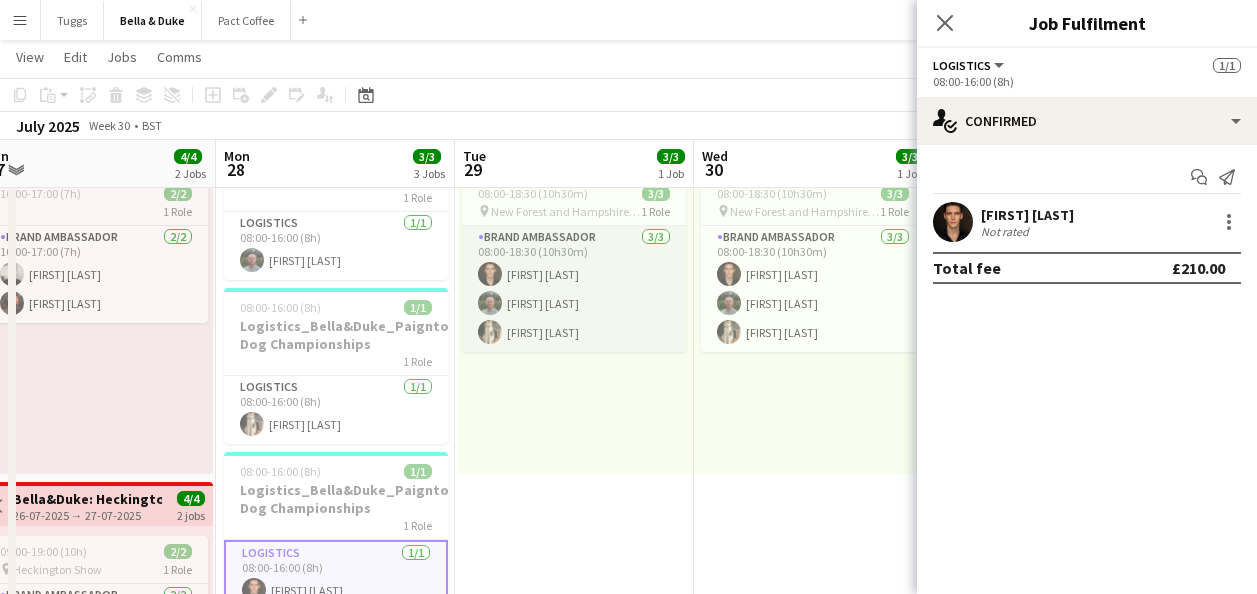 click on "Brand Ambassador   3/3   08:00-18:30 (10h30m)
[FIRST] [LAST] [FIRST] [LAST] [FIRST] [LAST]" at bounding box center (574, 289) 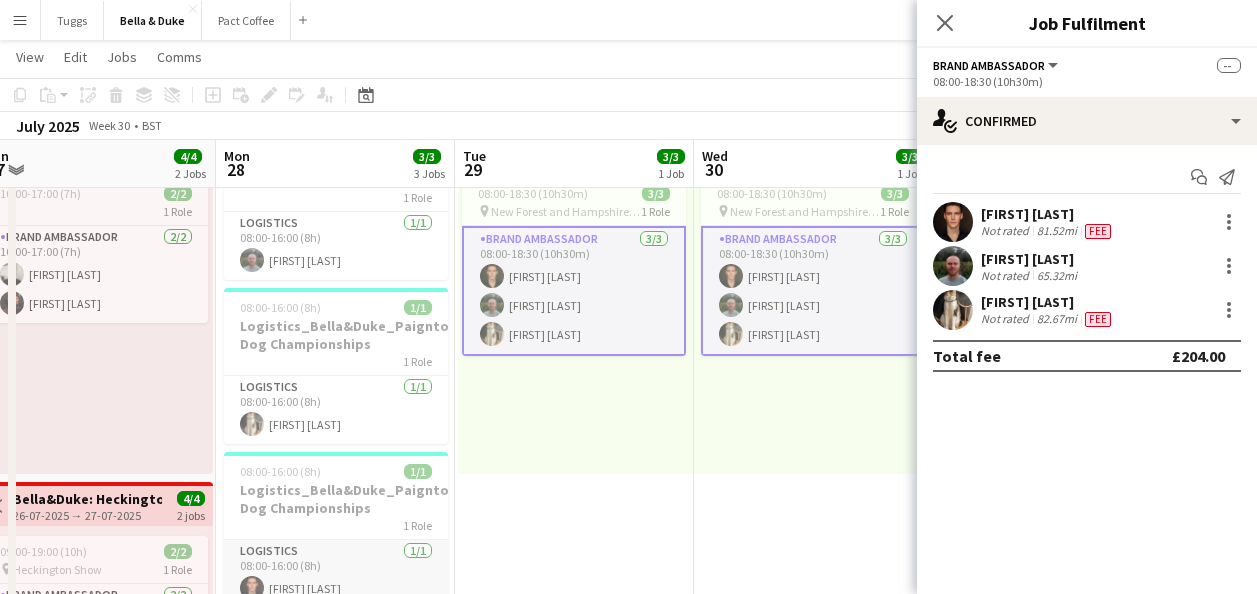 click on "Logistics   1/1   08:00-16:00 (8h)
[FIRST] [LAST]" at bounding box center (336, 574) 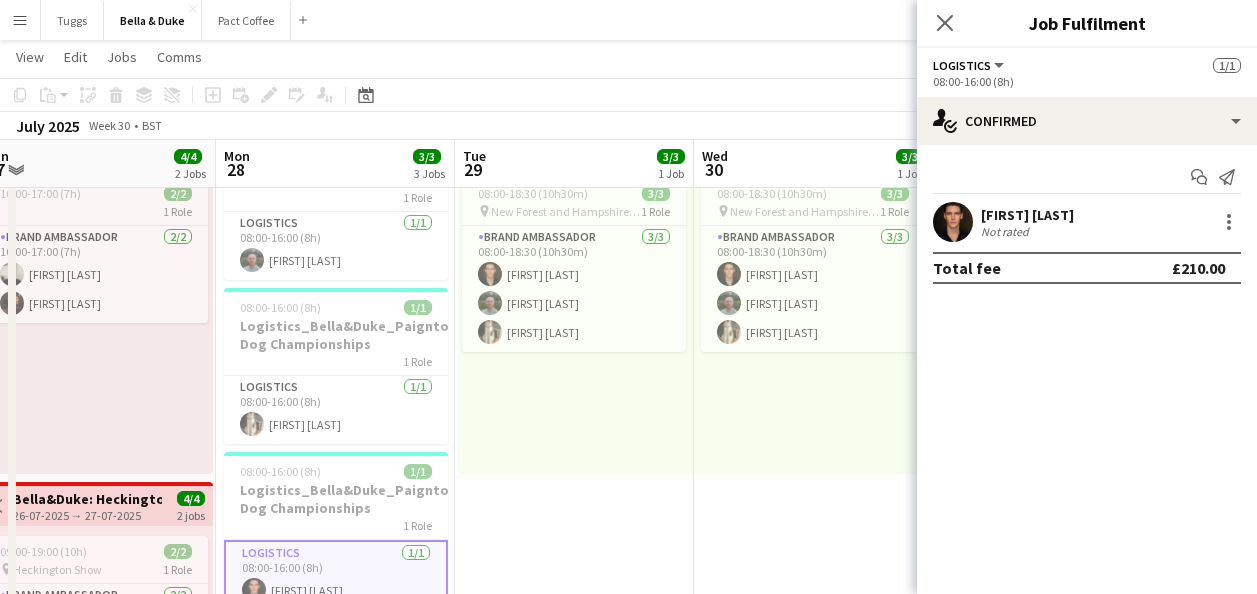 click on "08:00-18:30 (10h30m)    3/3
pin
New Forest and Hampshire Show   1 Role   Brand Ambassador   3/3   08:00-18:30 (10h30m)
[FIRST] [LAST] [FIRST] [LAST] [FIRST] [LAST]" at bounding box center [575, 321] 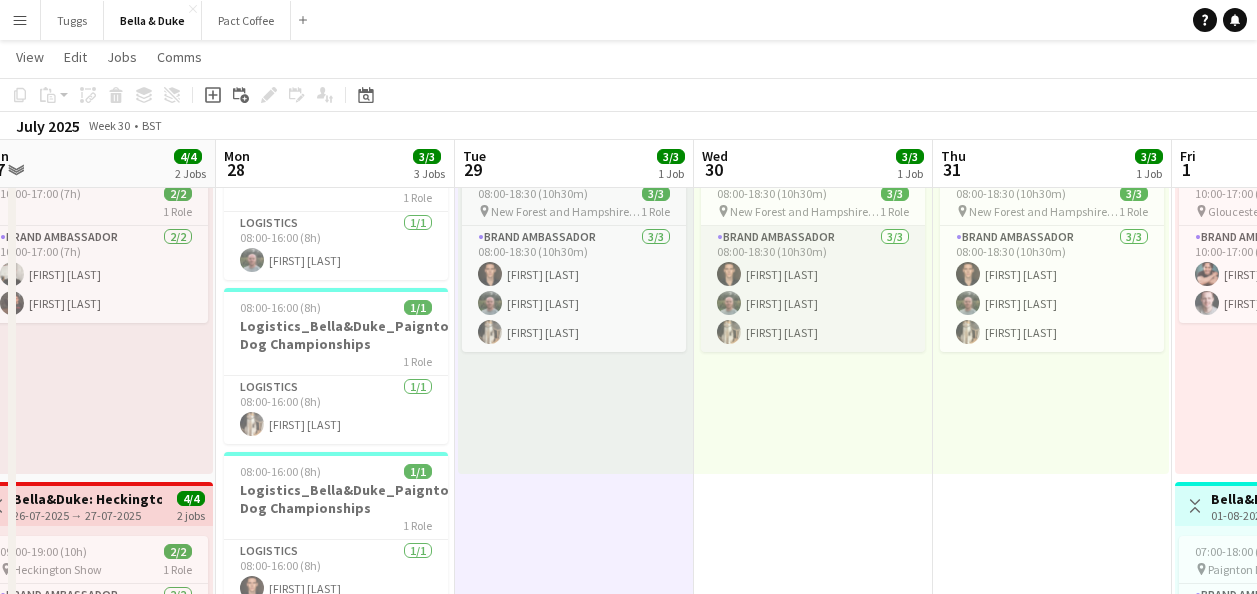 click on "Brand Ambassador   3/3   08:00-18:30 (10h30m)
[FIRST] [LAST] [FIRST] [LAST] [FIRST] [LAST]" at bounding box center [813, 289] 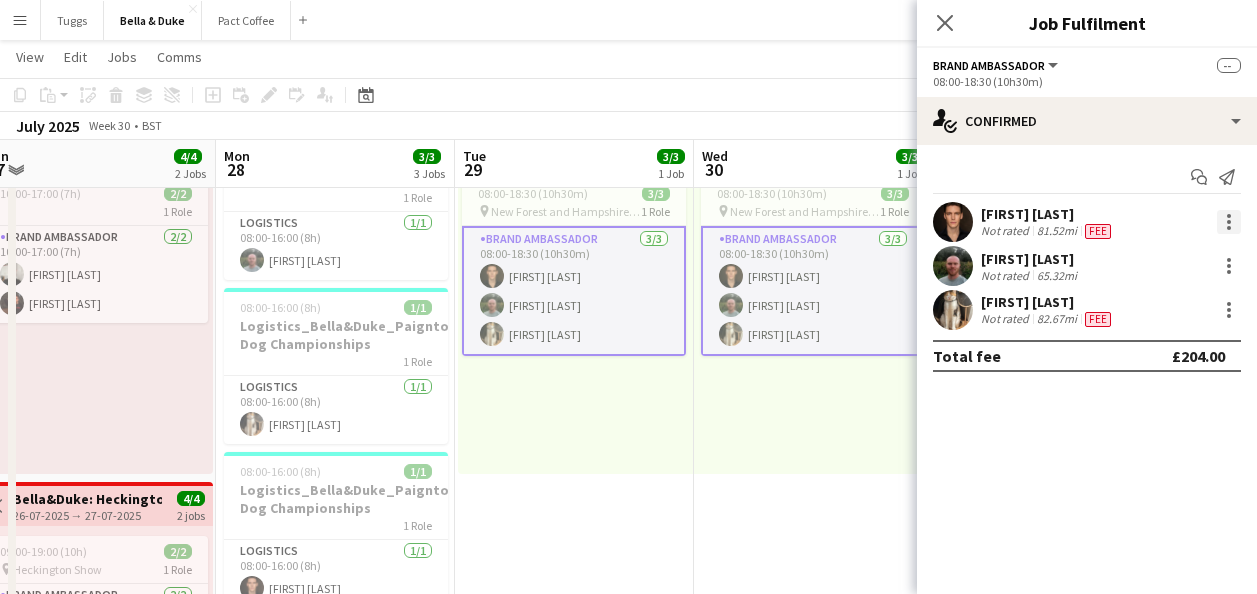 click at bounding box center [1229, 222] 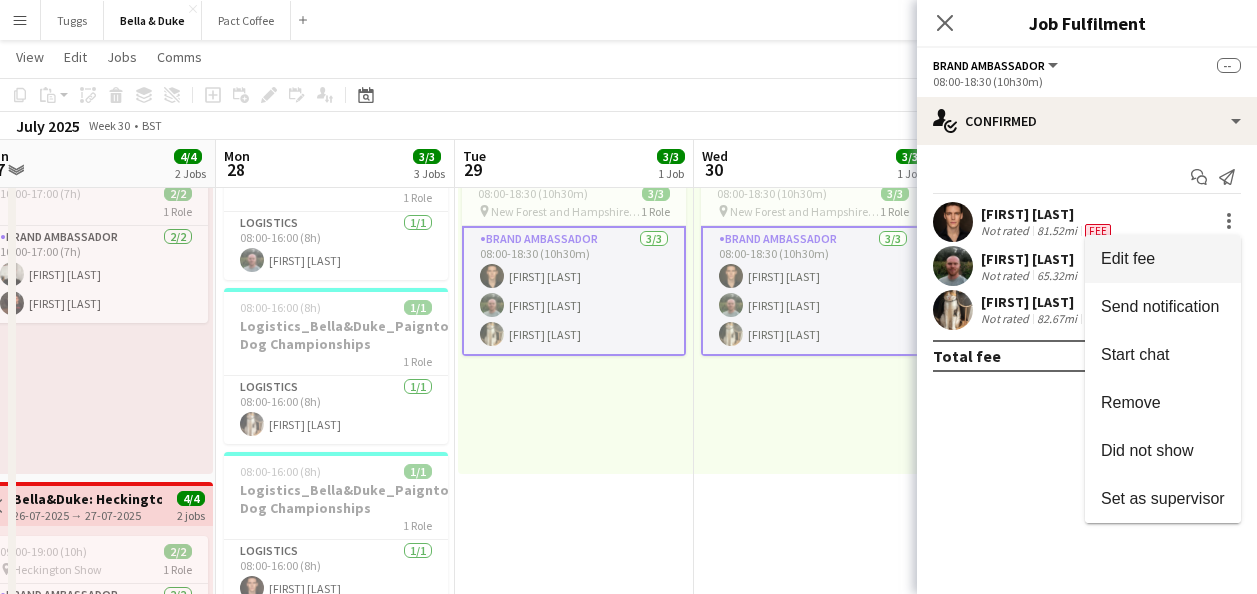 click on "Edit fee" at bounding box center (1163, 259) 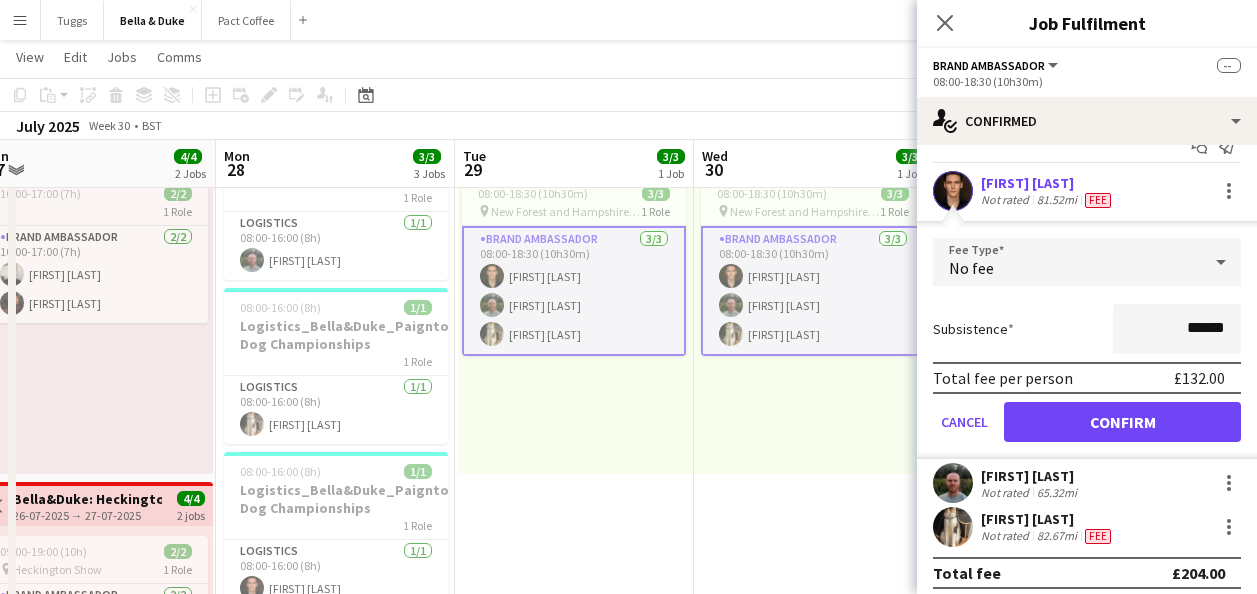 scroll, scrollTop: 42, scrollLeft: 0, axis: vertical 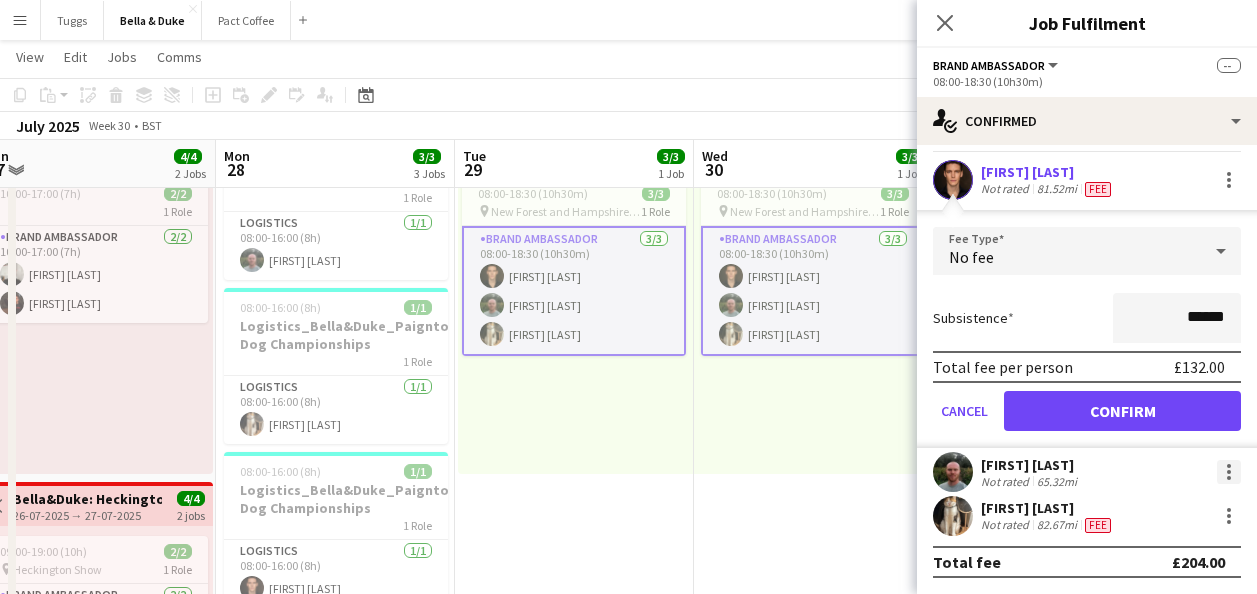 click at bounding box center [1229, 472] 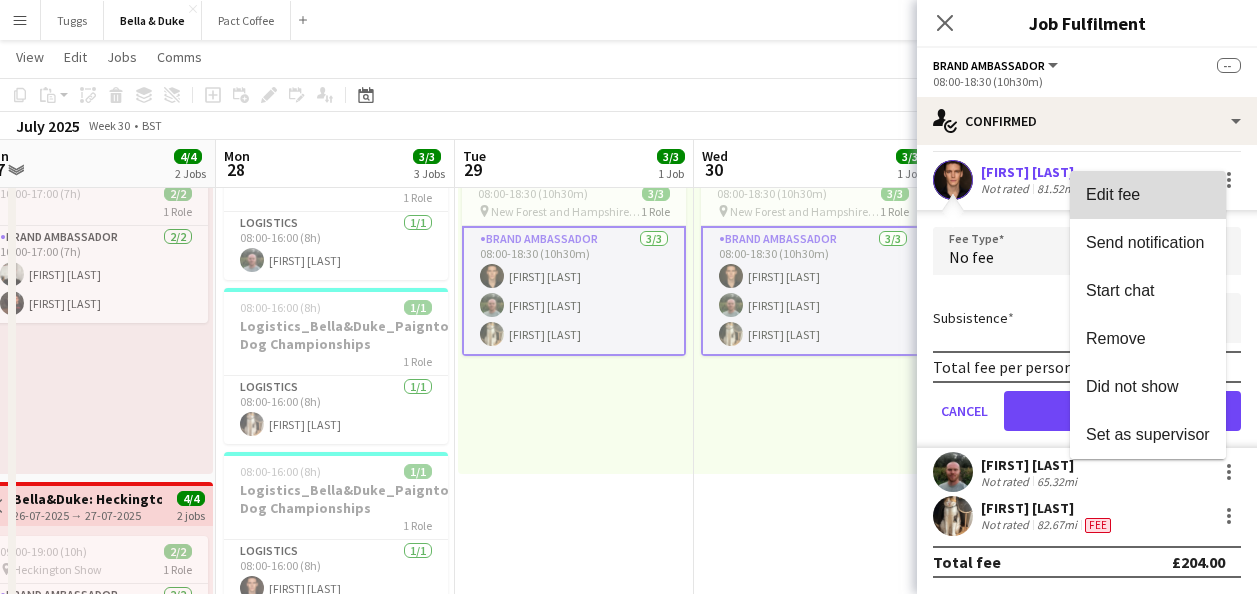 click on "Edit fee" at bounding box center [1148, 195] 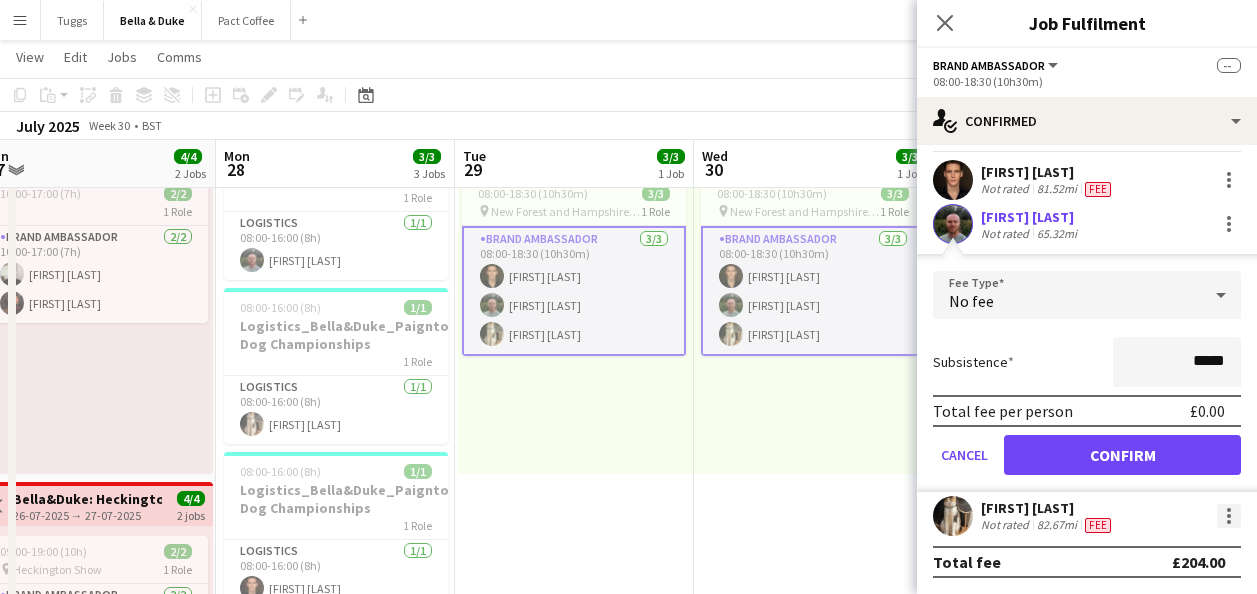 click at bounding box center [1229, 516] 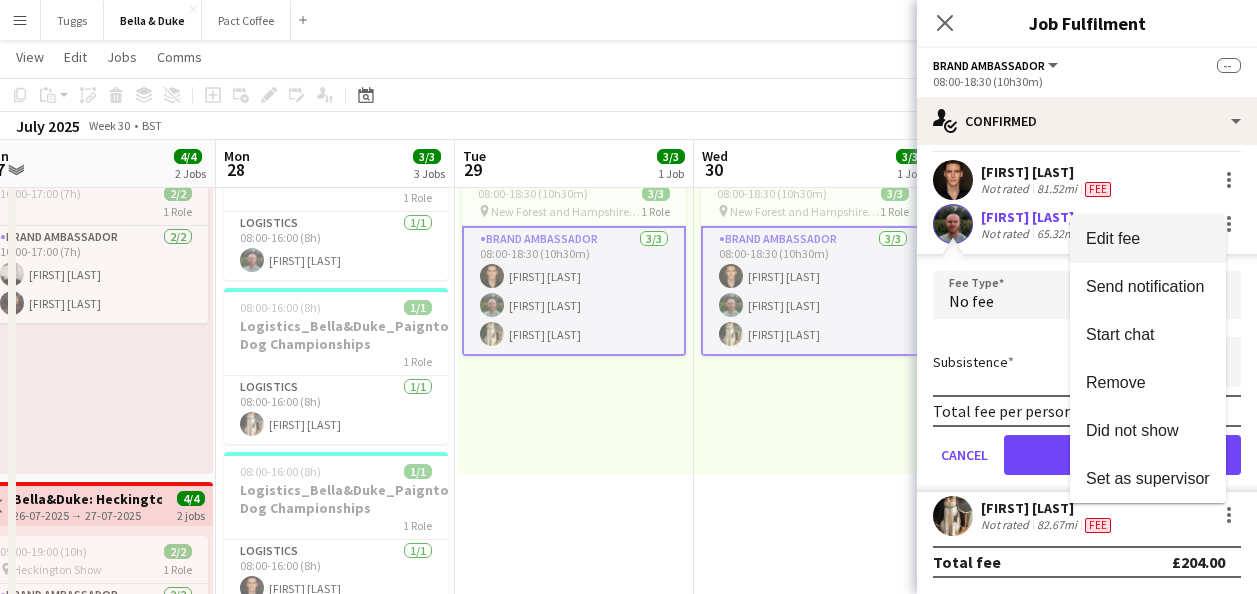 click on "Edit fee" at bounding box center (1148, 239) 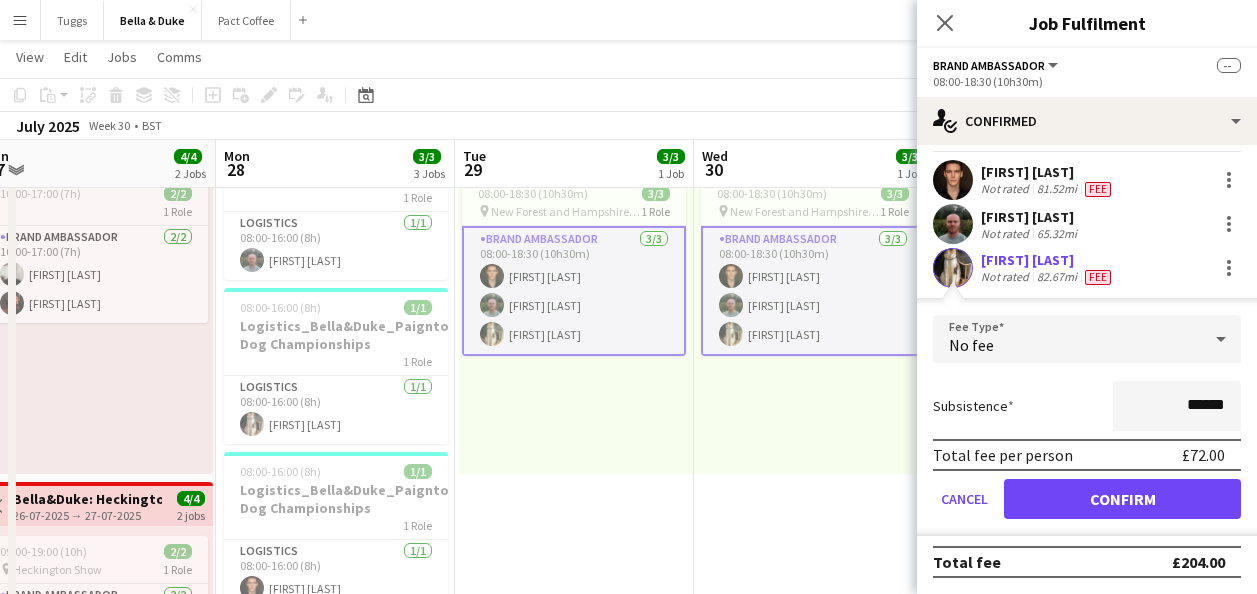 click on "[FIRST] [LAST]   Not rated   81.52mi   Fee" at bounding box center (1087, 180) 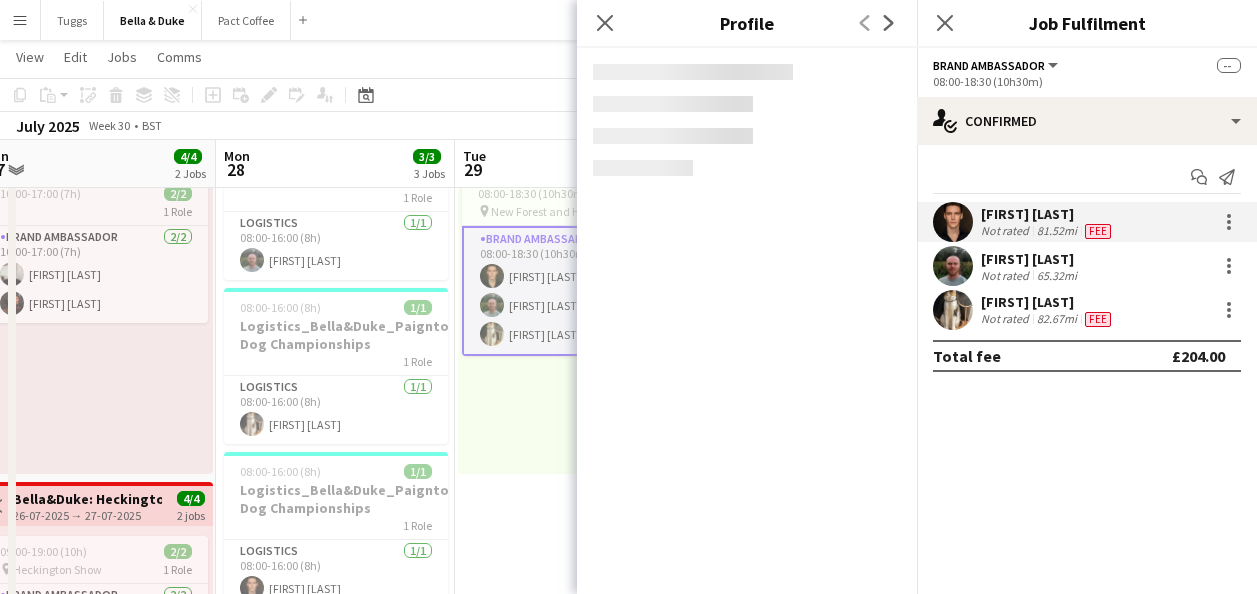 scroll, scrollTop: 0, scrollLeft: 0, axis: both 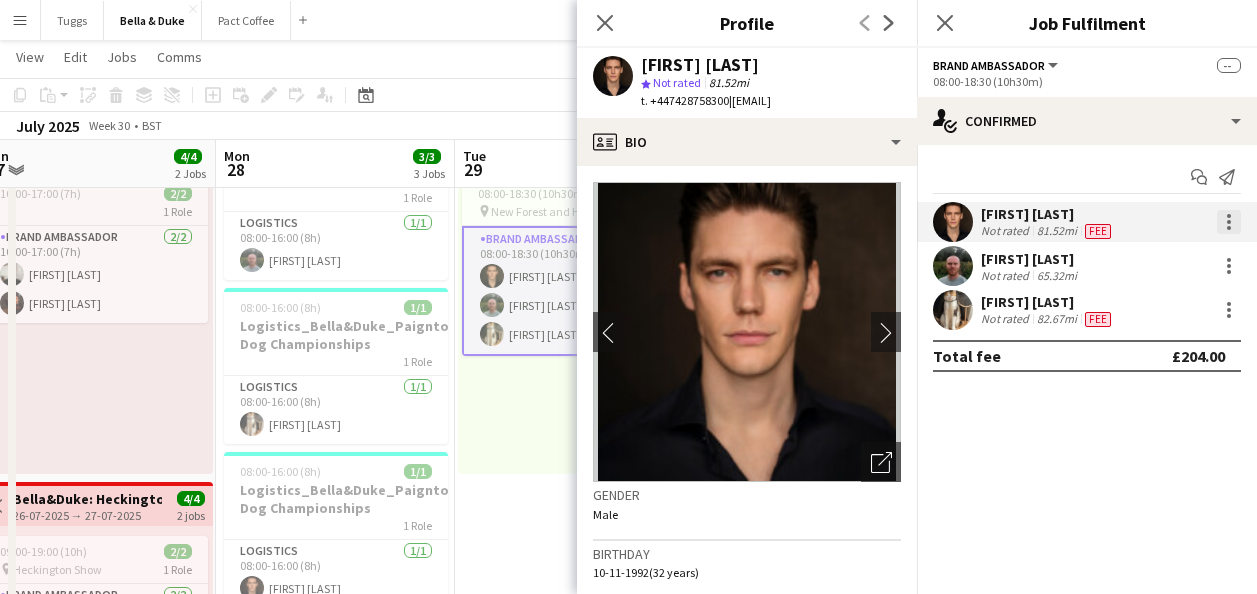 click at bounding box center (1229, 222) 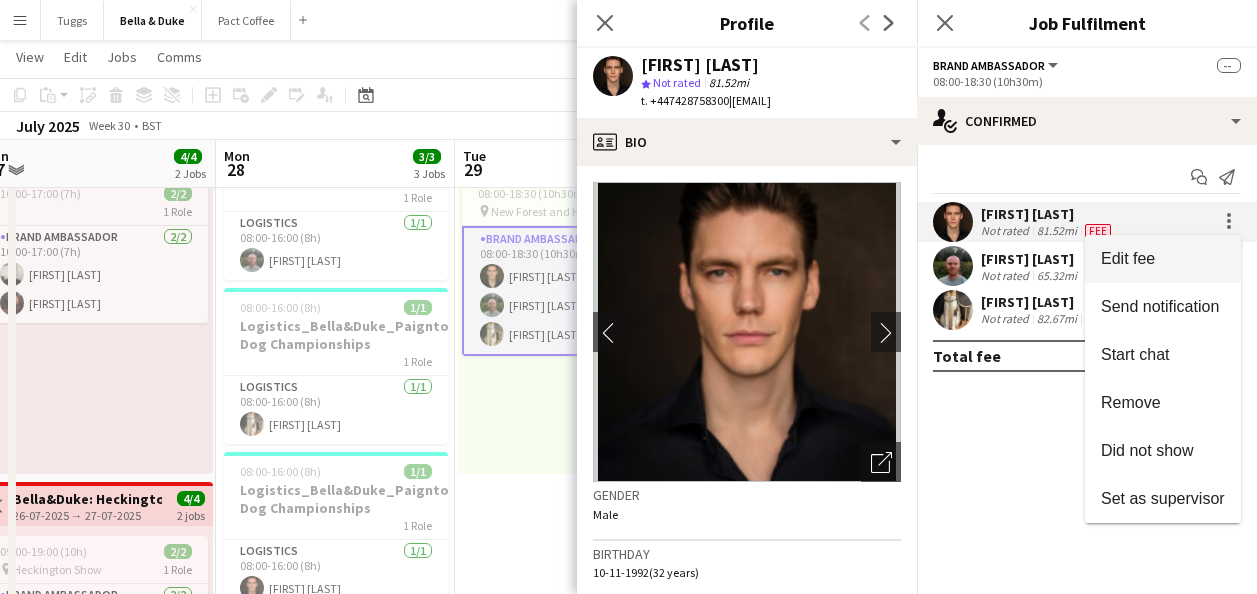 click on "Edit fee" at bounding box center (1163, 259) 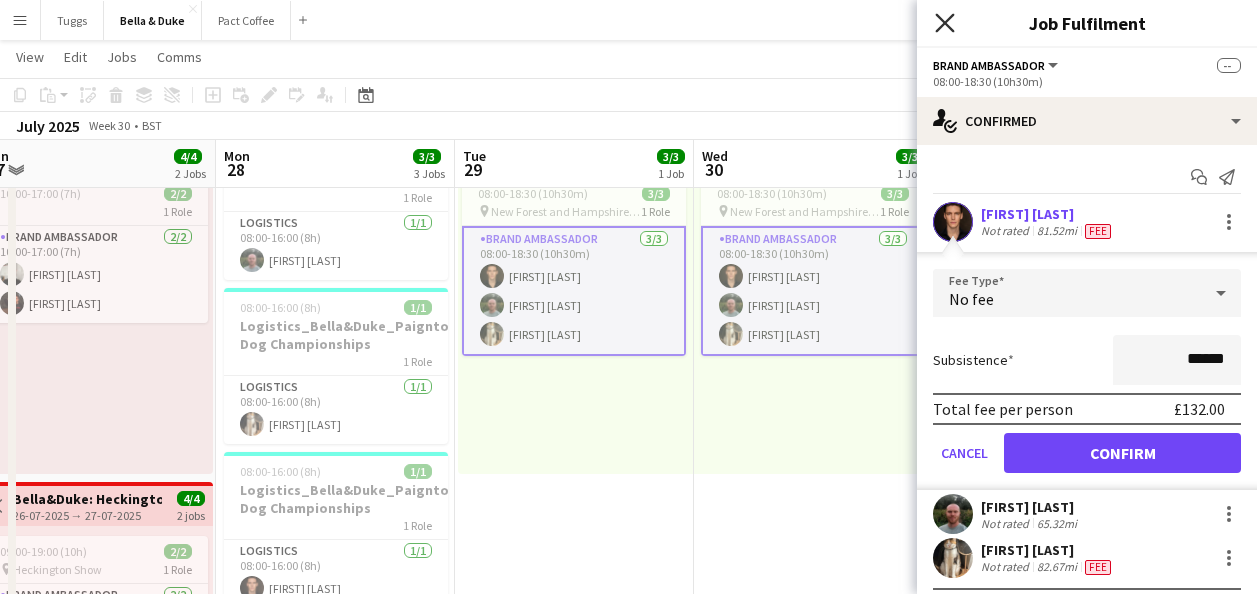 click 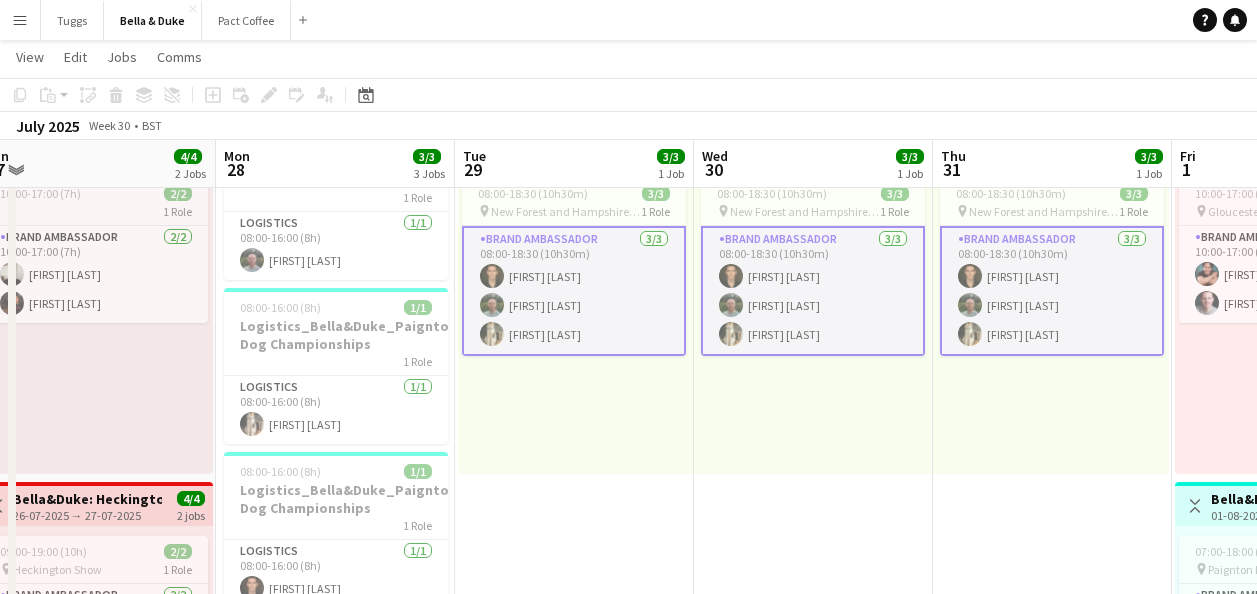 click on "08:00-18:30 (10h30m)    3/3
pin
New Forest and Hampshire Show   1 Role   Brand Ambassador   3/3   08:00-18:30 (10h30m)
[FIRST] [LAST] [FIRST] [LAST] [FIRST] [LAST]" at bounding box center (813, 321) 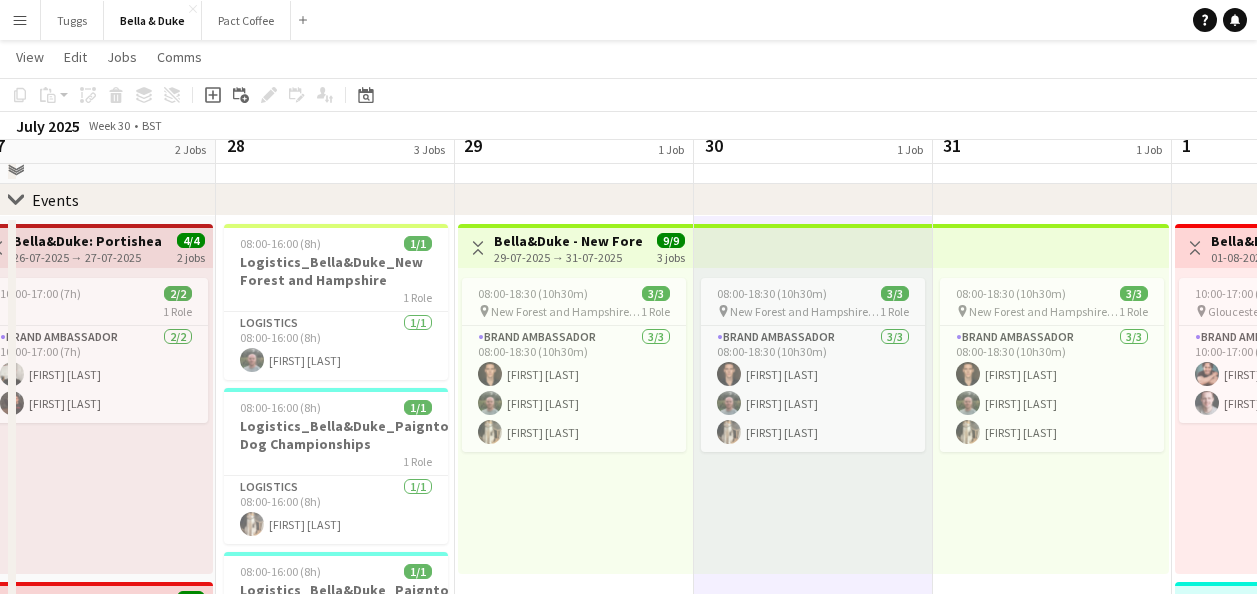 scroll, scrollTop: 0, scrollLeft: 0, axis: both 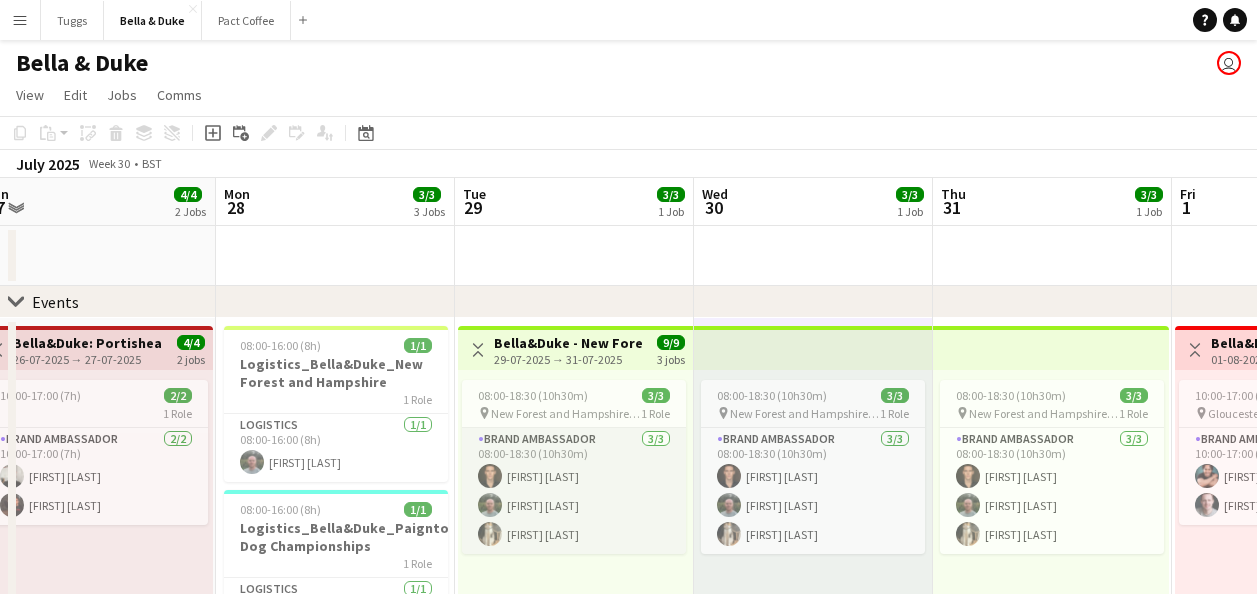 click on "Brand Ambassador   3/3   08:00-18:30 (10h30m)
[FIRST] [LAST] [FIRST] [LAST] [FIRST] [LAST]" at bounding box center [574, 491] 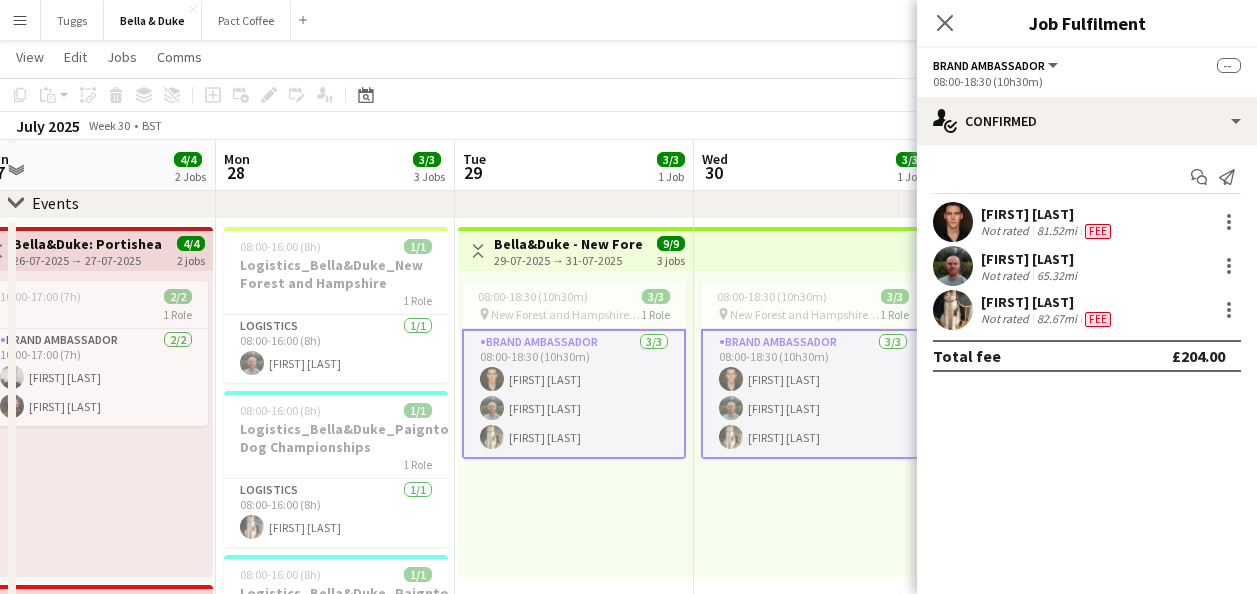 scroll, scrollTop: 100, scrollLeft: 0, axis: vertical 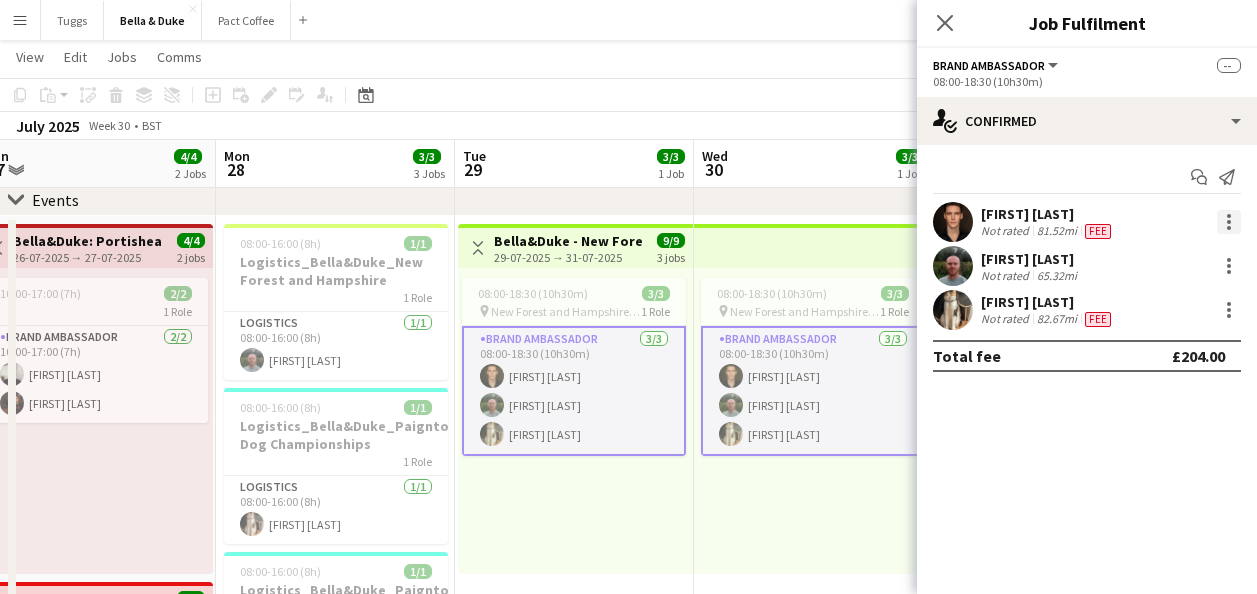 click at bounding box center (1229, 222) 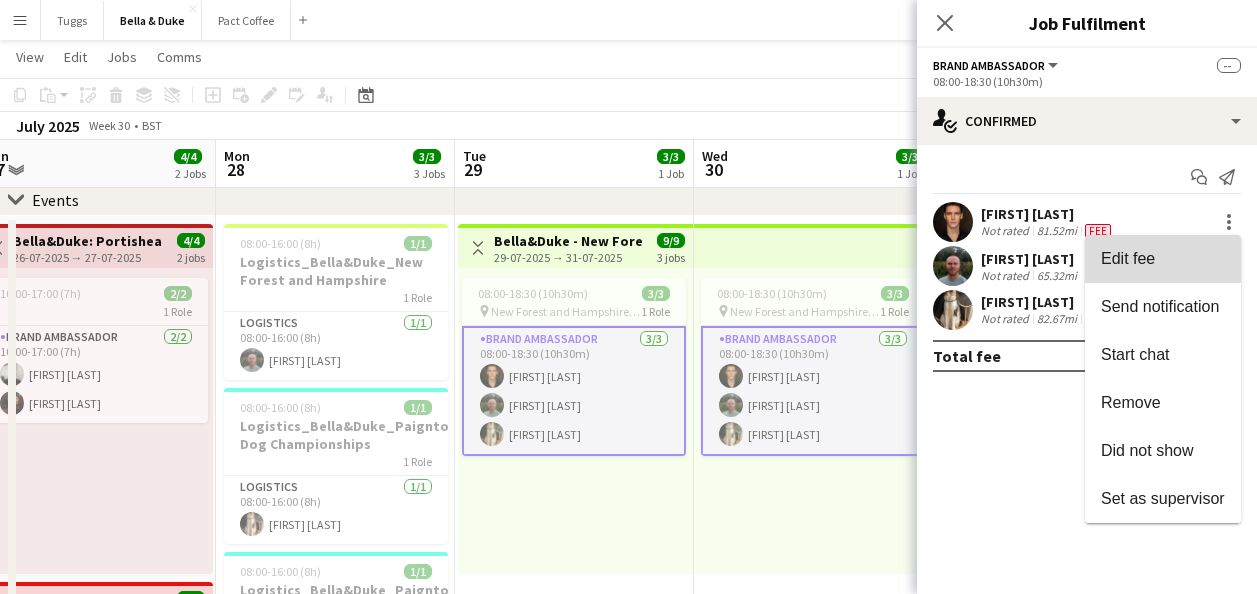 click on "Edit fee" at bounding box center [1163, 259] 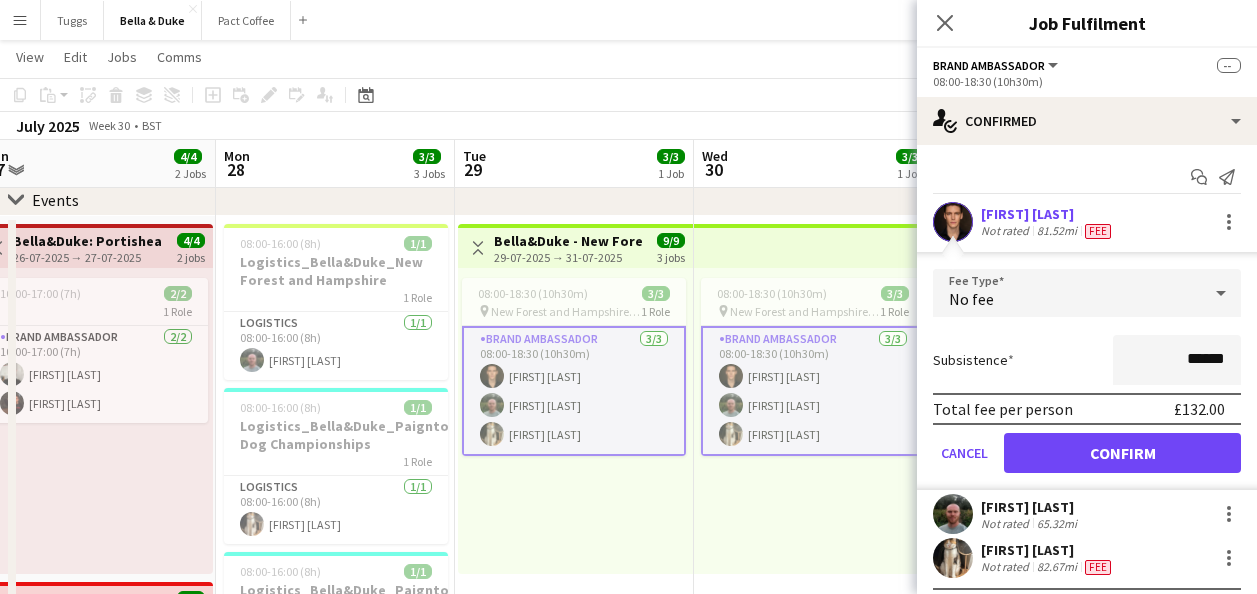 scroll, scrollTop: 42, scrollLeft: 0, axis: vertical 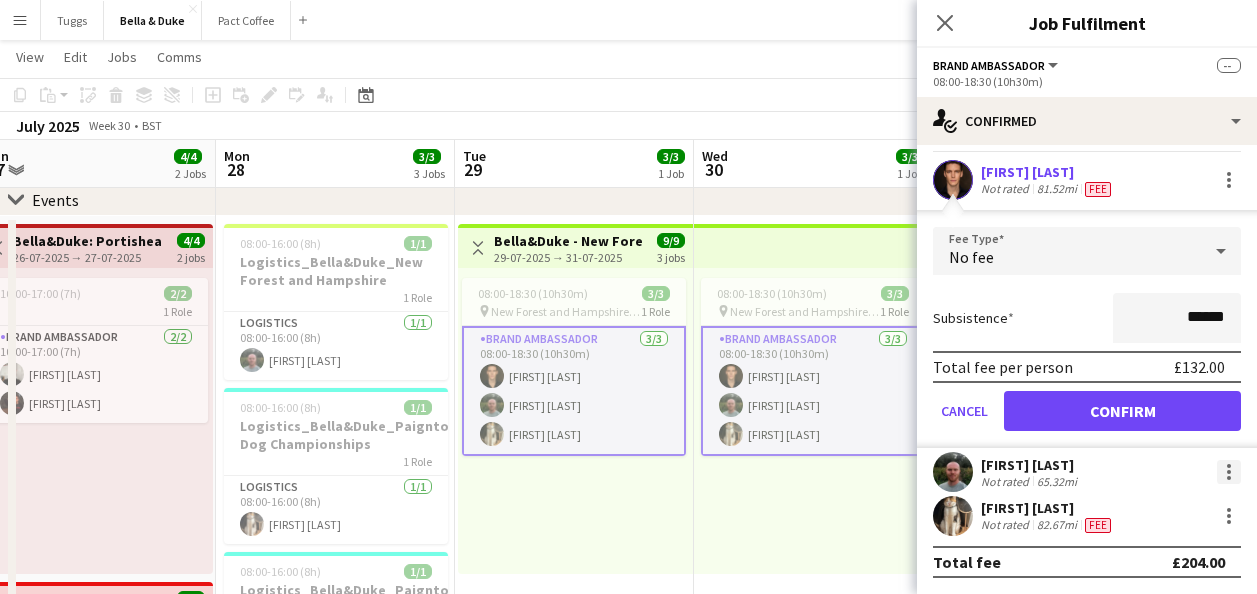 click at bounding box center (1229, 472) 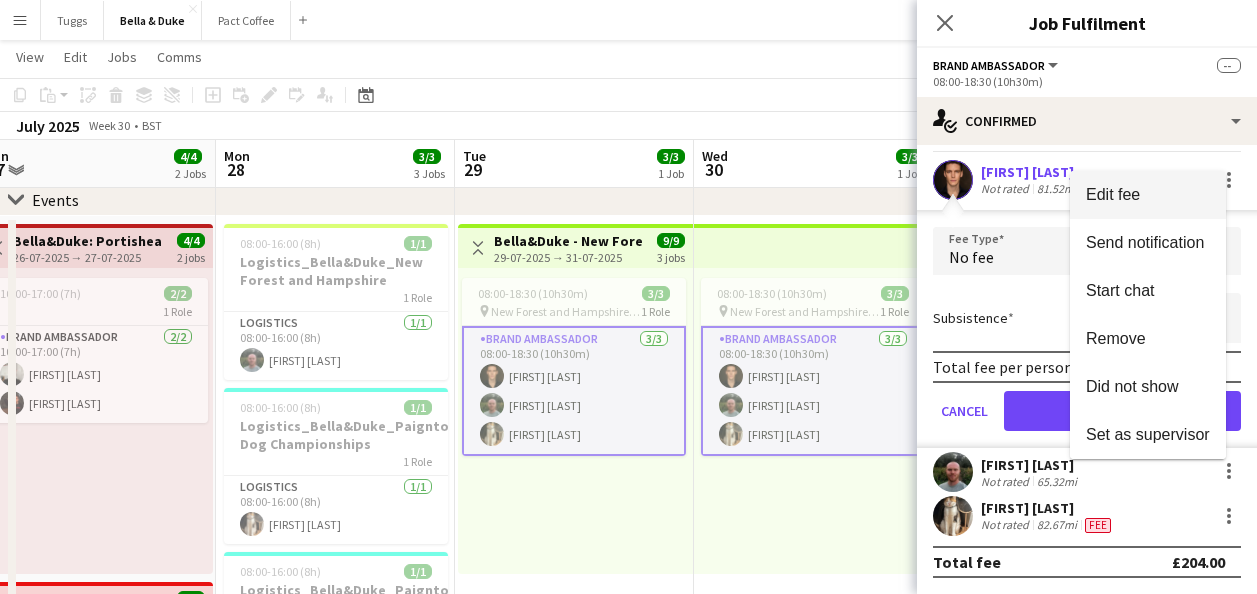 click on "Edit fee" at bounding box center (1148, 195) 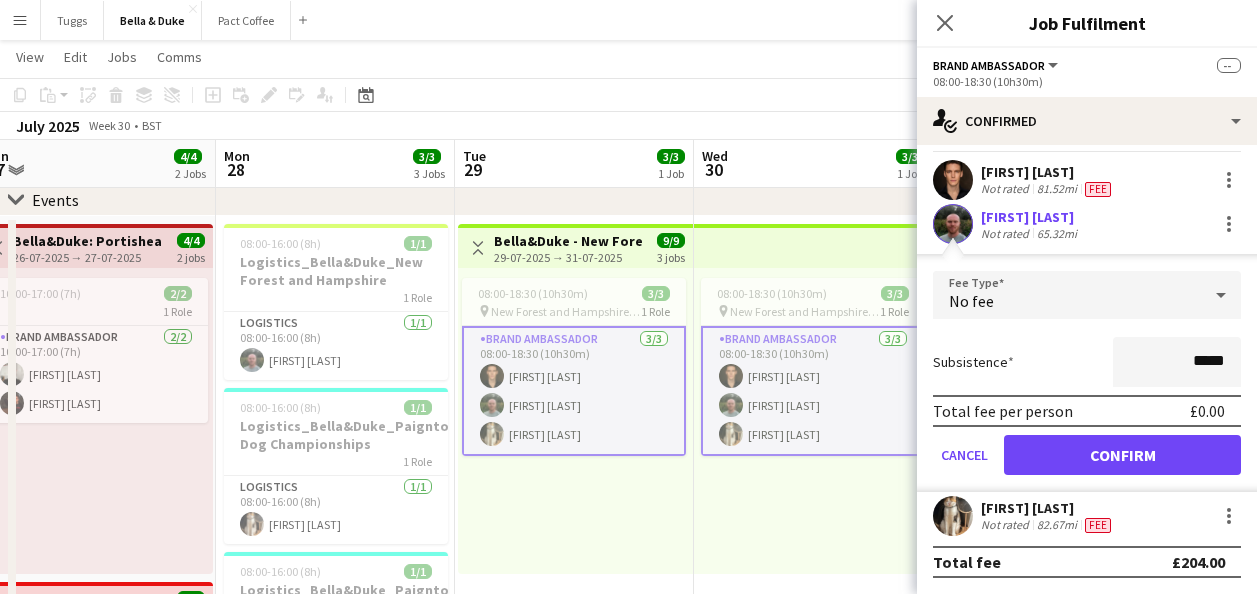 scroll, scrollTop: 42, scrollLeft: 0, axis: vertical 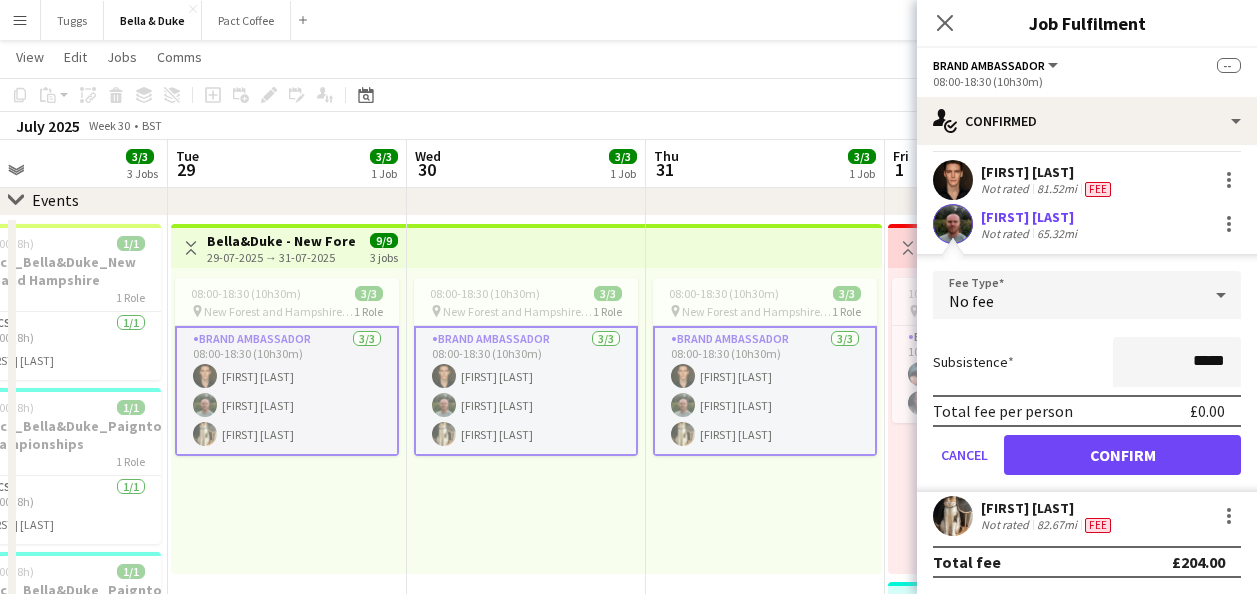 drag, startPoint x: 508, startPoint y: 516, endPoint x: 330, endPoint y: 516, distance: 178 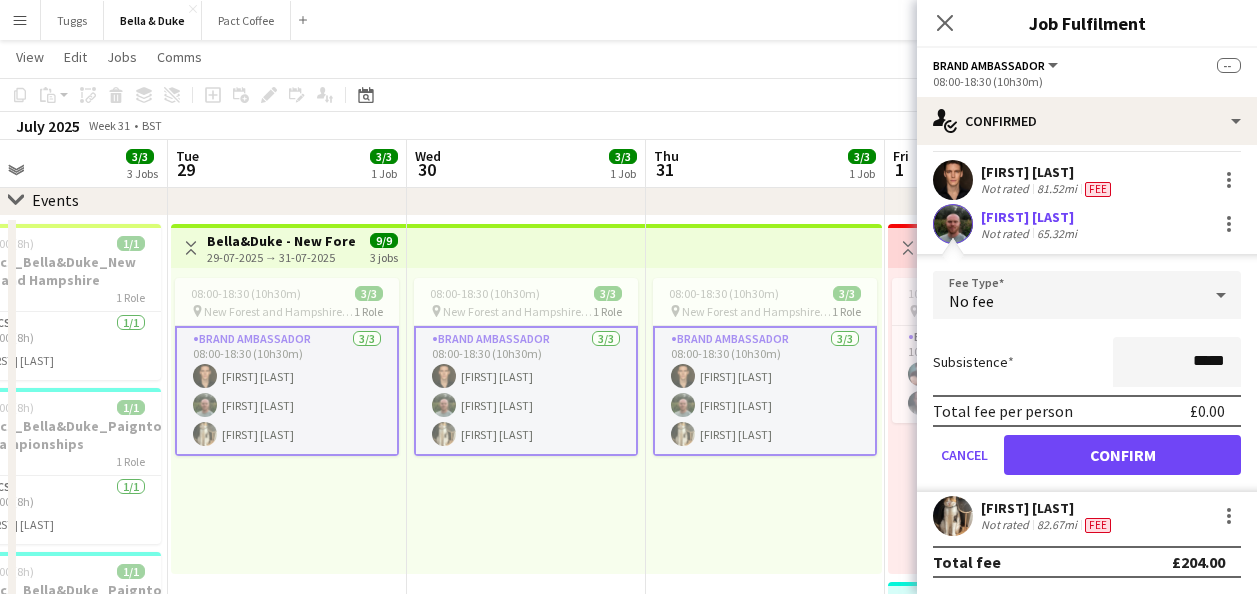 click on "Brand Ambassador   3/3   08:00-18:30 (10h30m)
[FIRST] [LAST] [FIRST] [LAST] [FIRST] [LAST]" at bounding box center [526, 391] 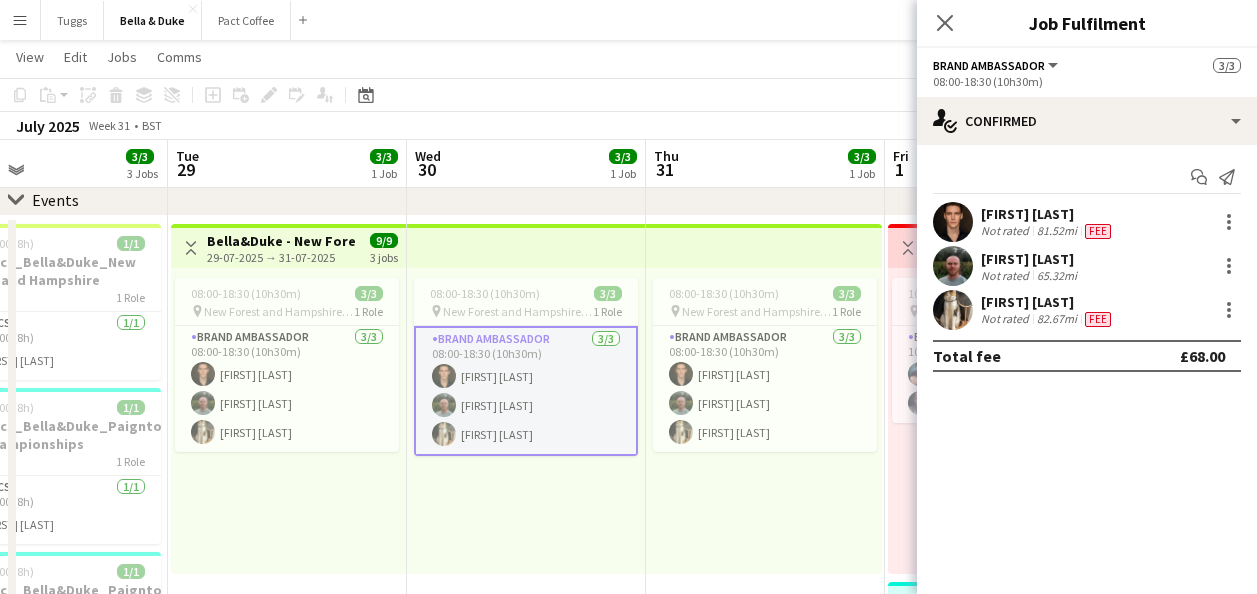 scroll, scrollTop: 0, scrollLeft: 0, axis: both 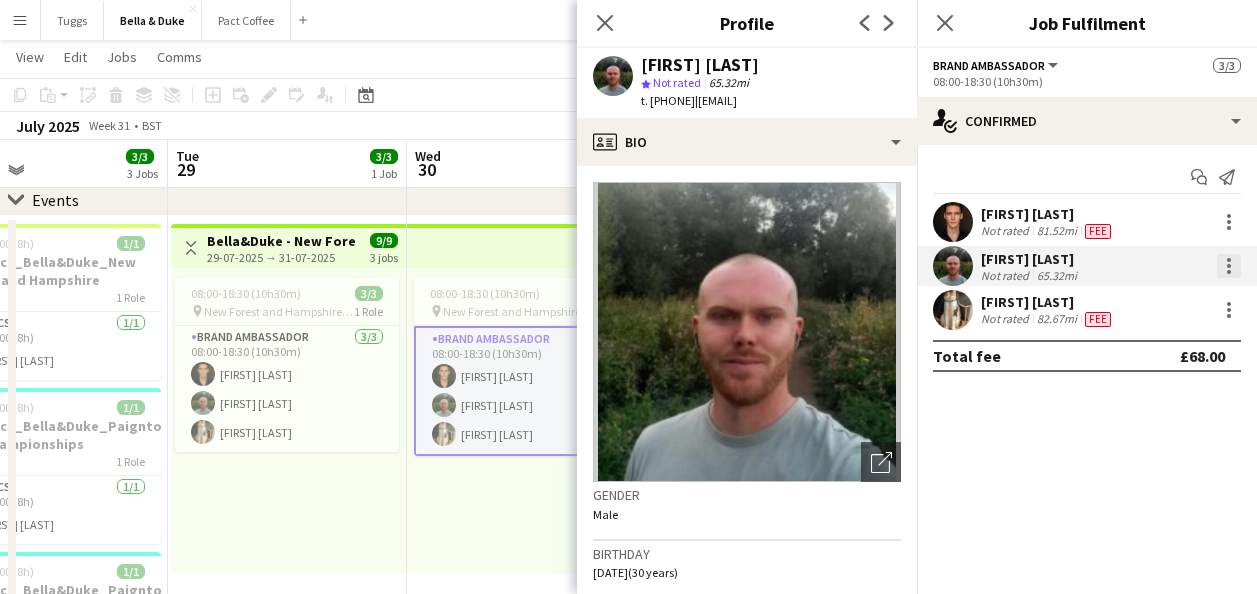 click at bounding box center (1229, 266) 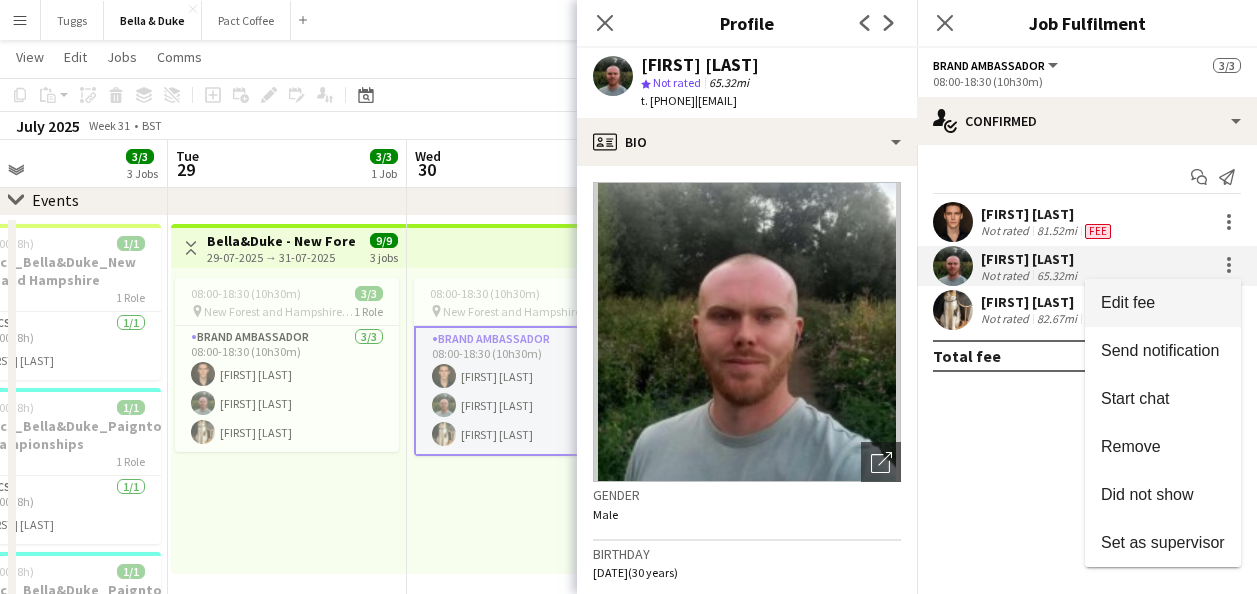 click on "Edit fee" at bounding box center [1163, 303] 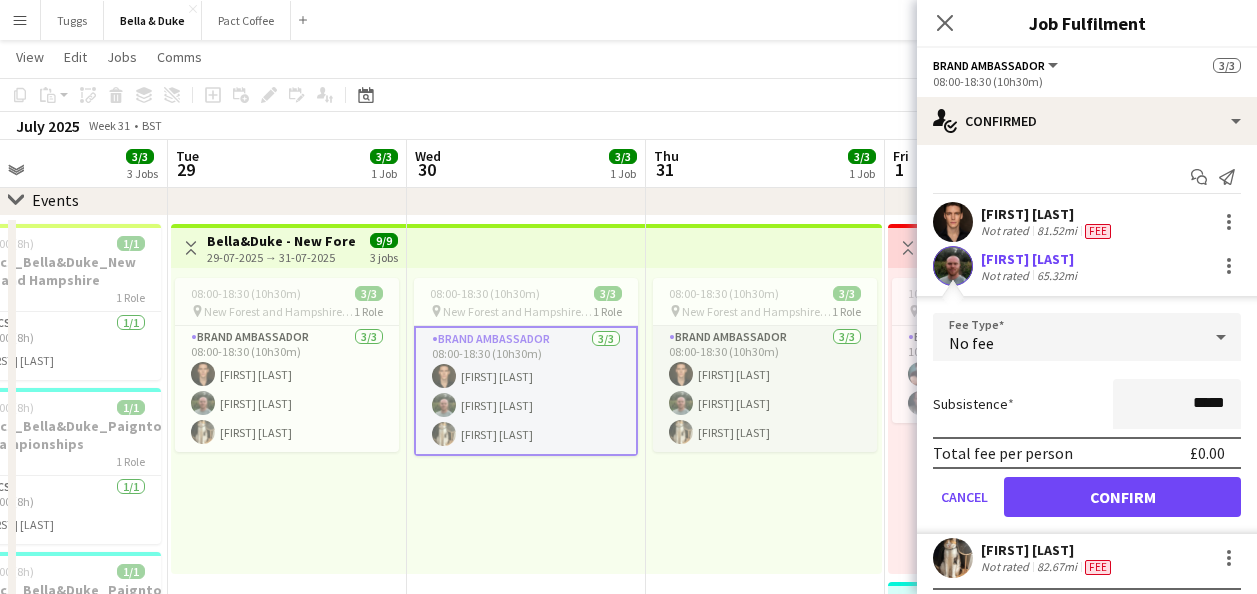 click on "Brand Ambassador   3/3   08:00-18:30 (10h30m)
[FIRST] [LAST] [FIRST] [LAST] [FIRST] [LAST]" at bounding box center (765, 389) 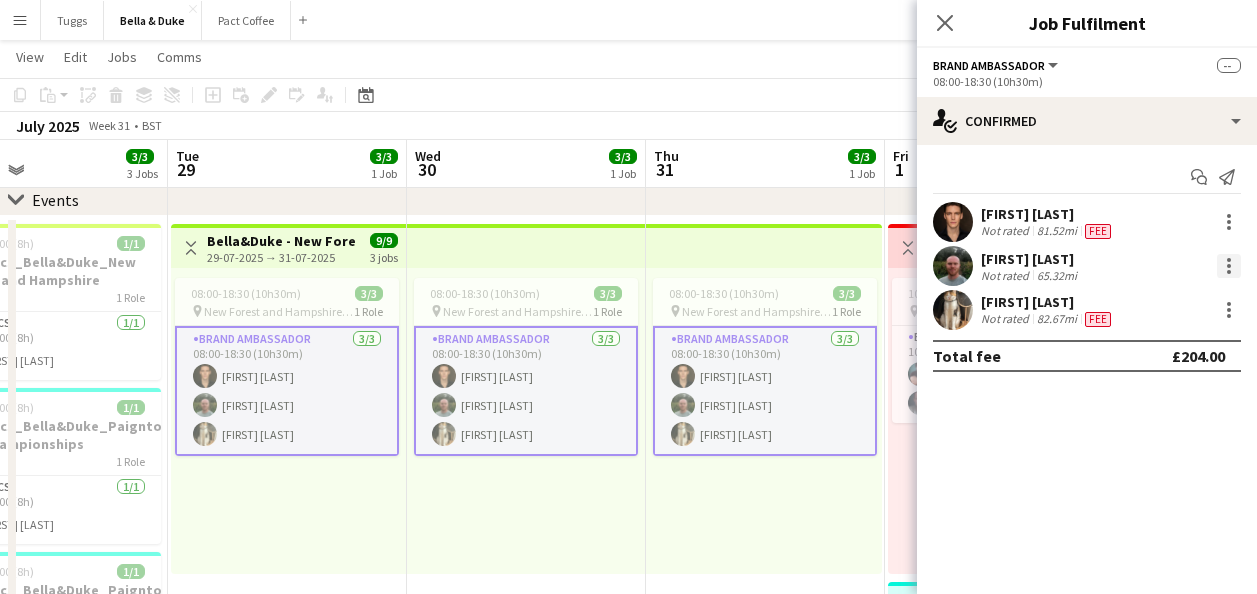 click at bounding box center (1229, 266) 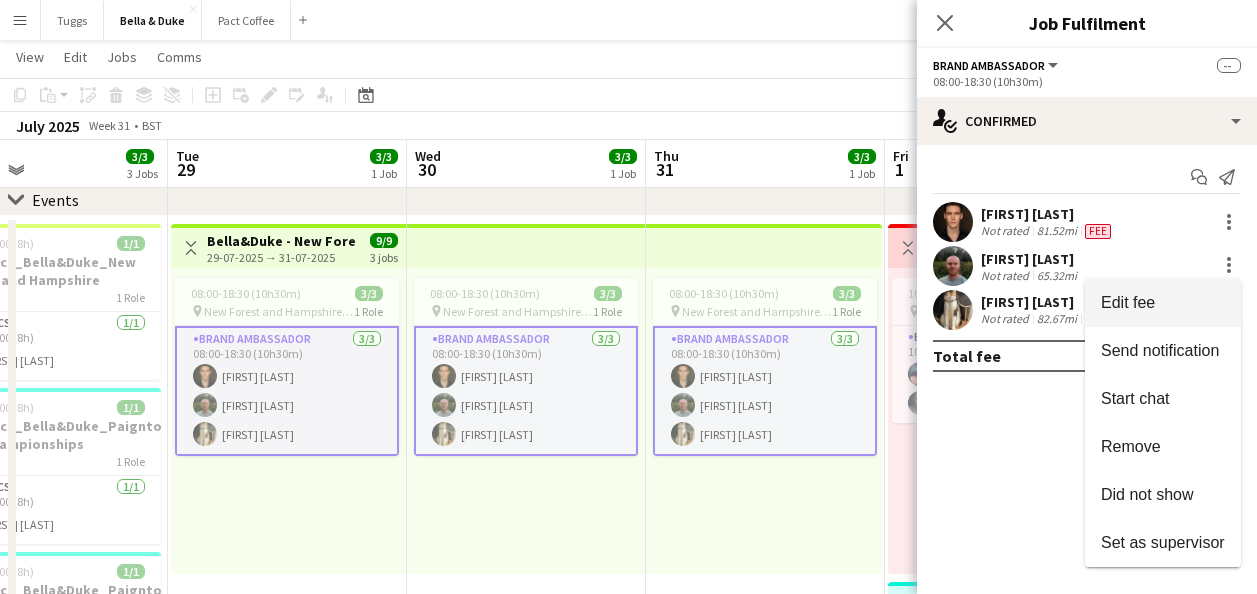 click on "Edit fee" at bounding box center (1163, 303) 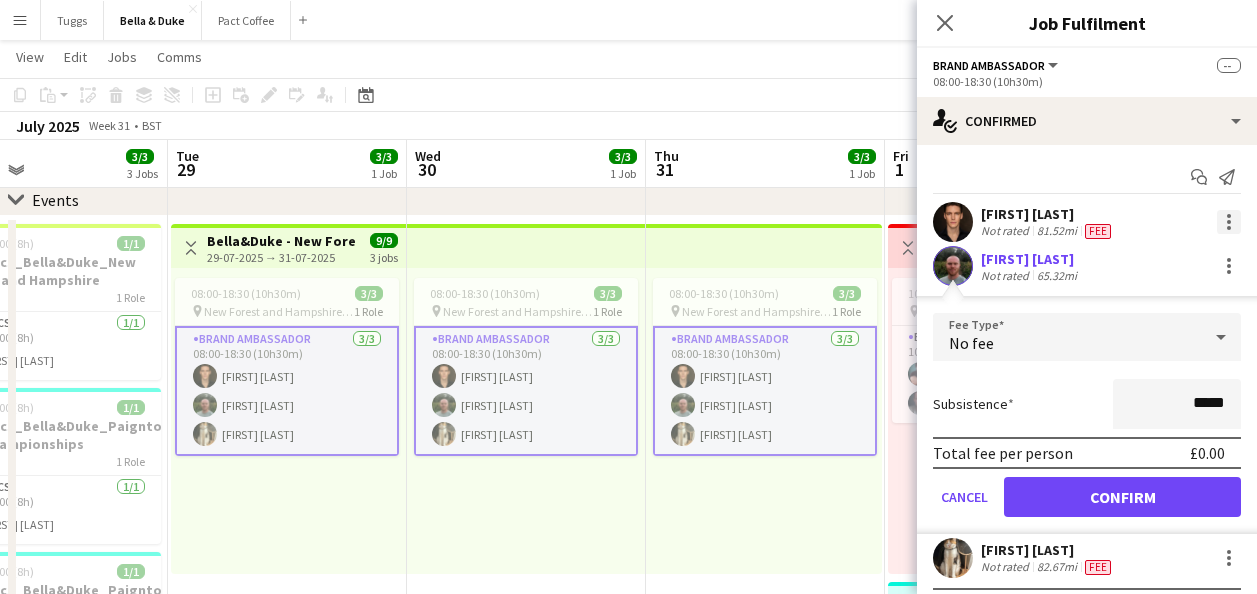 click at bounding box center [1229, 222] 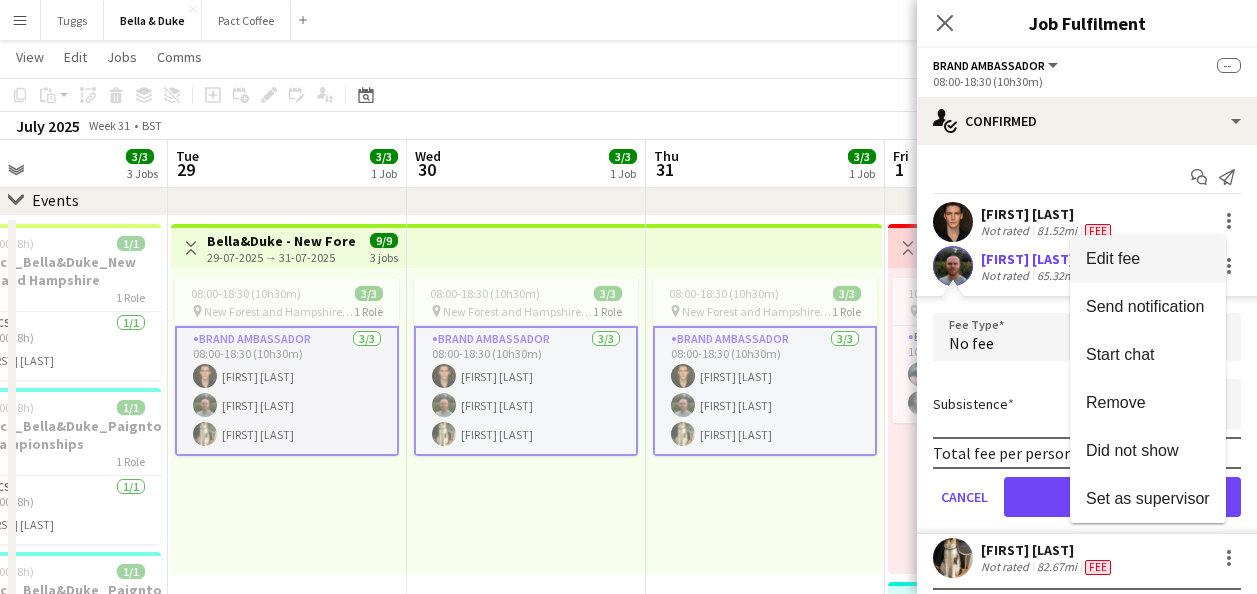 click on "Edit fee" at bounding box center [1148, 259] 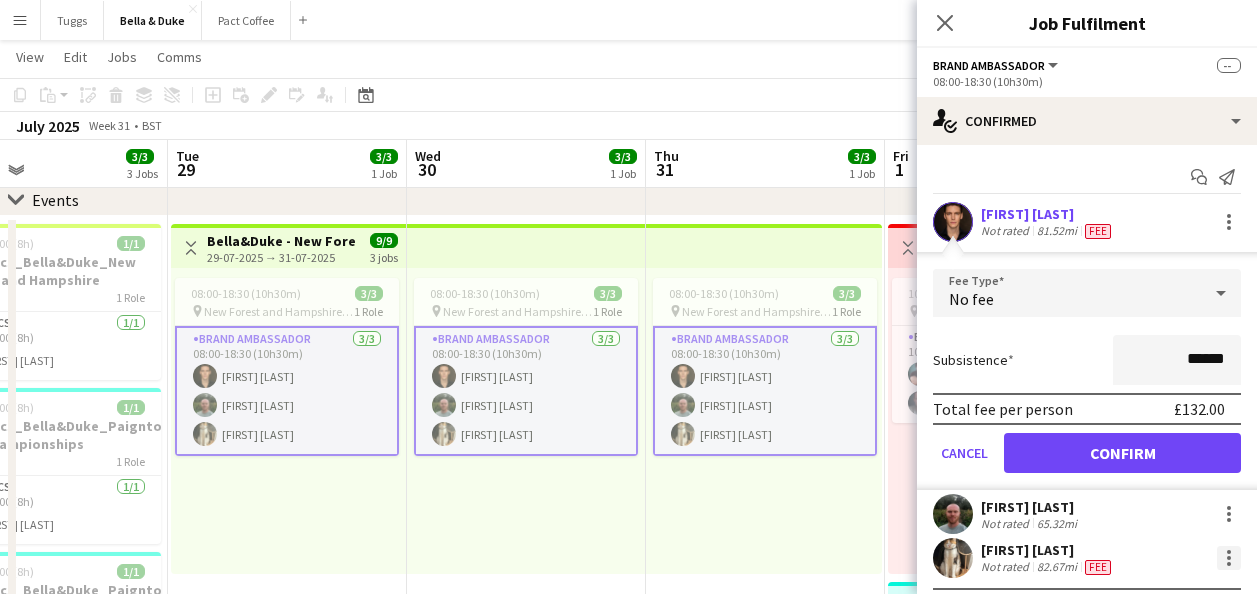 click at bounding box center [1229, 558] 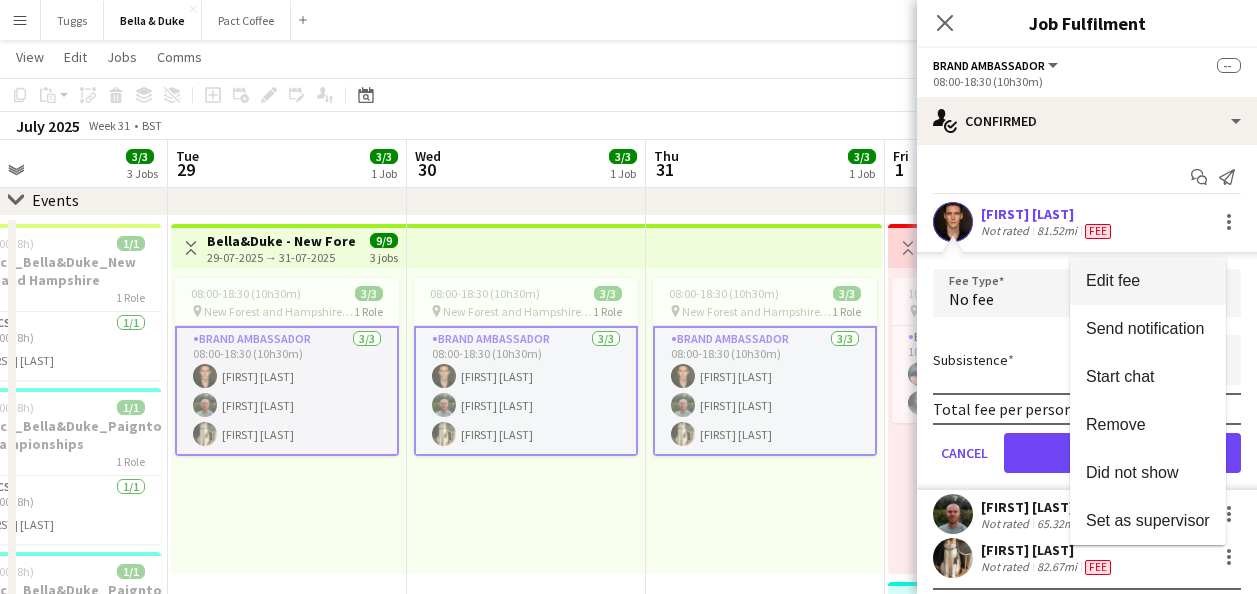 click on "Edit fee" at bounding box center (1113, 280) 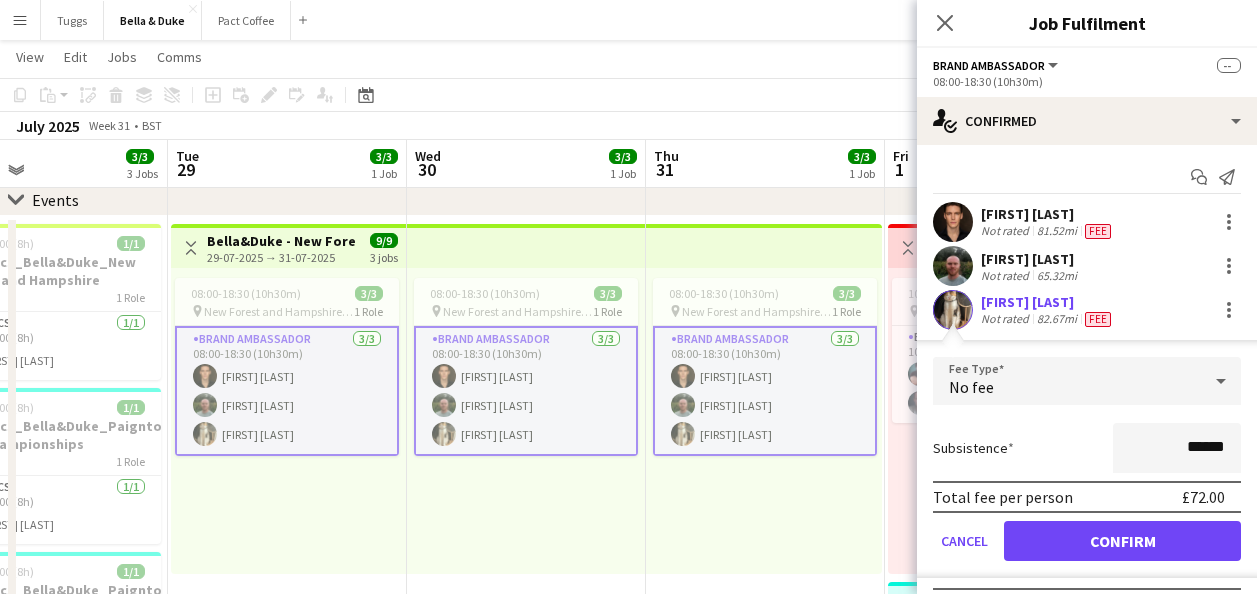 scroll, scrollTop: 42, scrollLeft: 0, axis: vertical 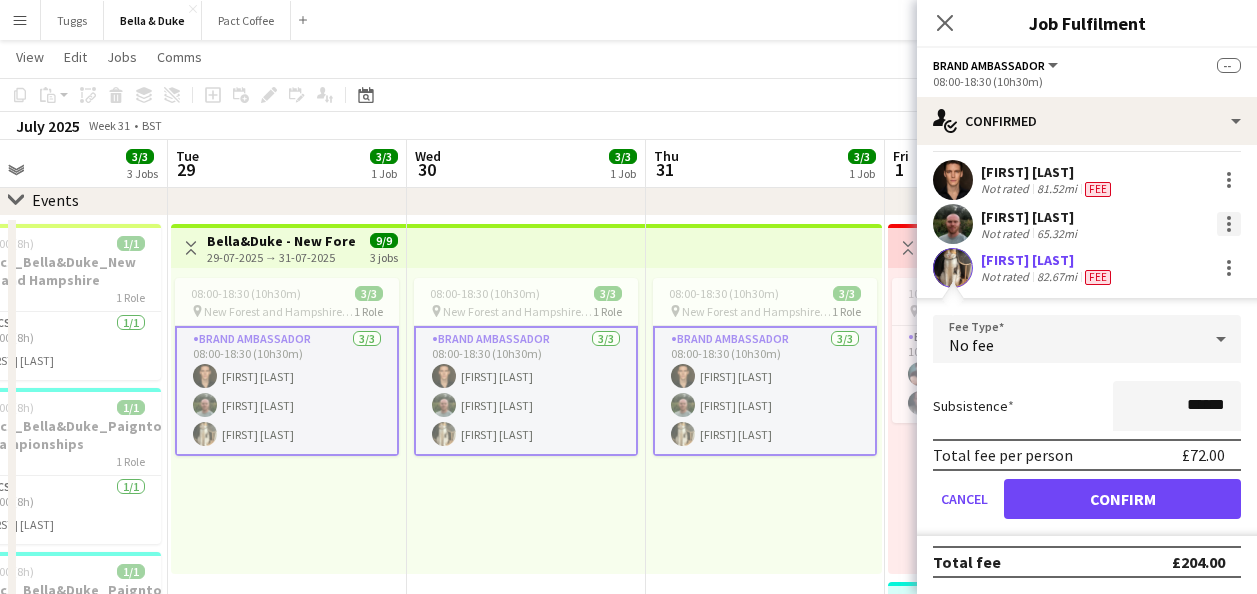 click at bounding box center (1229, 224) 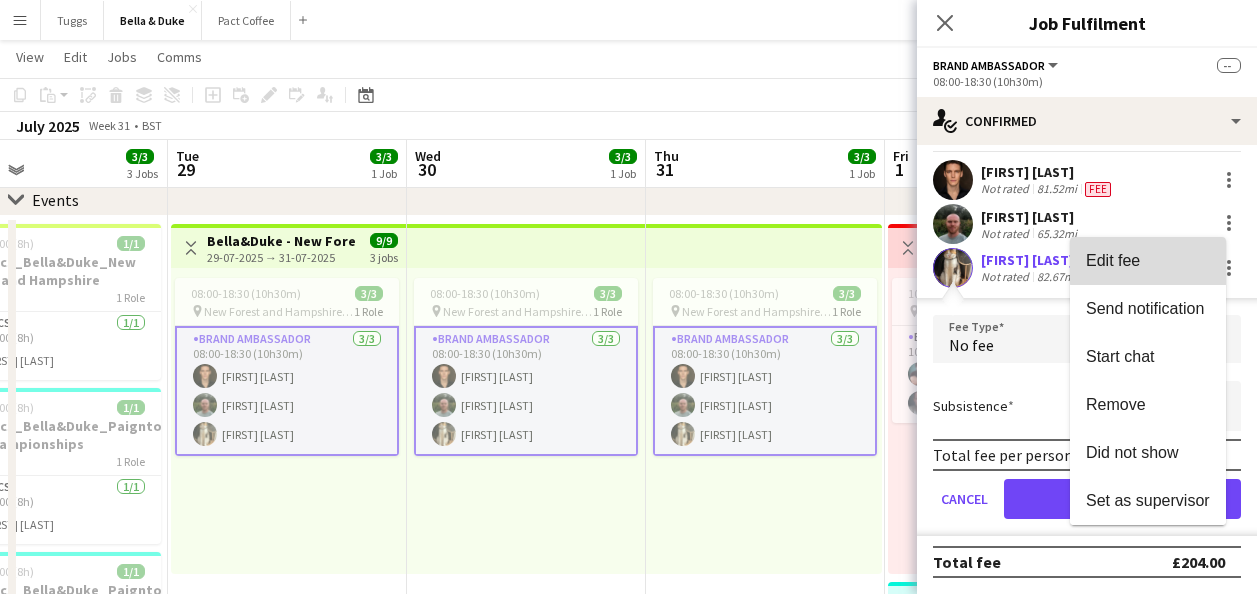 click on "Edit fee" at bounding box center (1148, 261) 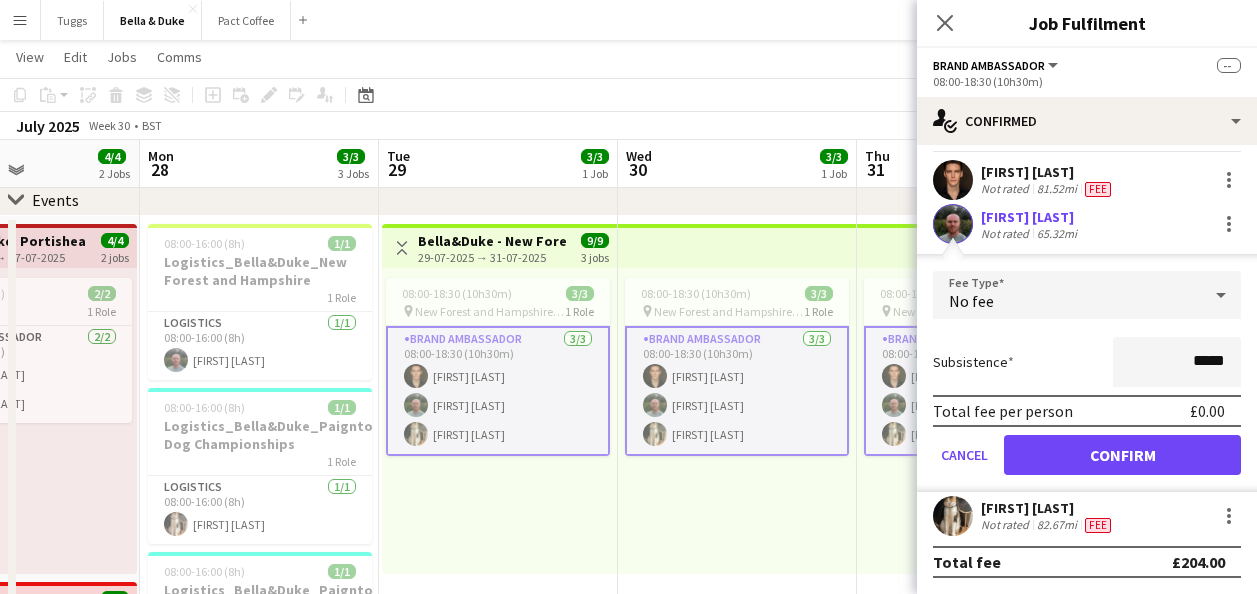 click on "Fri   25   4/4   4 Jobs   Sat   26   4/4   2 Jobs   Sun   27   4/4   2 Jobs   Mon   28   3/3   3 Jobs   Tue   29   3/3   1 Job   Wed   30   3/3   1 Job   Thu   31   3/3   1 Job   Fri   1   4/4   2 Jobs   Sat   2   4/4   2 Jobs   Sun   3   4/4   2 Jobs   Mon   4      08:00-16:00 (8h)    1/1   Logistics_Bella&Duke_Heckington Show   1 Role   Logistics   1/1   08:00-16:00 (8h)
[FIRST] [LAST]     08:00-16:00 (8h)    1/1   Pence Per Mile (50p) - Heckington Show   1 Role   Pence Per Mile (NOT A SHIFT)    1/1   08:00-16:00 (8h)
[FIRST] [LAST]     08:00-16:00 (8h)    1/1   Pence Per Mile (50p) - Portishead Summer Show   1 Role   Pence Per Mile (NOT A SHIFT)    1/1   08:00-16:00 (8h)
[FIRST] [LAST]     08:00-16:00 (8h)    1/1   Pence Per Mile (50p) - Portishead Summer Show   1 Role   Pence Per Mile (NOT A SHIFT)    1/1   08:00-16:00 (8h)
[FIRST] [LAST]
Toggle View
Bella&Duke: Portishead Summer Show  26-07-2025 → 27-07-2025   4/4   2 jobs      11:30-17:30 (6h)    2/2   1 Role   Brand Ambassador   2/2" at bounding box center (628, 505) 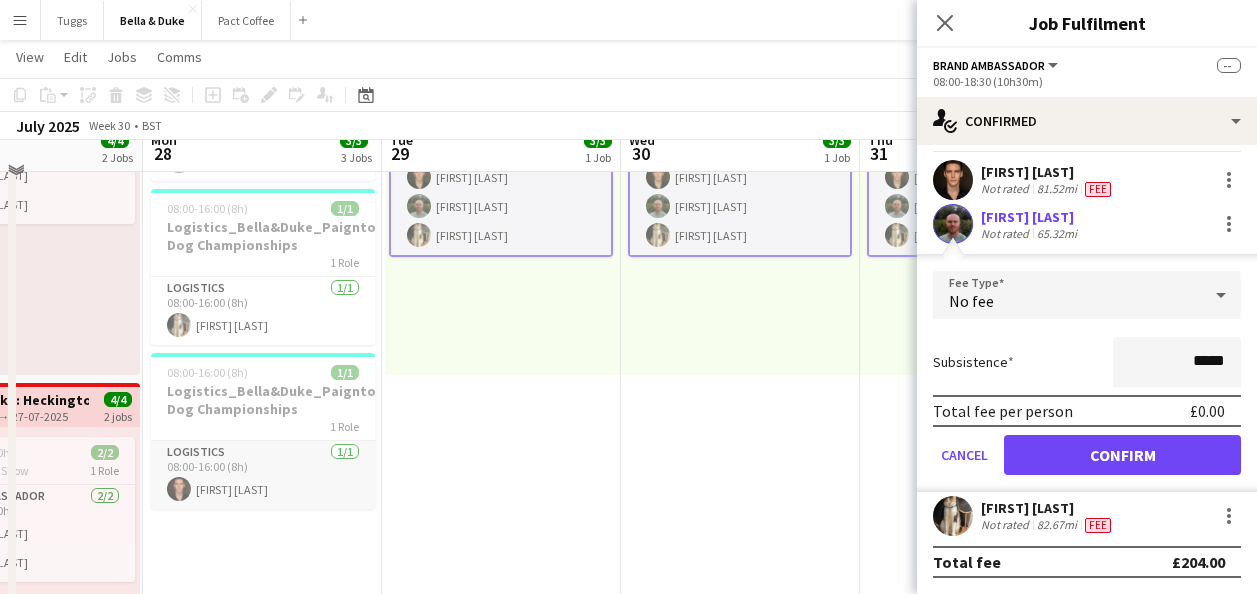 scroll, scrollTop: 300, scrollLeft: 0, axis: vertical 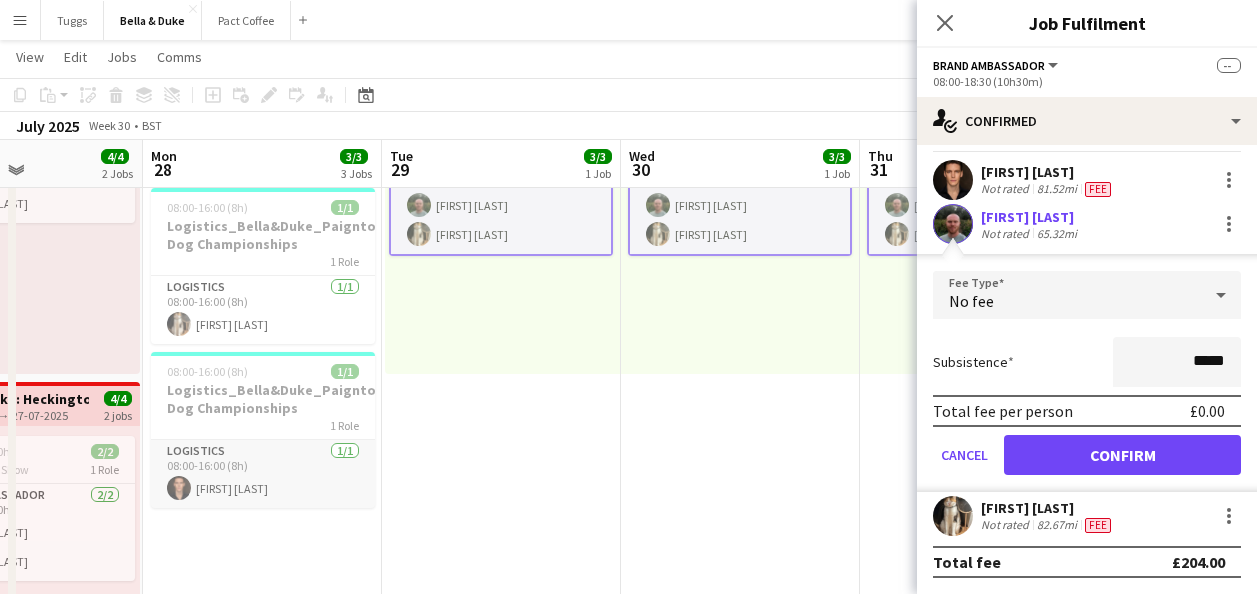click on "Logistics   1/1   08:00-16:00 (8h)
[FIRST] [LAST]" at bounding box center (263, 474) 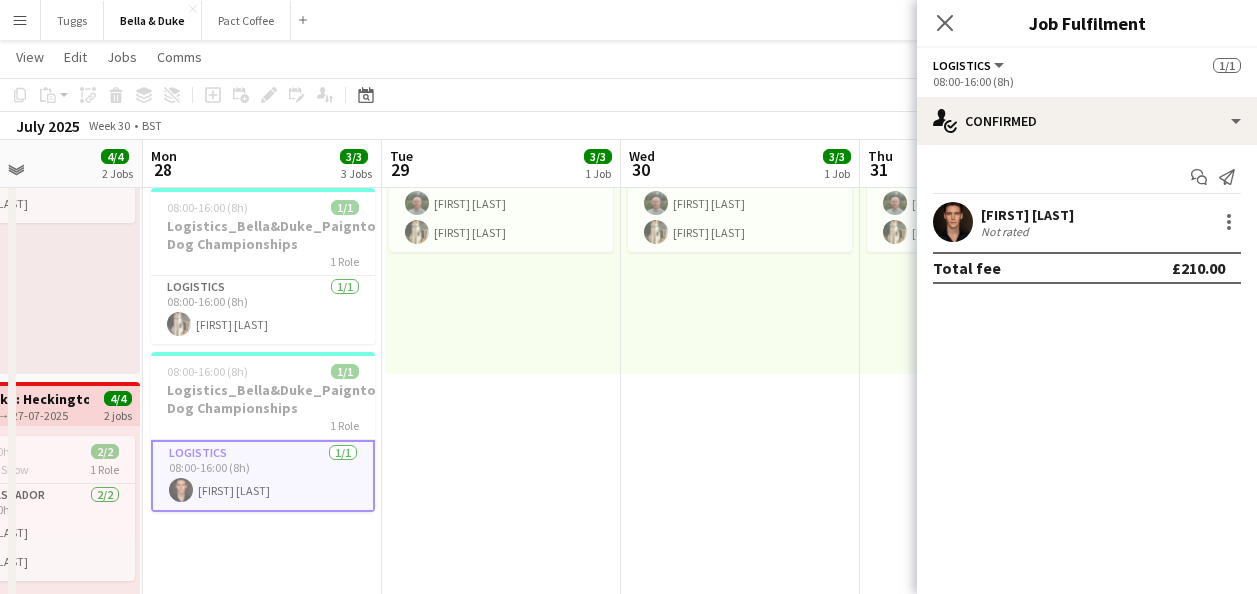 scroll, scrollTop: 0, scrollLeft: 0, axis: both 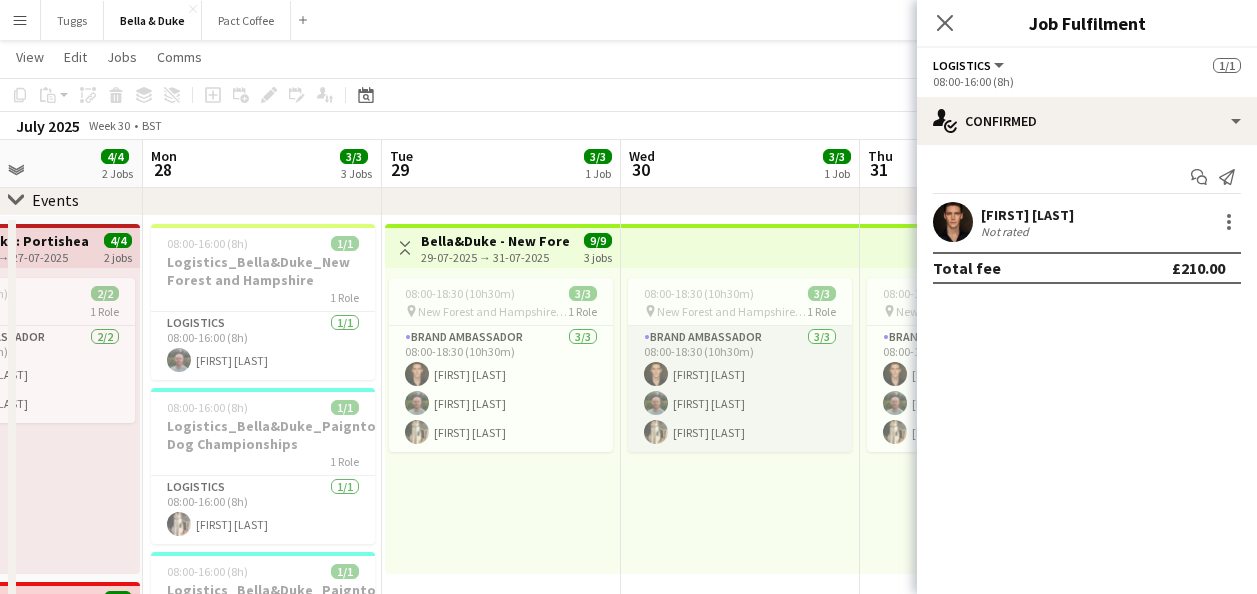click on "Brand Ambassador   3/3   08:00-18:30 (10h30m)
[FIRST] [LAST] [FIRST] [LAST] [FIRST] [LAST]" at bounding box center [740, 389] 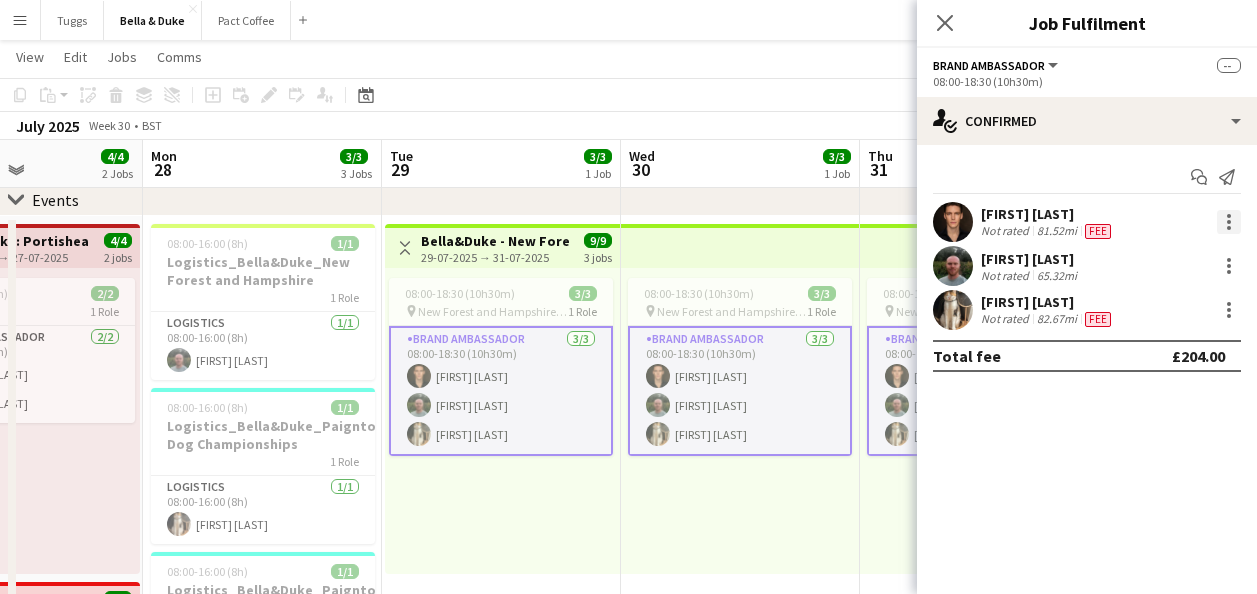 click at bounding box center (1229, 222) 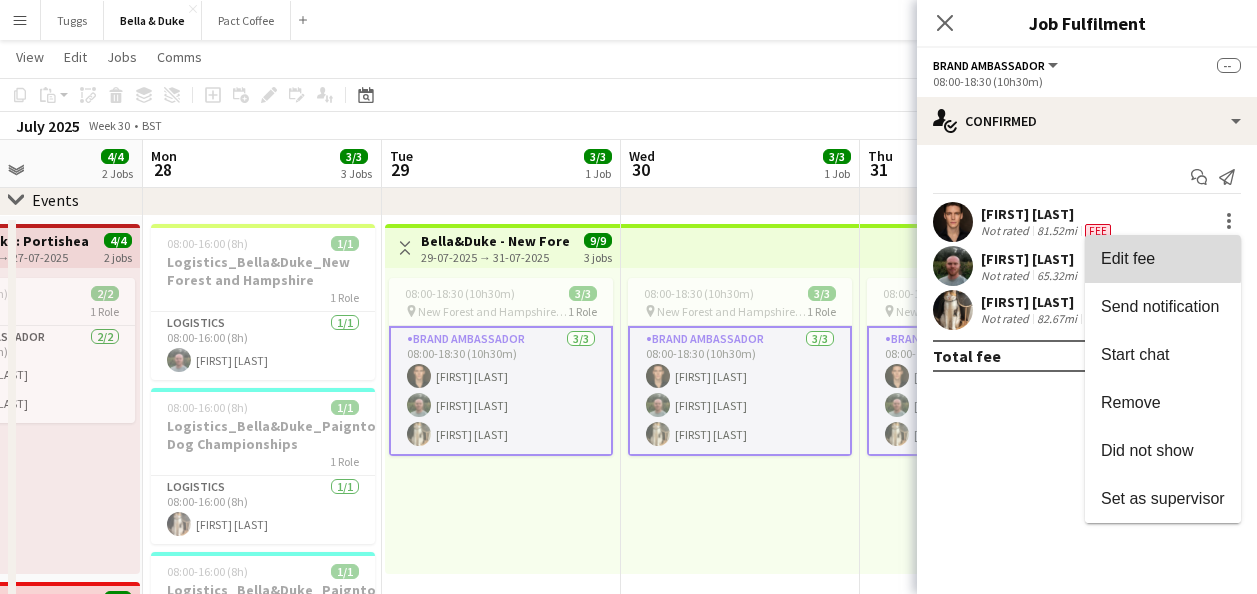 click on "Edit fee" at bounding box center (1163, 259) 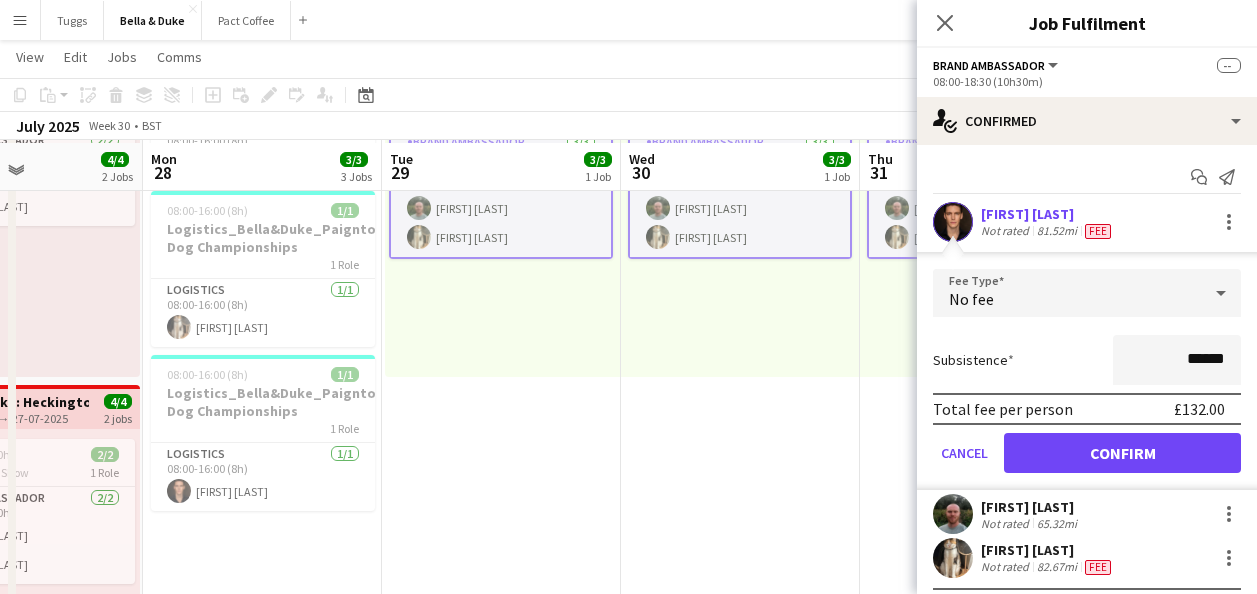scroll, scrollTop: 300, scrollLeft: 0, axis: vertical 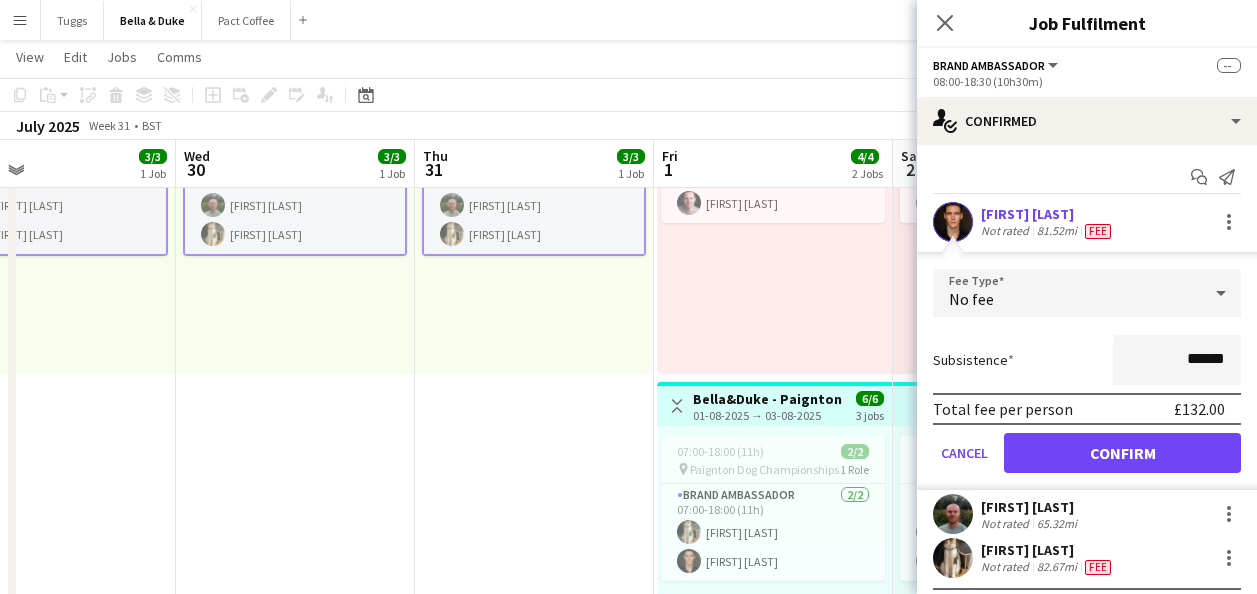 drag, startPoint x: 731, startPoint y: 468, endPoint x: 263, endPoint y: 389, distance: 474.6209 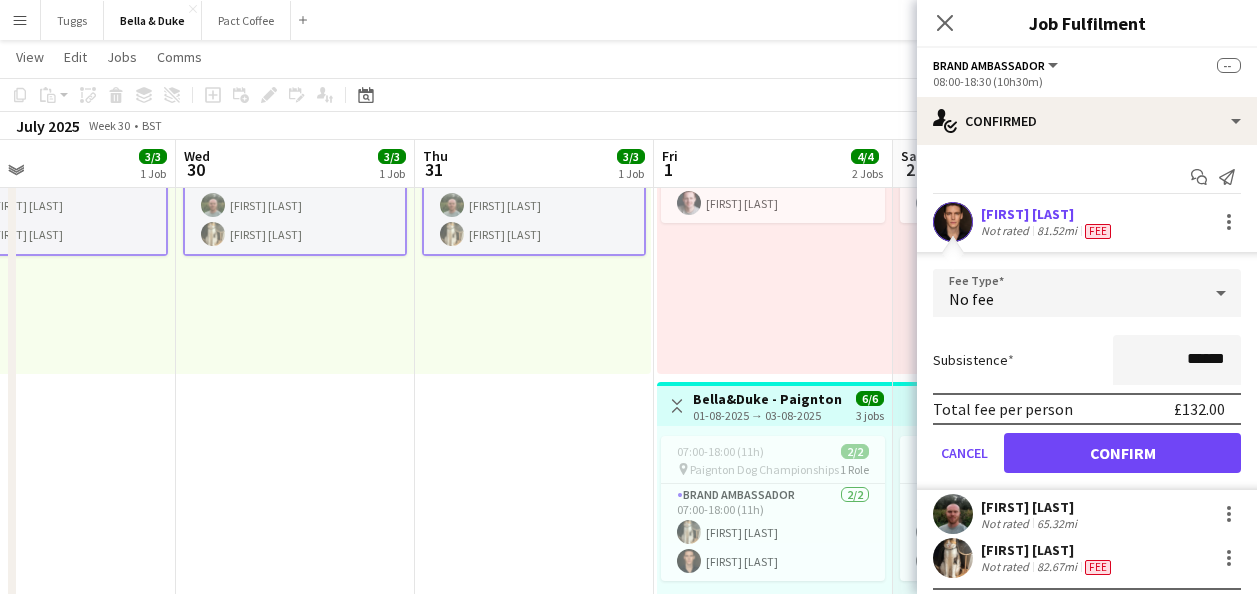 scroll, scrollTop: 0, scrollLeft: 572, axis: horizontal 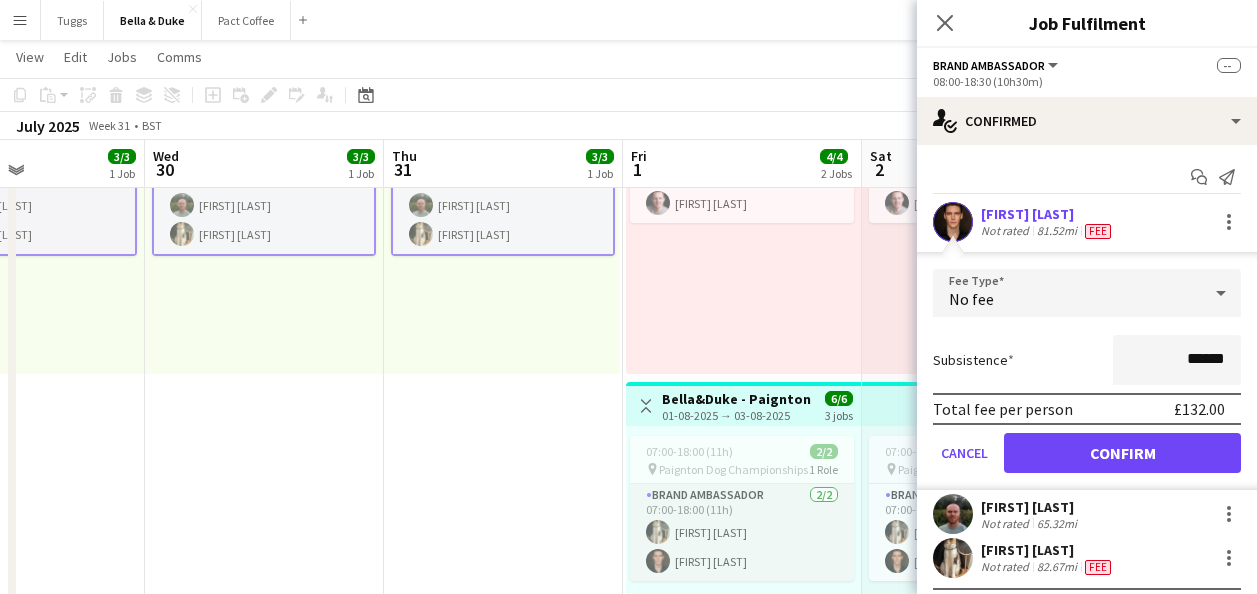 click on "Brand Ambassador   2/2   07:00-18:00 (11h)
[FIRST] [LAST] [FIRST] [LAST]" at bounding box center [742, 532] 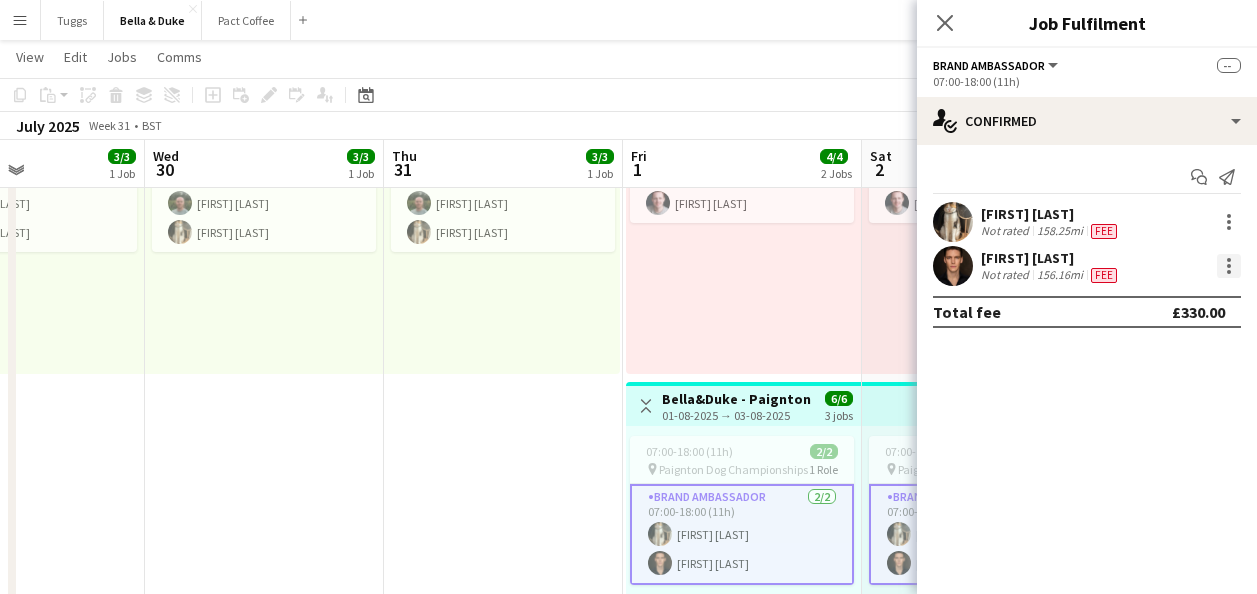 click at bounding box center [1229, 266] 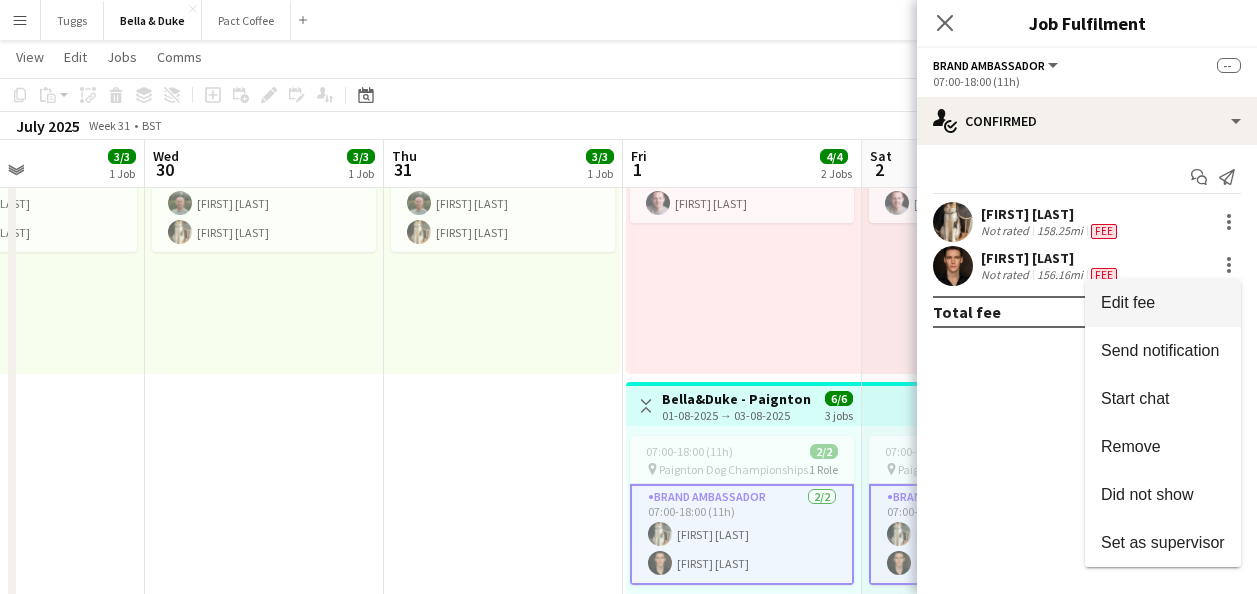 click on "Edit fee" at bounding box center (1163, 303) 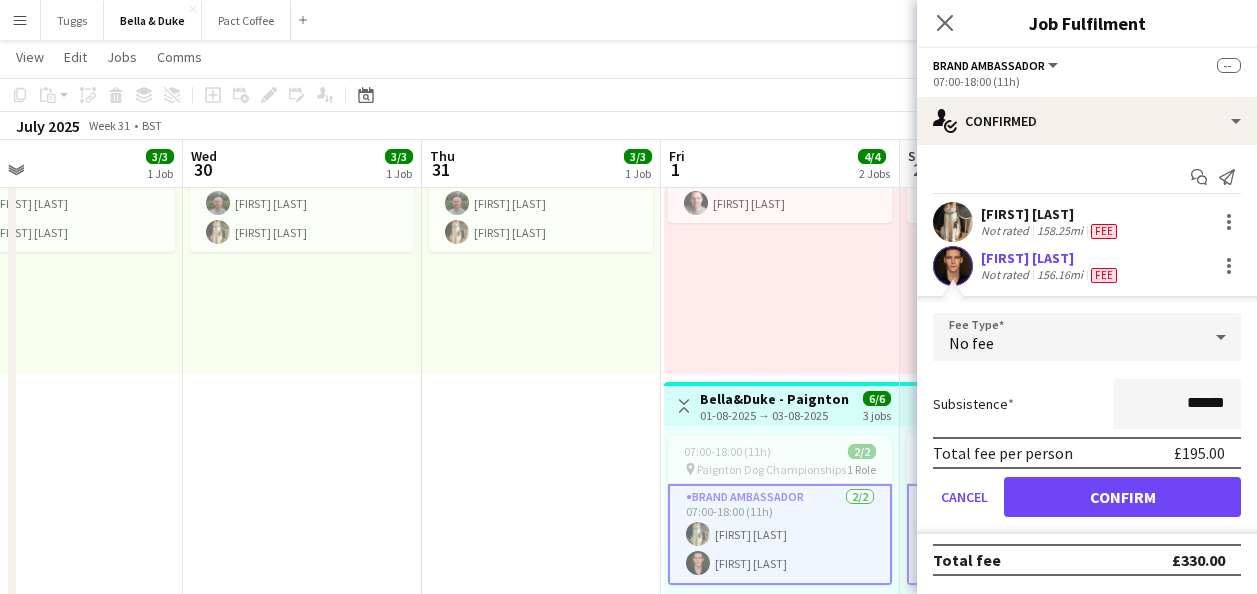 drag, startPoint x: 349, startPoint y: 451, endPoint x: 471, endPoint y: 451, distance: 122 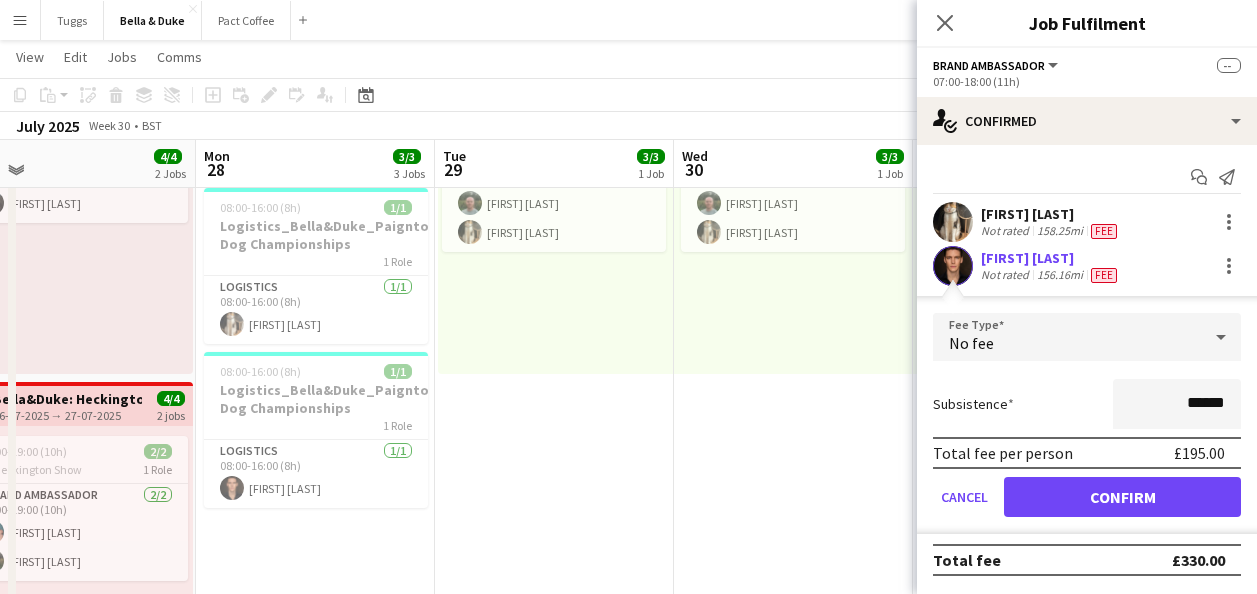 scroll, scrollTop: 0, scrollLeft: 562, axis: horizontal 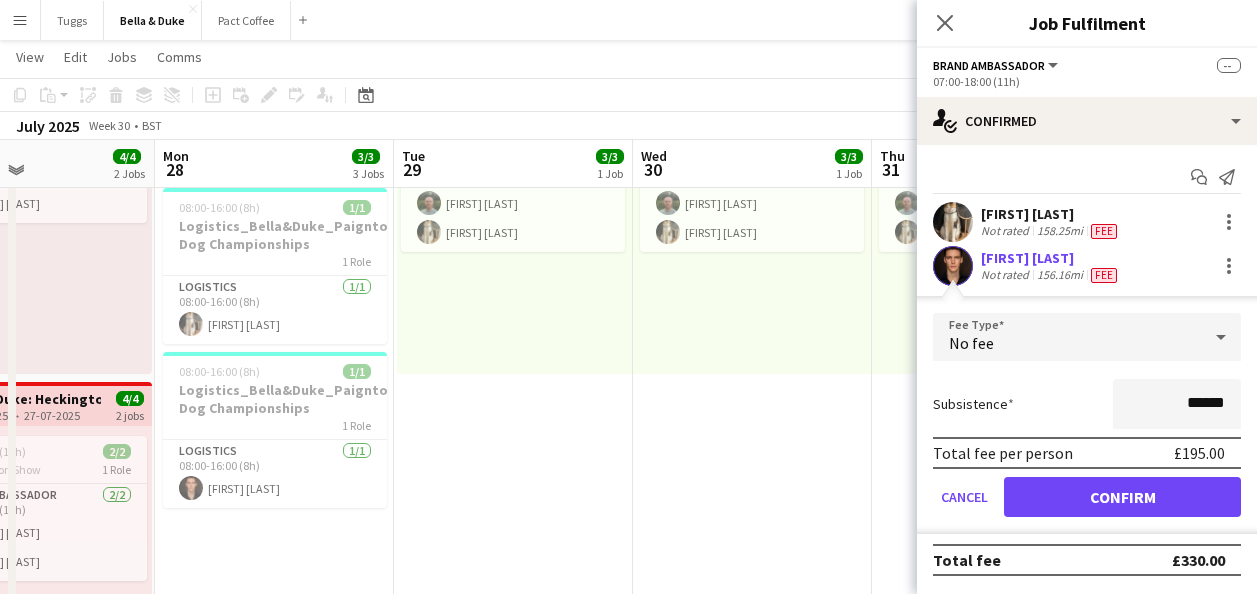 drag, startPoint x: 348, startPoint y: 449, endPoint x: 546, endPoint y: 454, distance: 198.06313 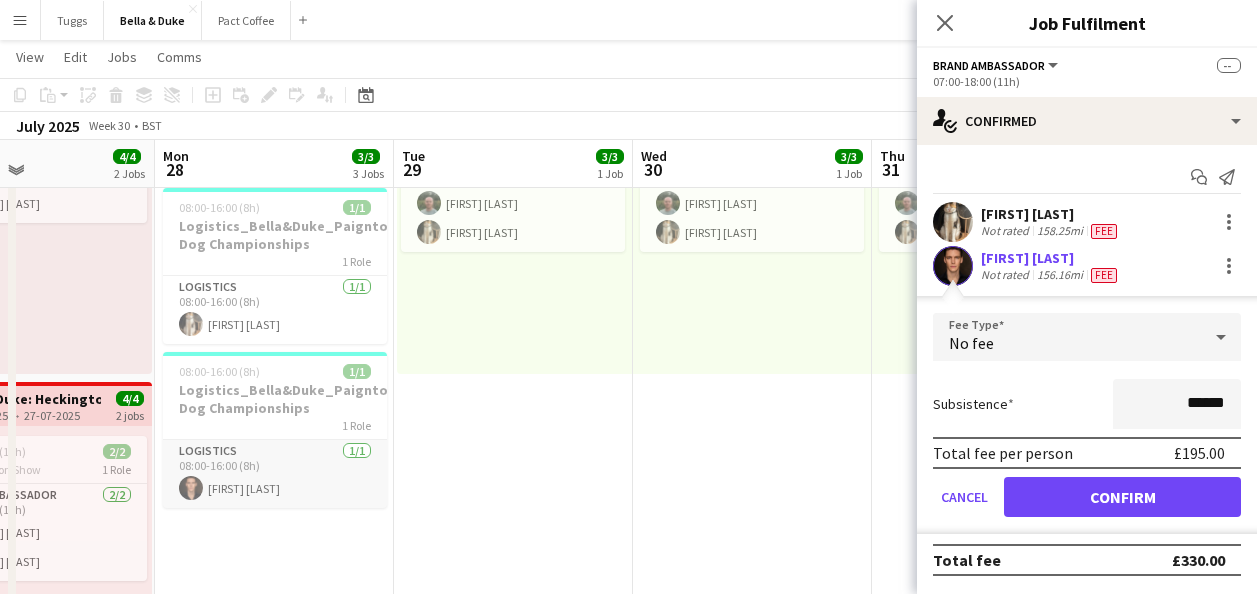 click on "Logistics   1/1   08:00-16:00 (8h)
[FIRST] [LAST]" at bounding box center [275, 474] 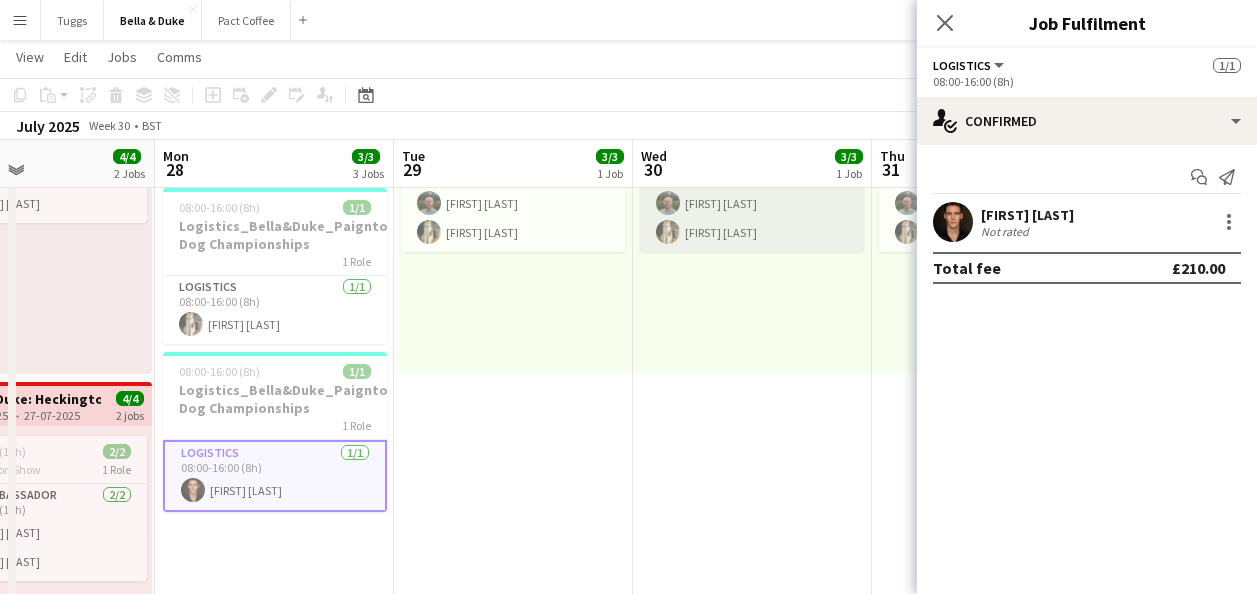 click on "Brand Ambassador   3/3   08:00-18:30 (10h30m)
[FIRST] [LAST] [FIRST] [LAST] [FIRST] [LAST]" at bounding box center (752, 189) 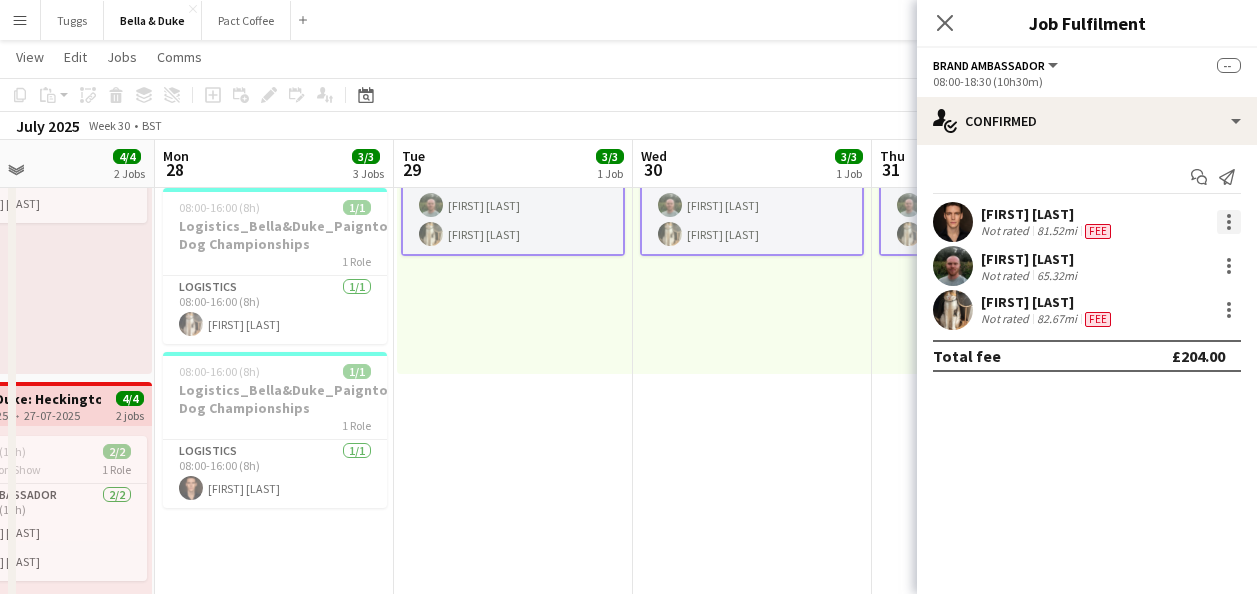 click at bounding box center (1229, 222) 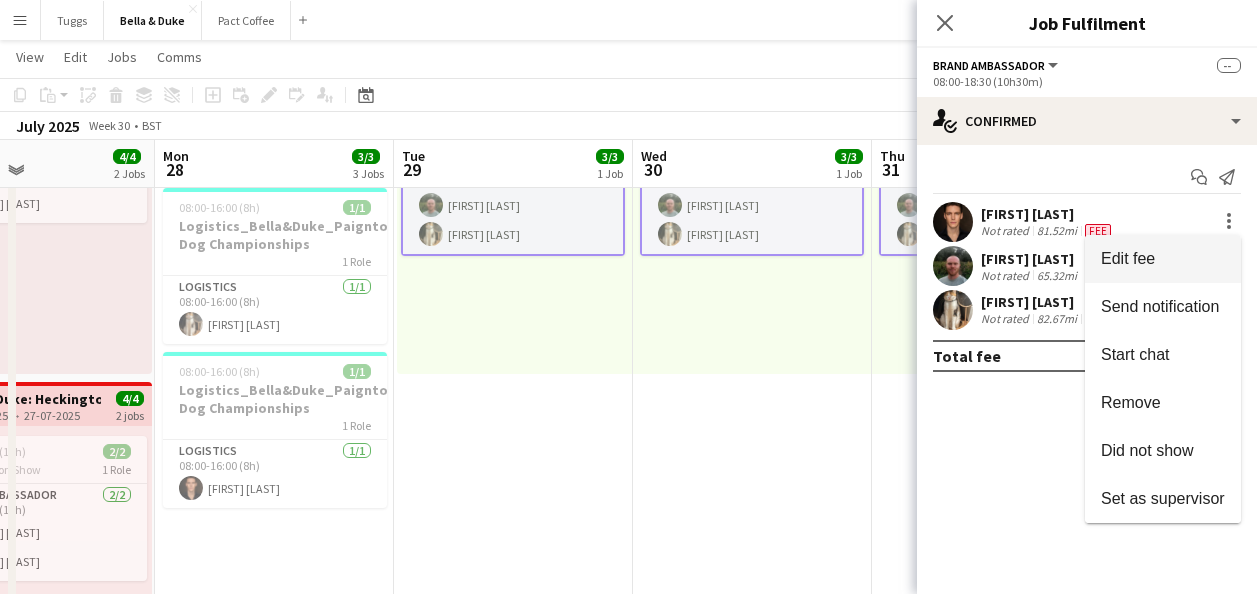 click on "Edit fee" at bounding box center [1163, 259] 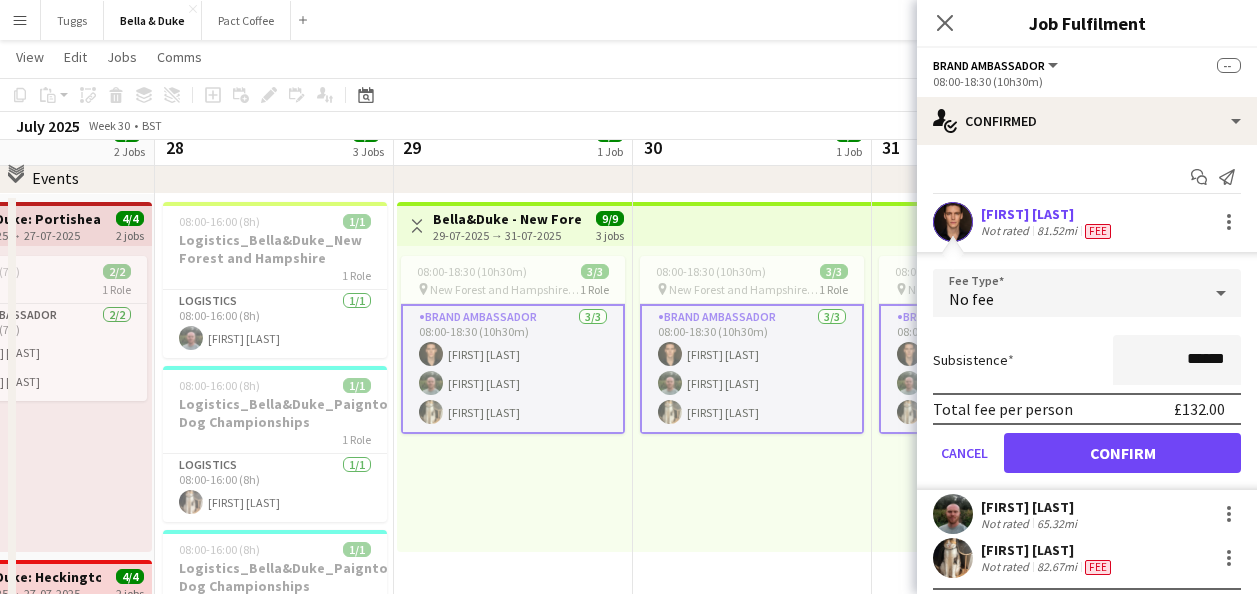 scroll, scrollTop: 100, scrollLeft: 0, axis: vertical 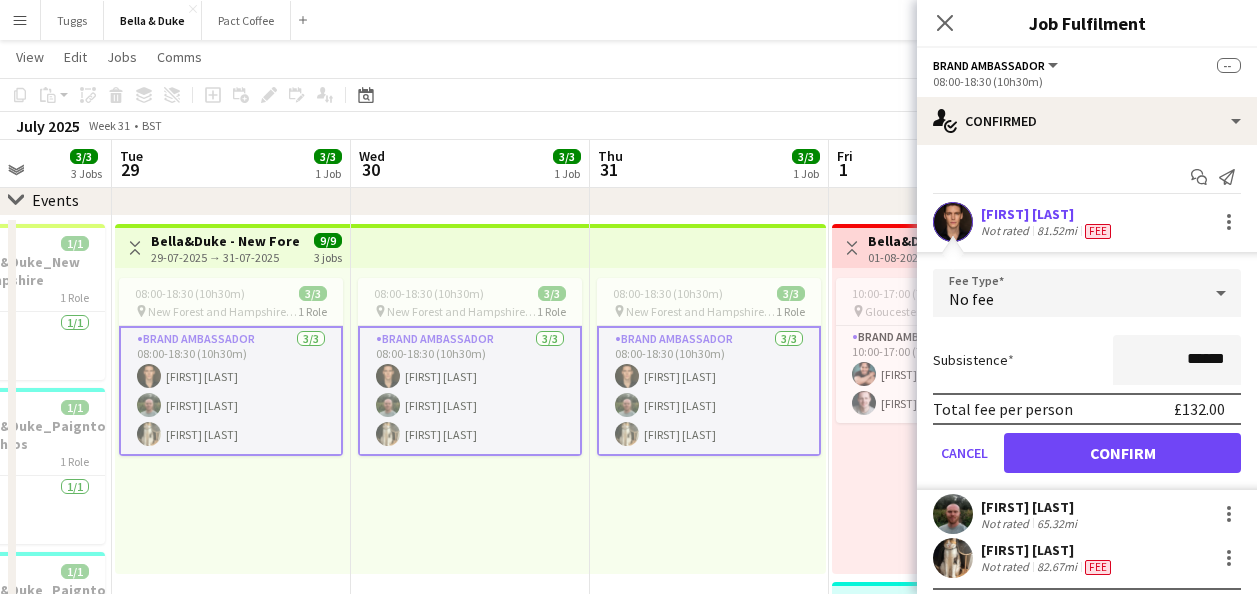 drag, startPoint x: 710, startPoint y: 486, endPoint x: 408, endPoint y: 487, distance: 302.00165 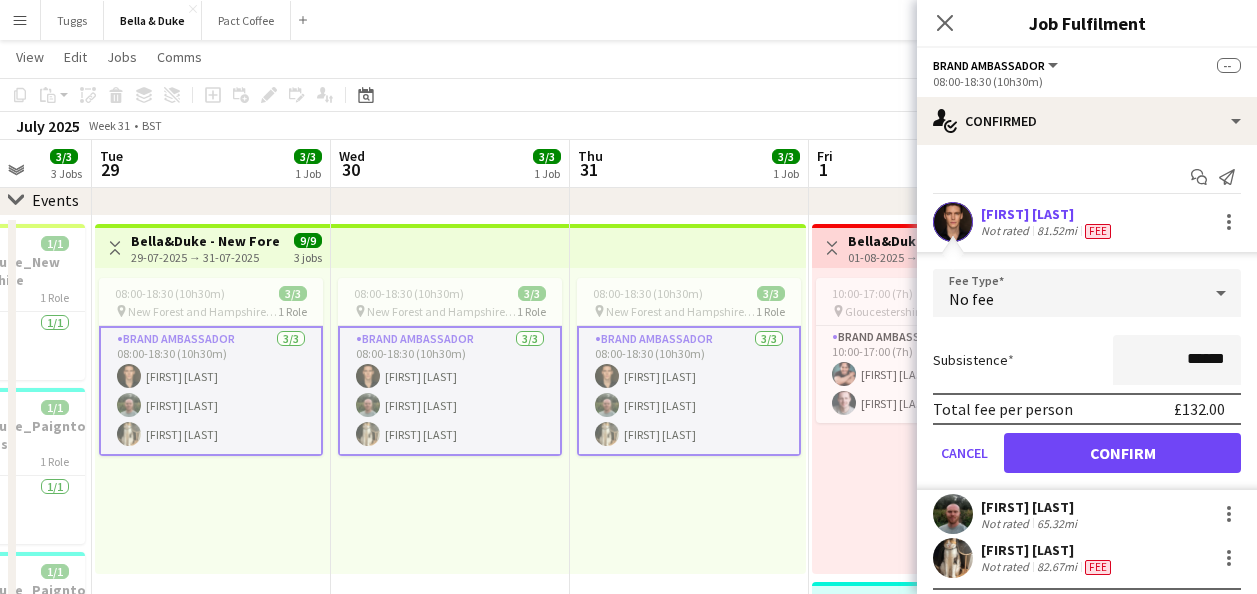scroll, scrollTop: 0, scrollLeft: 724, axis: horizontal 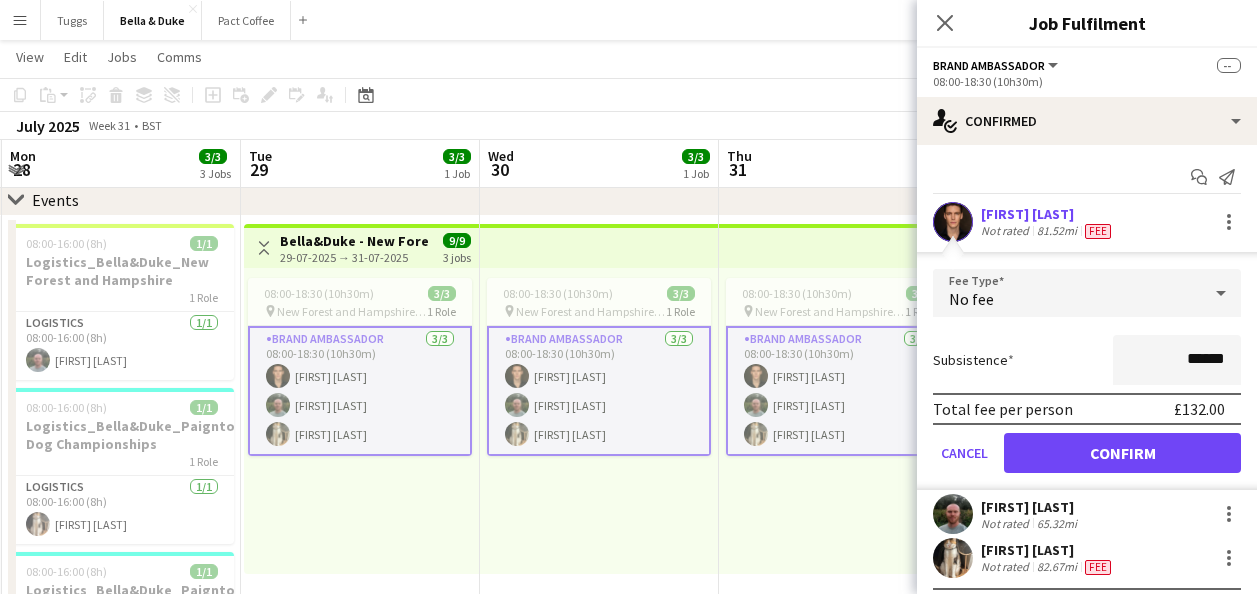 drag, startPoint x: 519, startPoint y: 507, endPoint x: 283, endPoint y: 509, distance: 236.00847 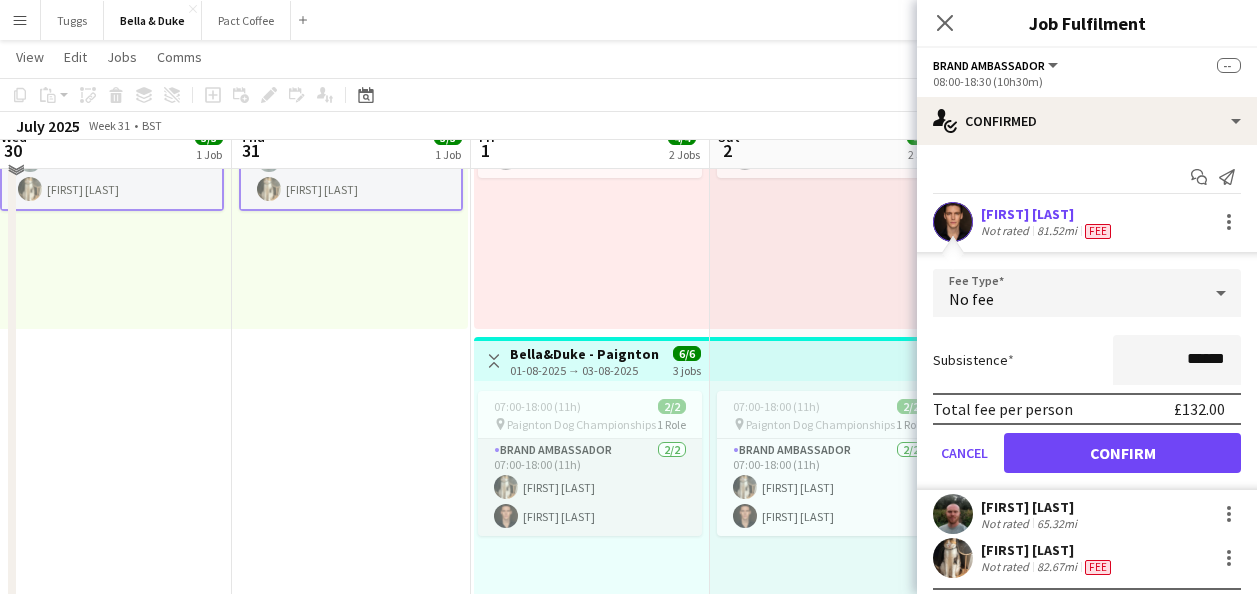 scroll, scrollTop: 400, scrollLeft: 0, axis: vertical 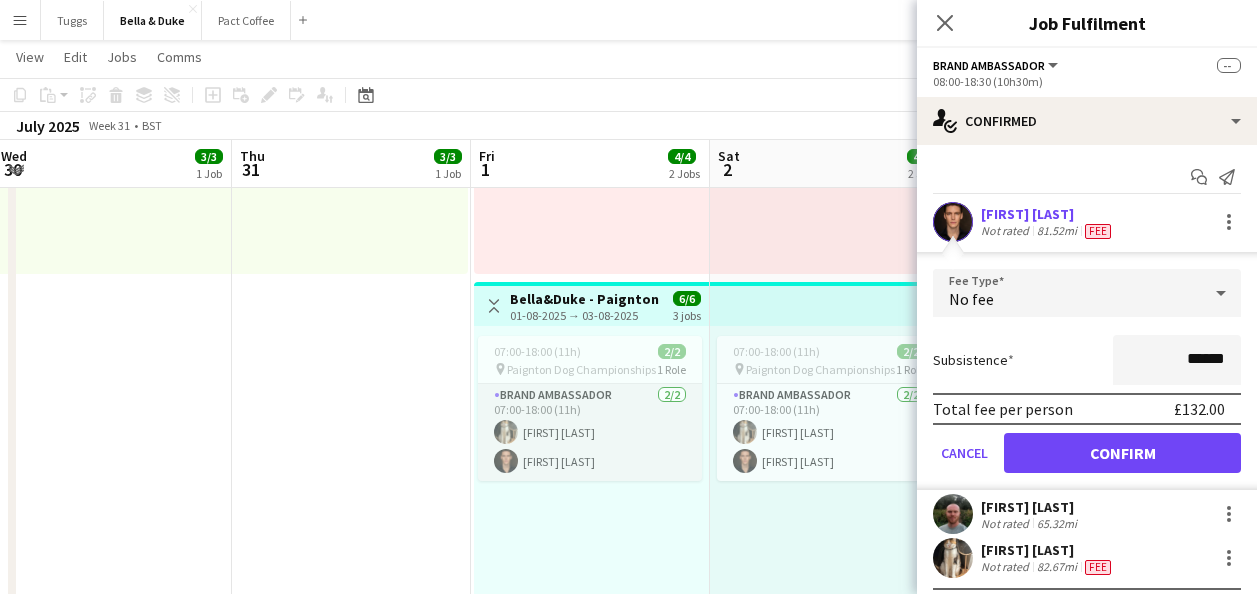 click on "Brand Ambassador   2/2   07:00-18:00 (11h)
[FIRST] [LAST] [FIRST] [LAST]" at bounding box center (590, 432) 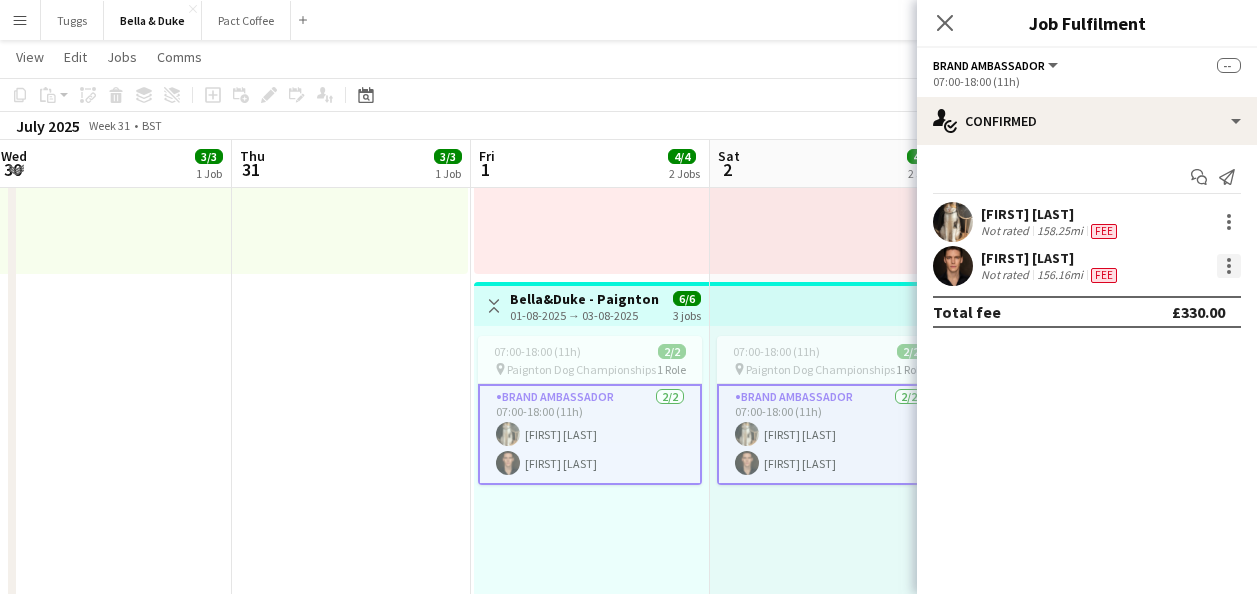 click at bounding box center [1229, 266] 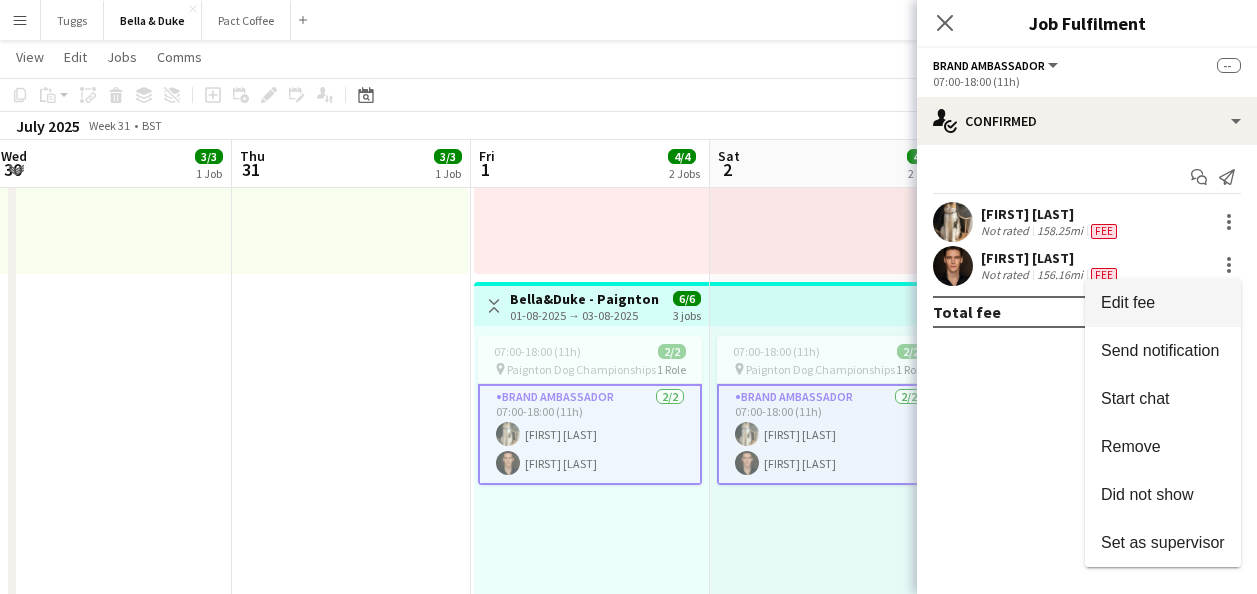 click on "Edit fee" at bounding box center (1163, 303) 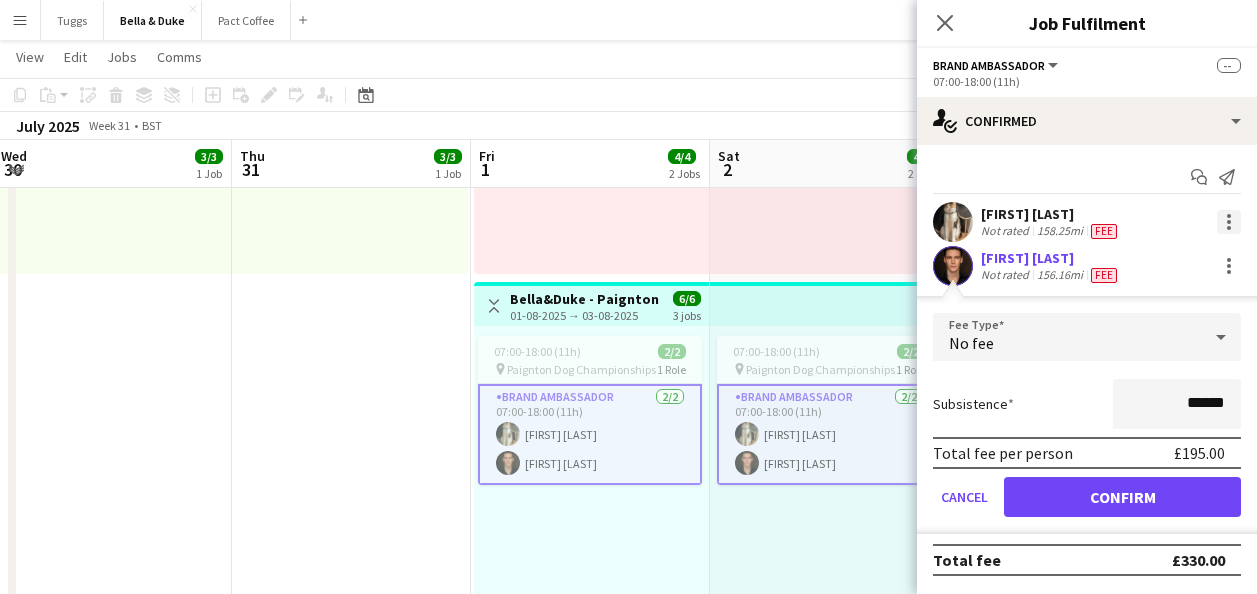 click at bounding box center [1229, 222] 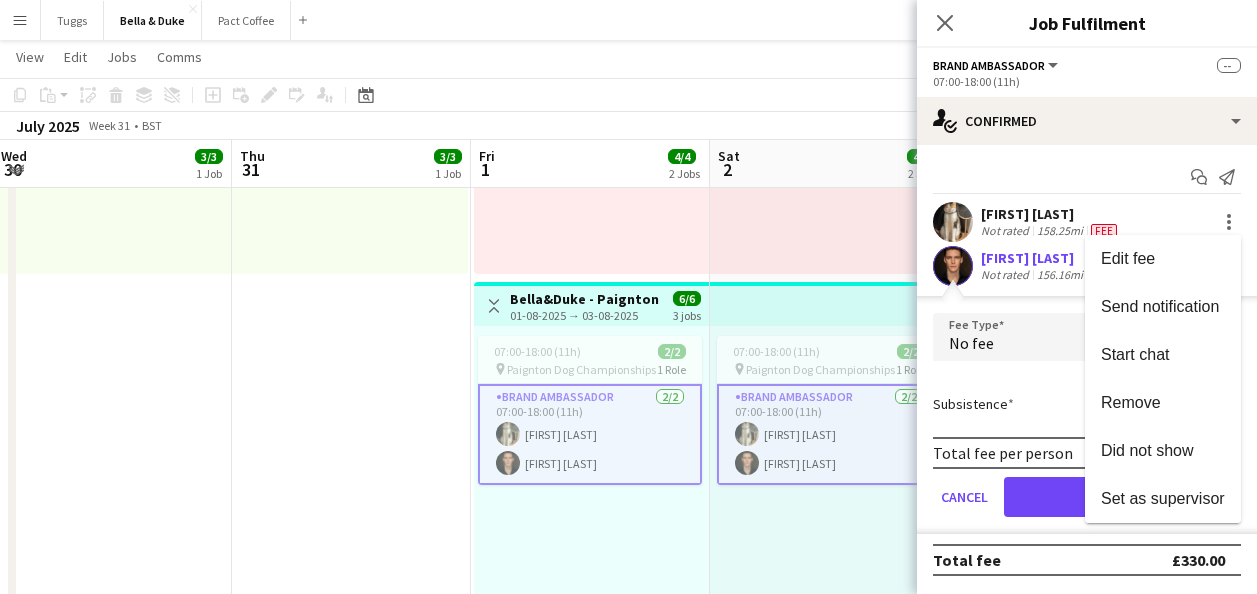 click at bounding box center [628, 297] 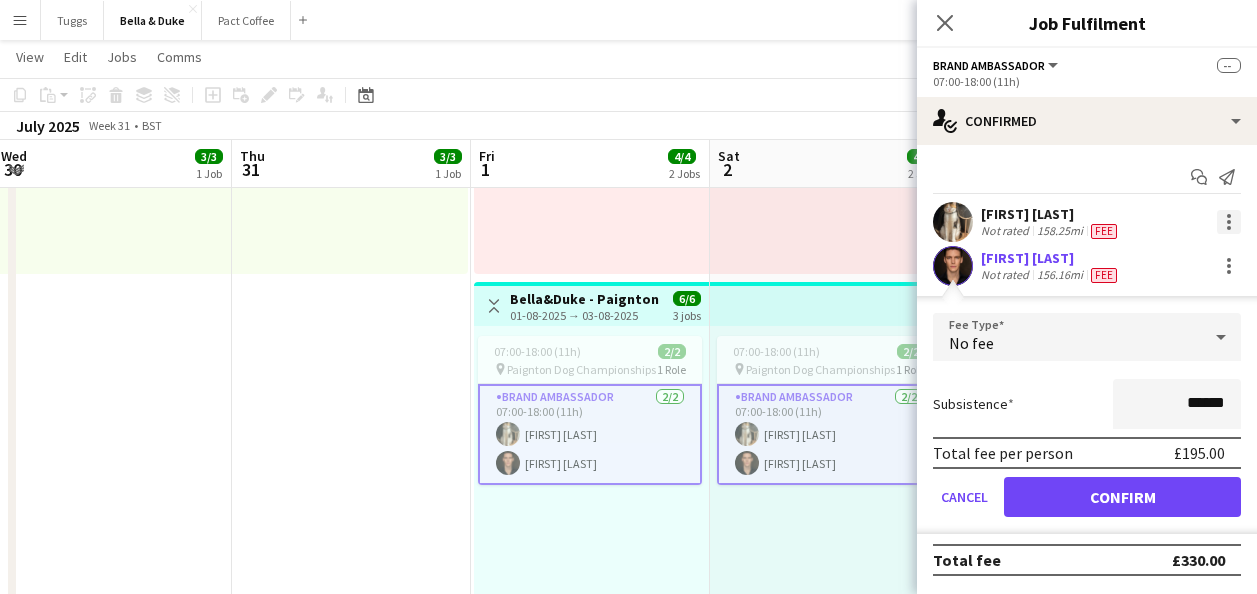 click at bounding box center (1229, 222) 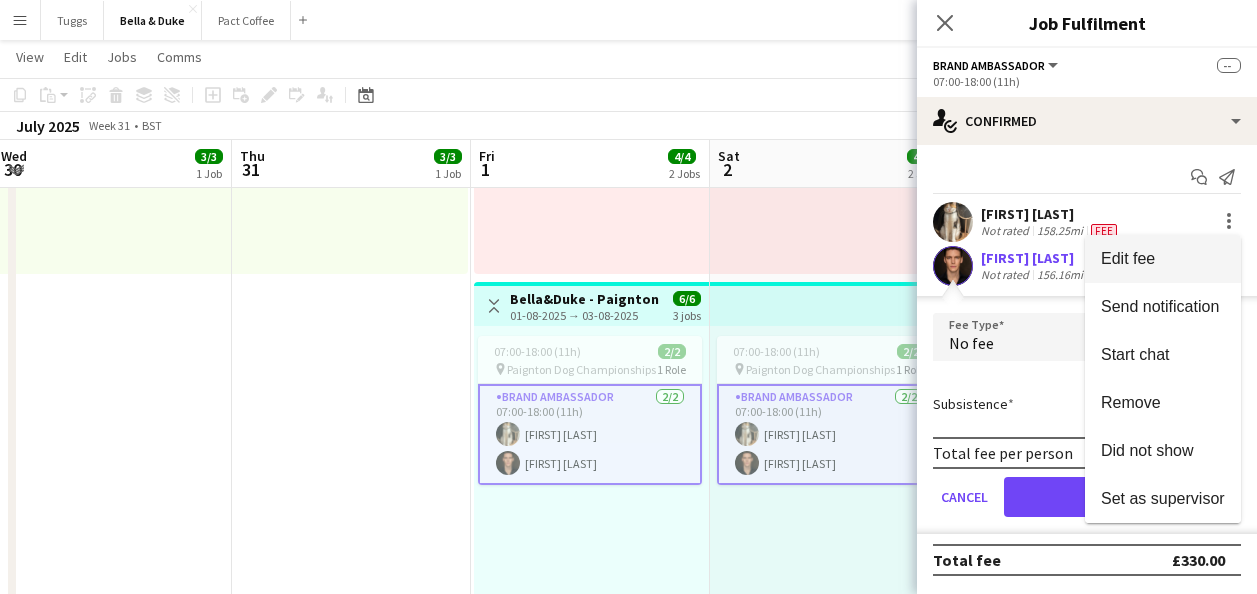 click on "Edit fee" at bounding box center (1163, 259) 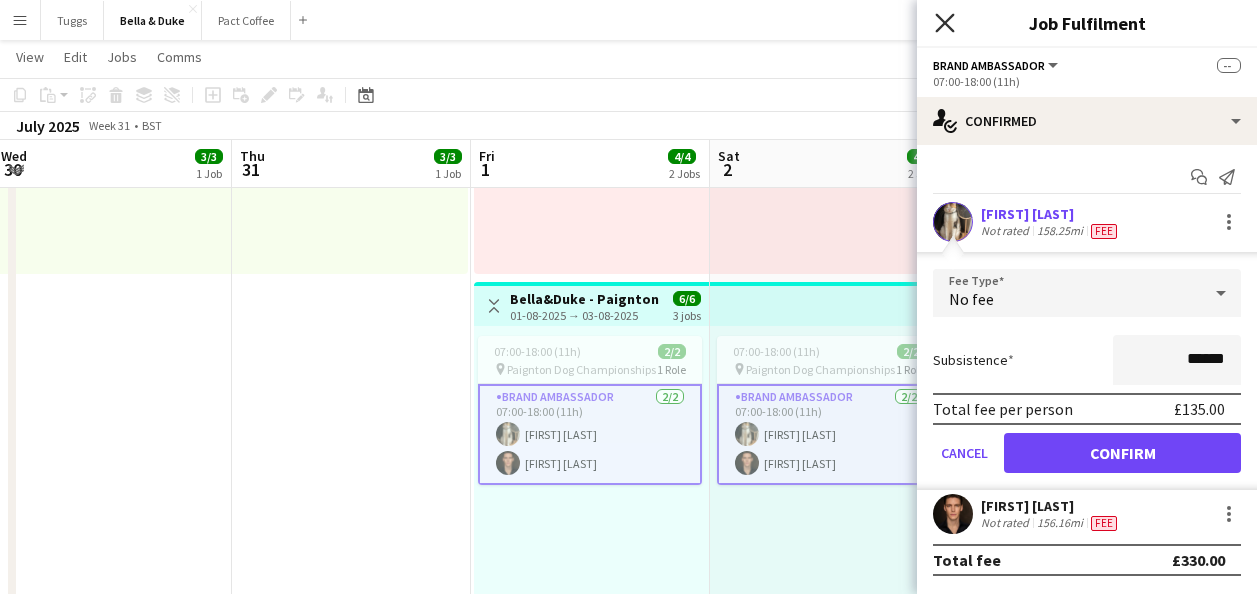 click 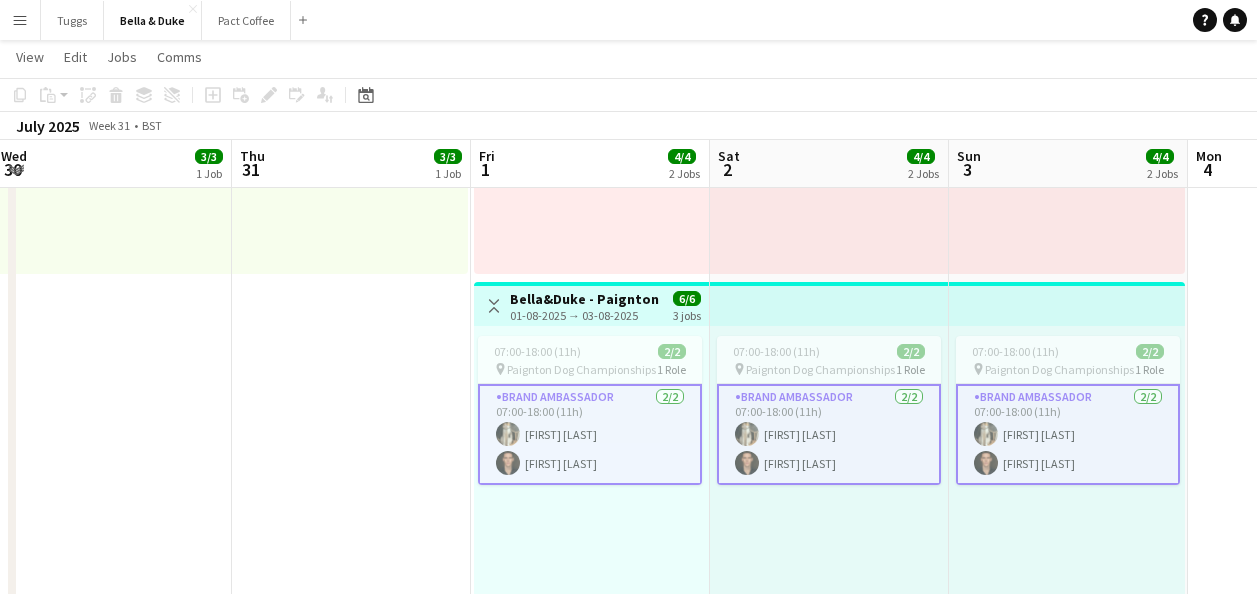 click on "08:00-18:30 (10h30m)    3/3
pin
New Forest and Hampshire Show   1 Role   Brand Ambassador   3/3   08:00-18:30 (10h30m)
[FIRST] [LAST] [FIRST] [LAST] [FIRST] [LAST]" at bounding box center (351, 278) 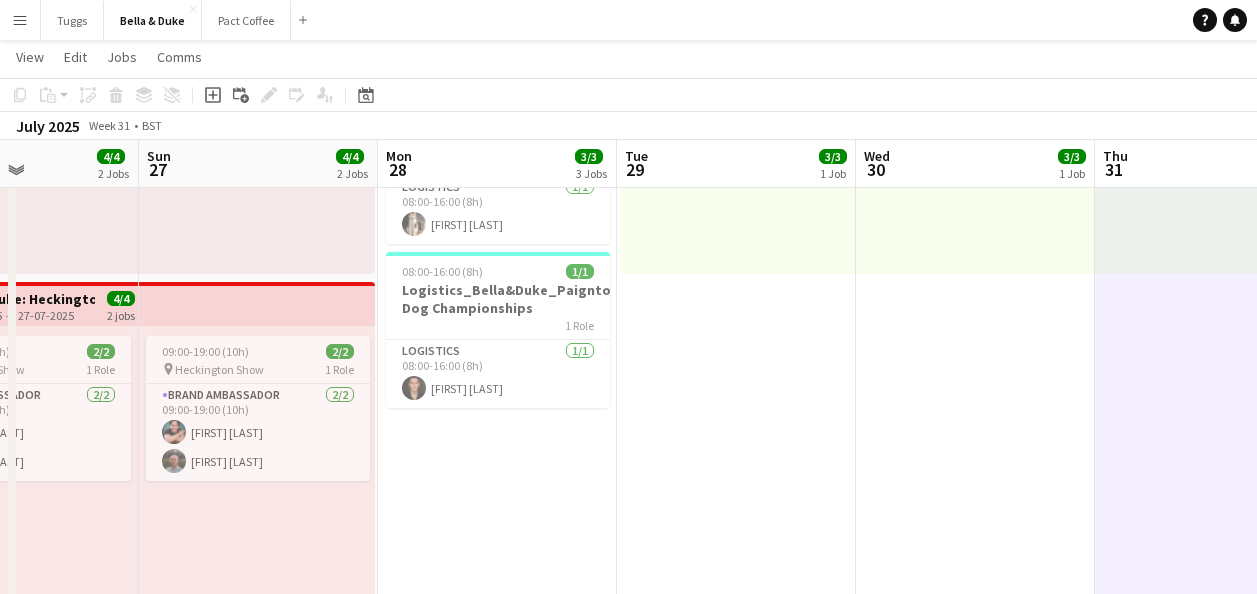 scroll, scrollTop: 0, scrollLeft: 556, axis: horizontal 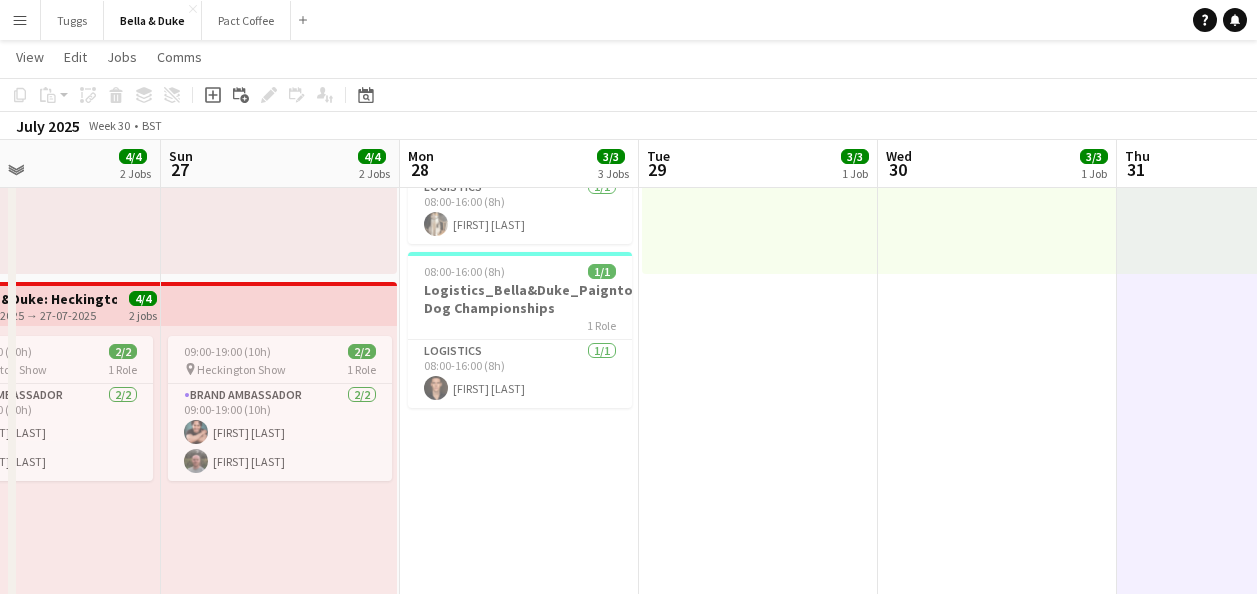 drag, startPoint x: 345, startPoint y: 377, endPoint x: 1275, endPoint y: 442, distance: 932.26874 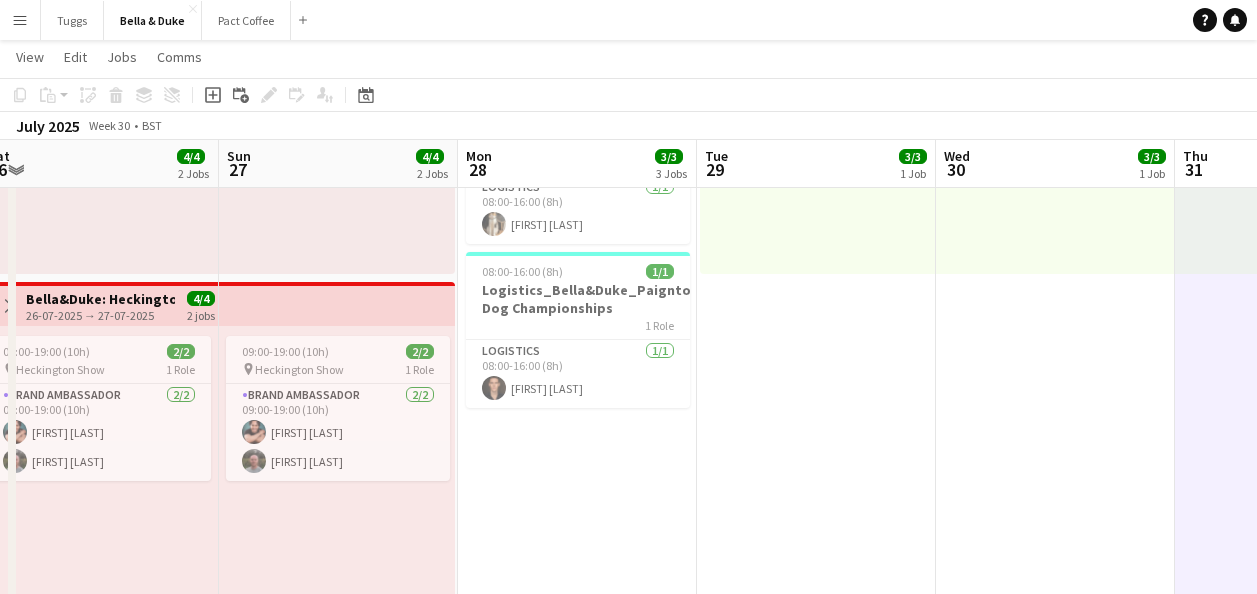 scroll, scrollTop: 0, scrollLeft: 499, axis: horizontal 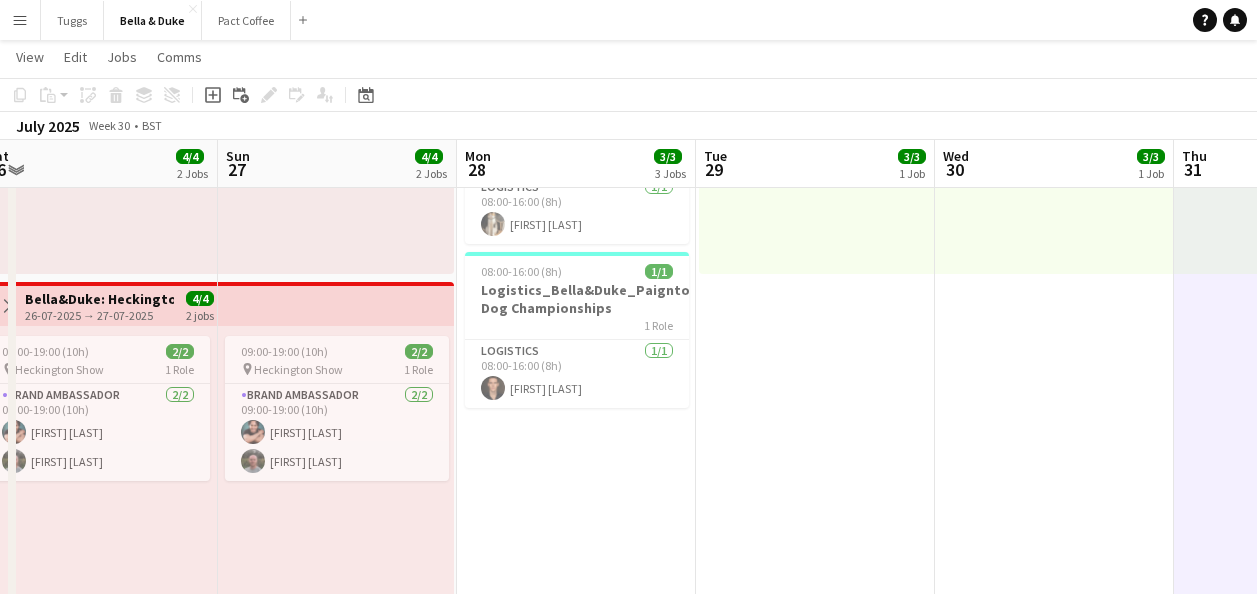 drag, startPoint x: 718, startPoint y: 365, endPoint x: 775, endPoint y: 464, distance: 114.236595 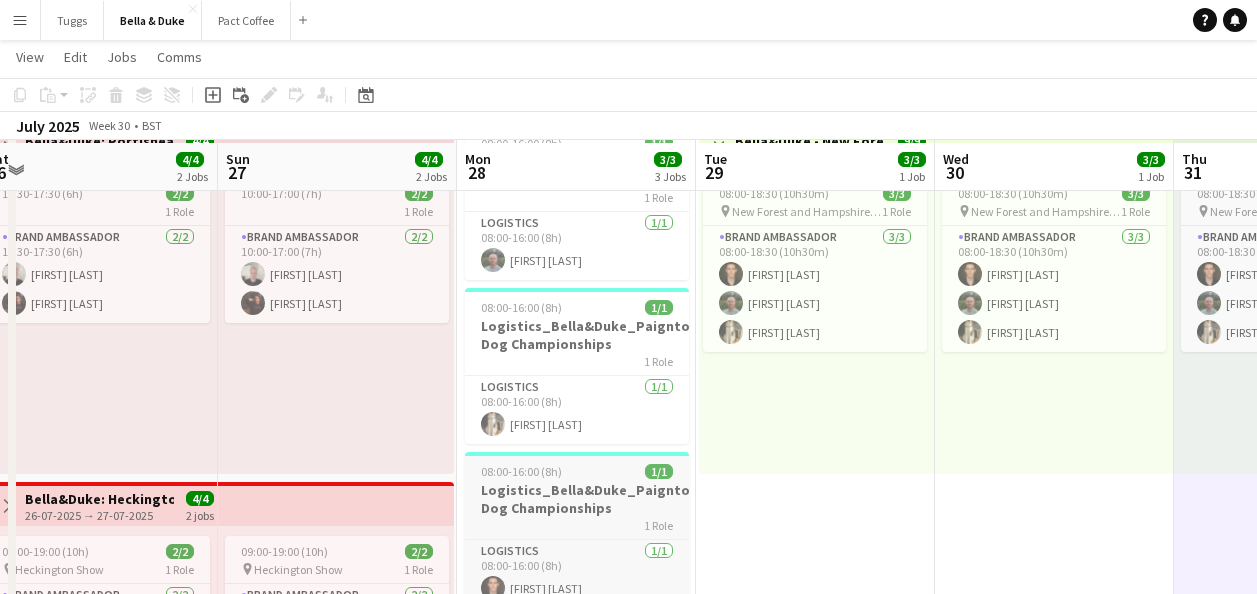 scroll, scrollTop: 300, scrollLeft: 0, axis: vertical 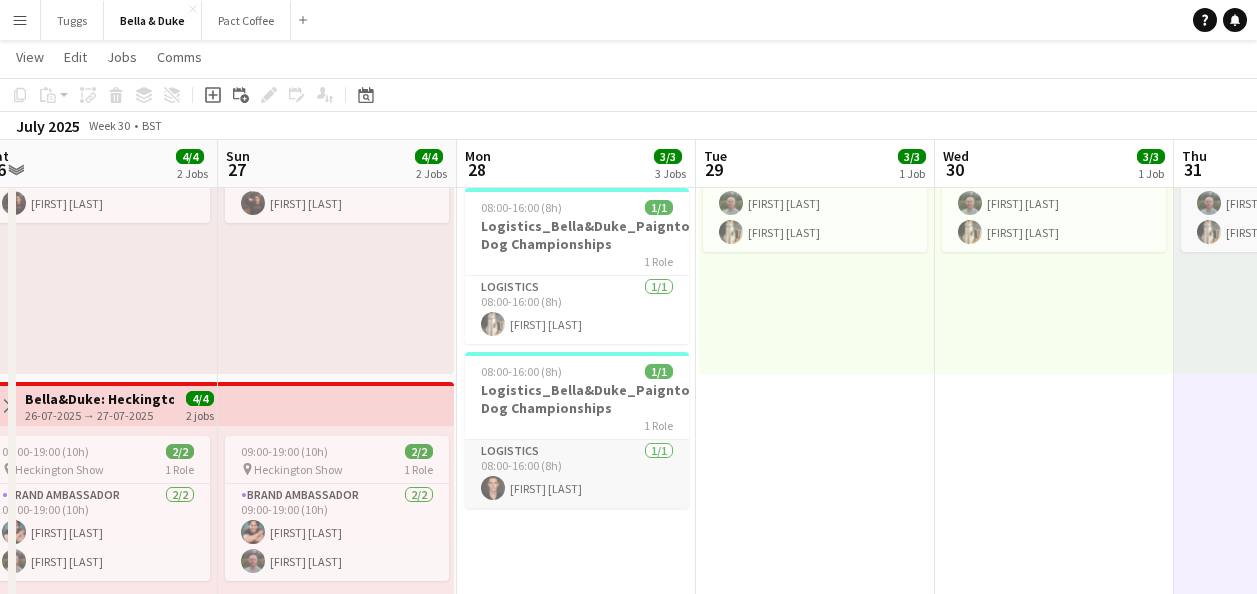 click on "Logistics   1/1   08:00-16:00 (8h)
[FIRST] [LAST]" at bounding box center [577, 474] 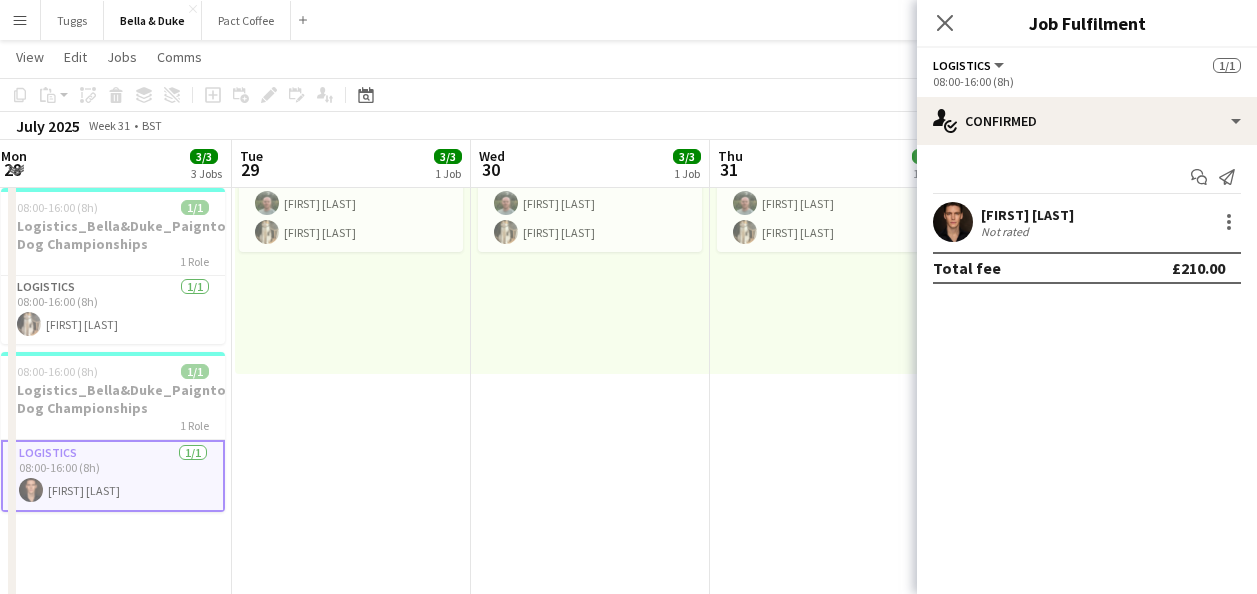 scroll, scrollTop: 0, scrollLeft: 968, axis: horizontal 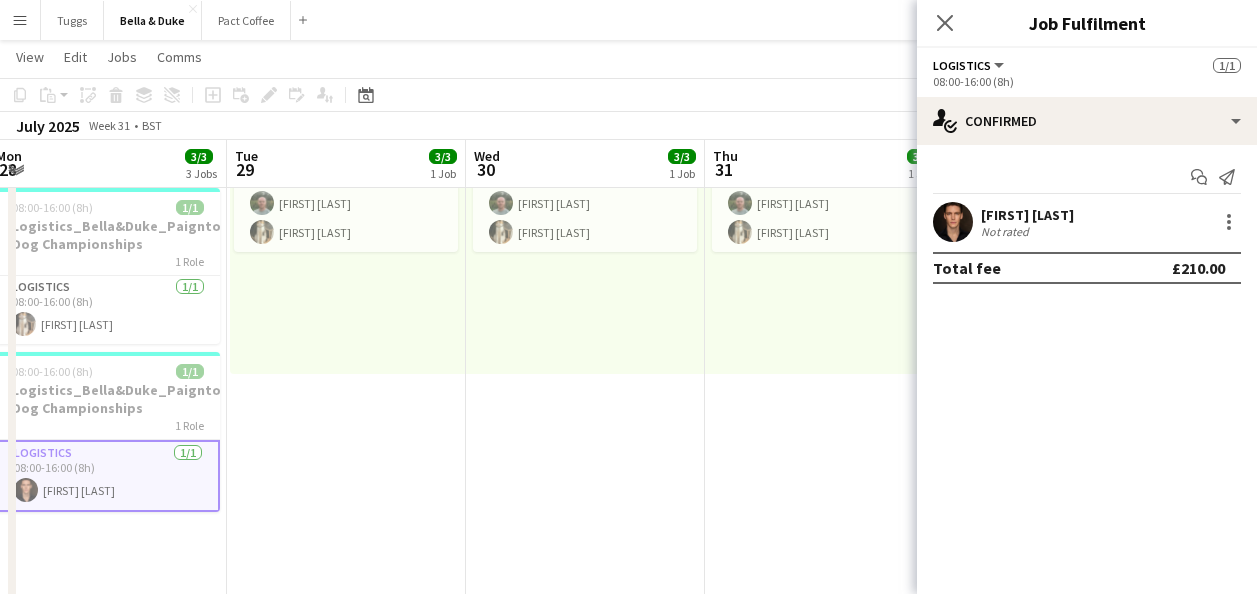 drag, startPoint x: 749, startPoint y: 436, endPoint x: 280, endPoint y: 426, distance: 469.1066 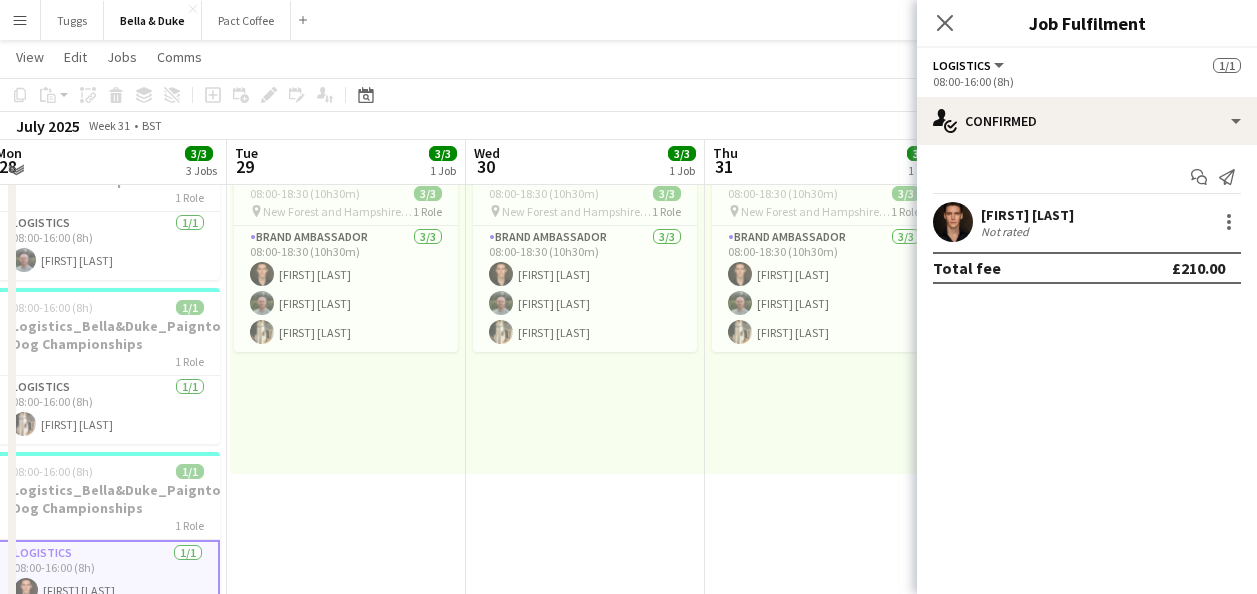 scroll, scrollTop: 100, scrollLeft: 0, axis: vertical 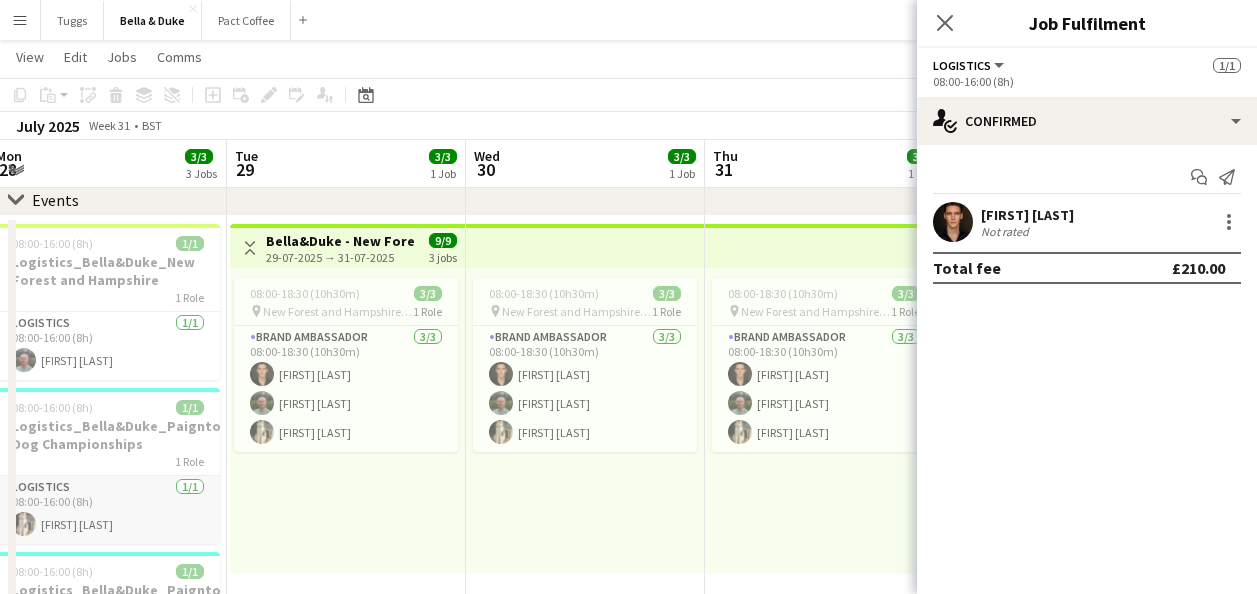 click on "Logistics   1/1   08:00-16:00 (8h)
[FIRST] [LAST]" at bounding box center (108, 510) 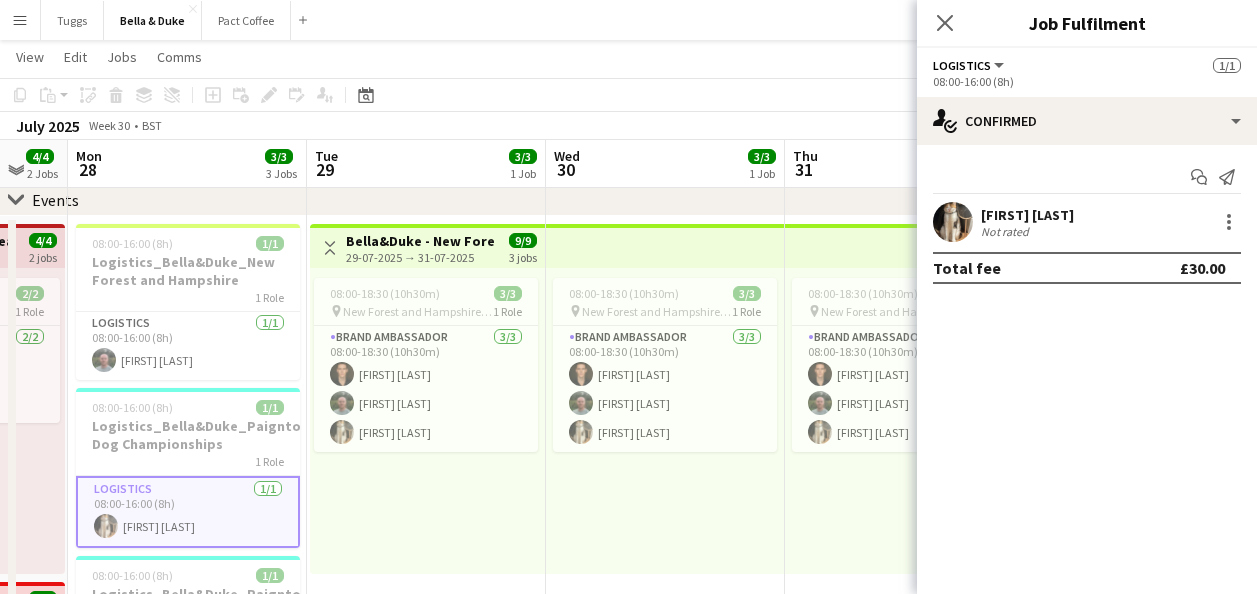 drag, startPoint x: 527, startPoint y: 556, endPoint x: 627, endPoint y: 542, distance: 100.97524 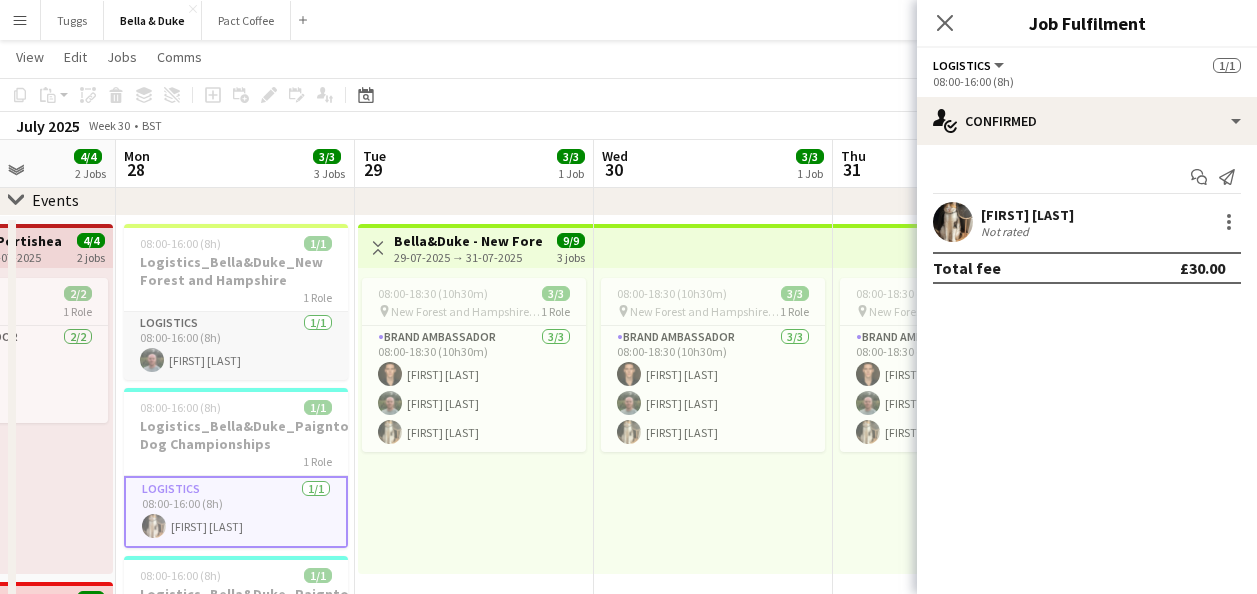 click on "Logistics   1/1   08:00-16:00 (8h)
[FIRST] [LAST]" at bounding box center [236, 346] 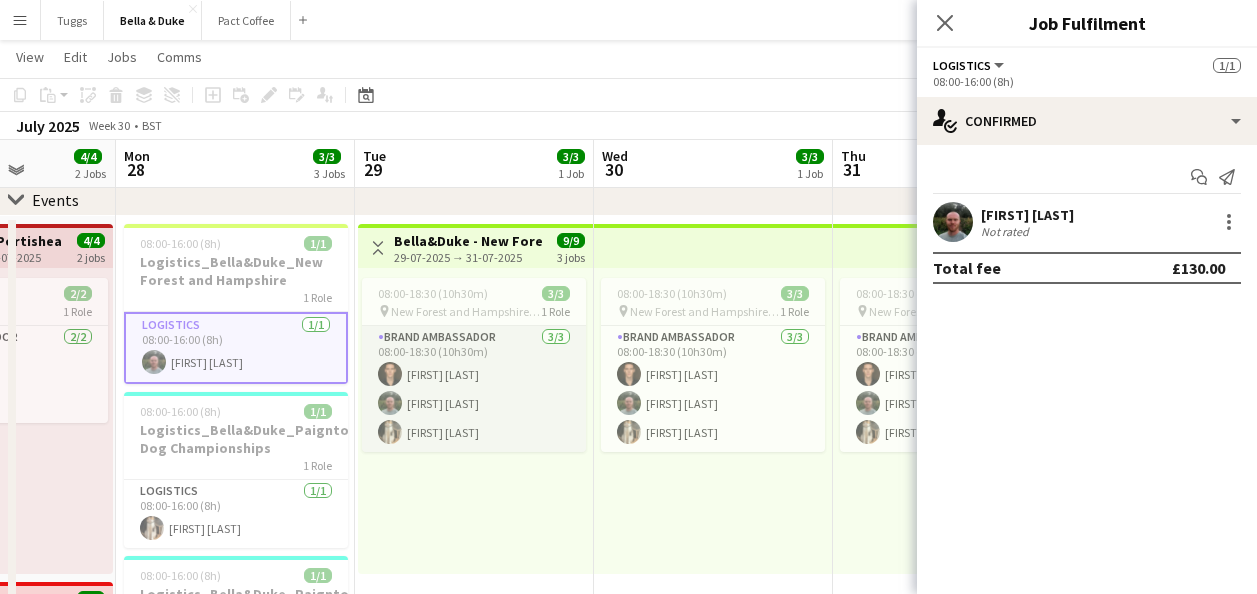 click on "Brand Ambassador   3/3   08:00-18:30 (10h30m)
[FIRST] [LAST] [FIRST] [LAST] [FIRST] [LAST]" at bounding box center (474, 389) 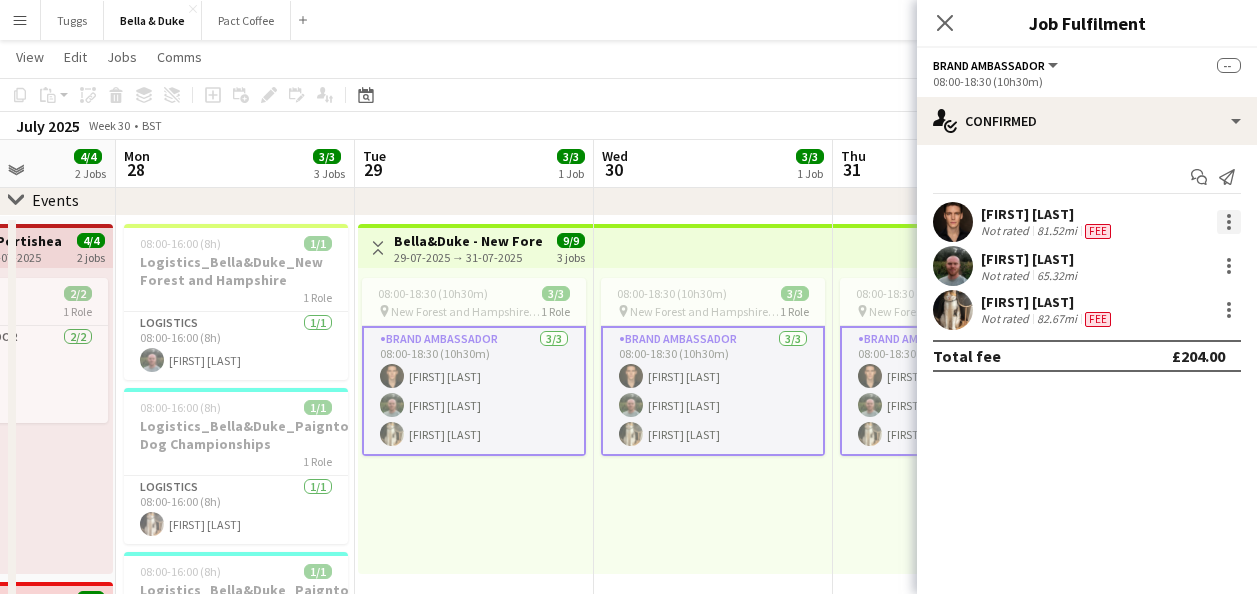 click at bounding box center (1229, 222) 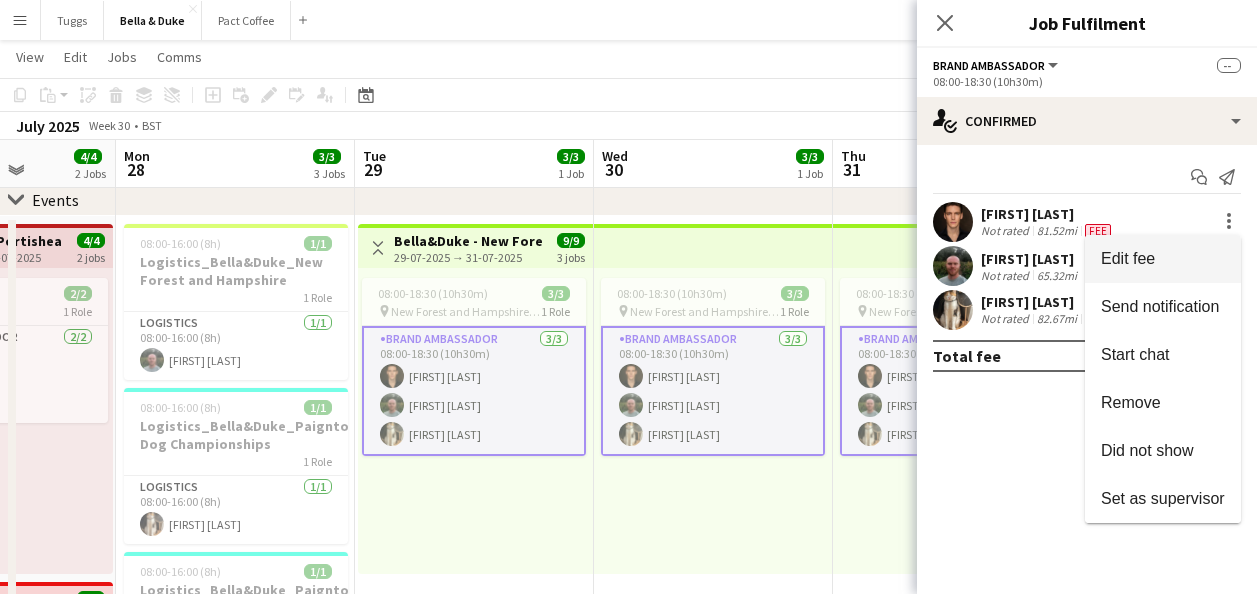 click on "Edit fee" at bounding box center [1163, 259] 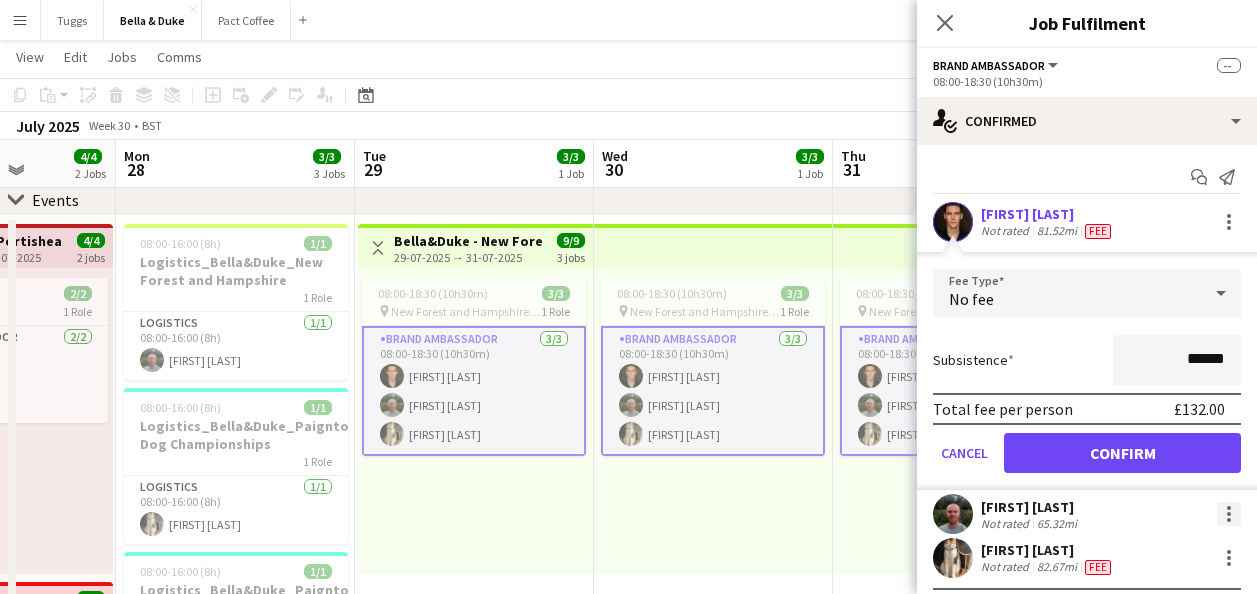 click at bounding box center (1229, 514) 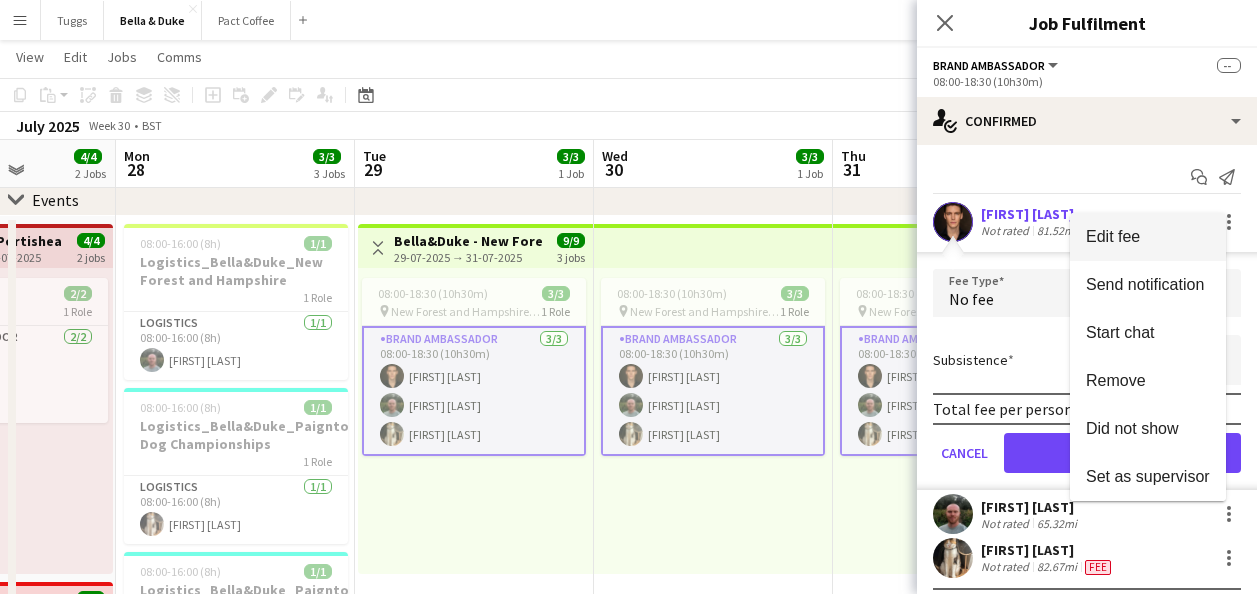 click on "Edit fee" at bounding box center (1148, 237) 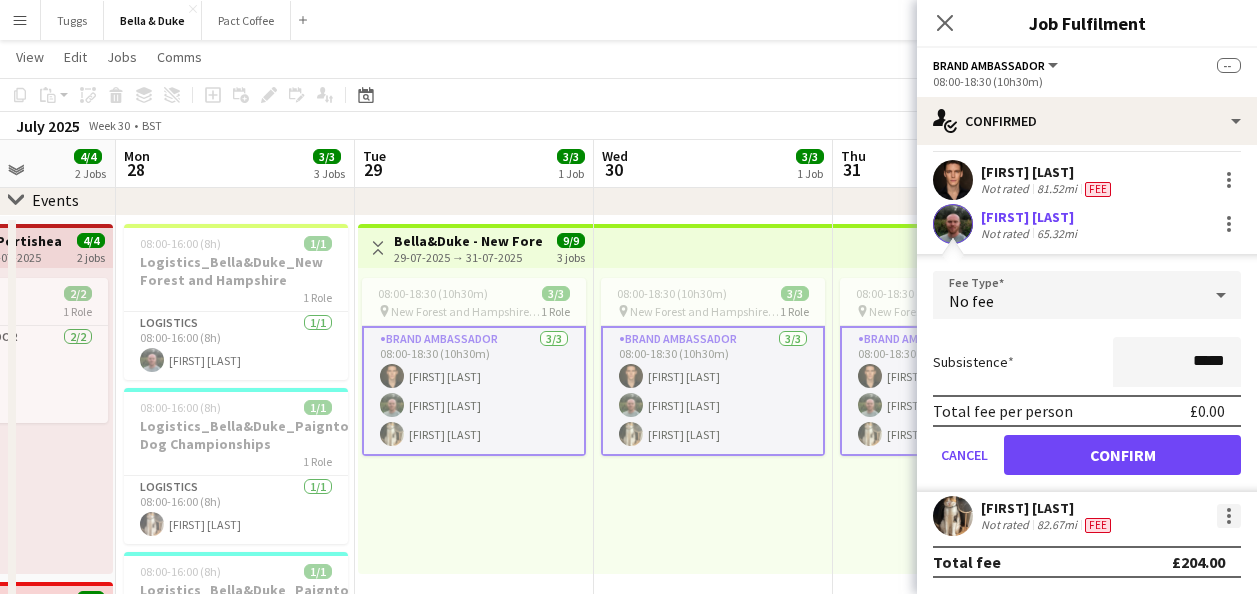 click at bounding box center [1229, 516] 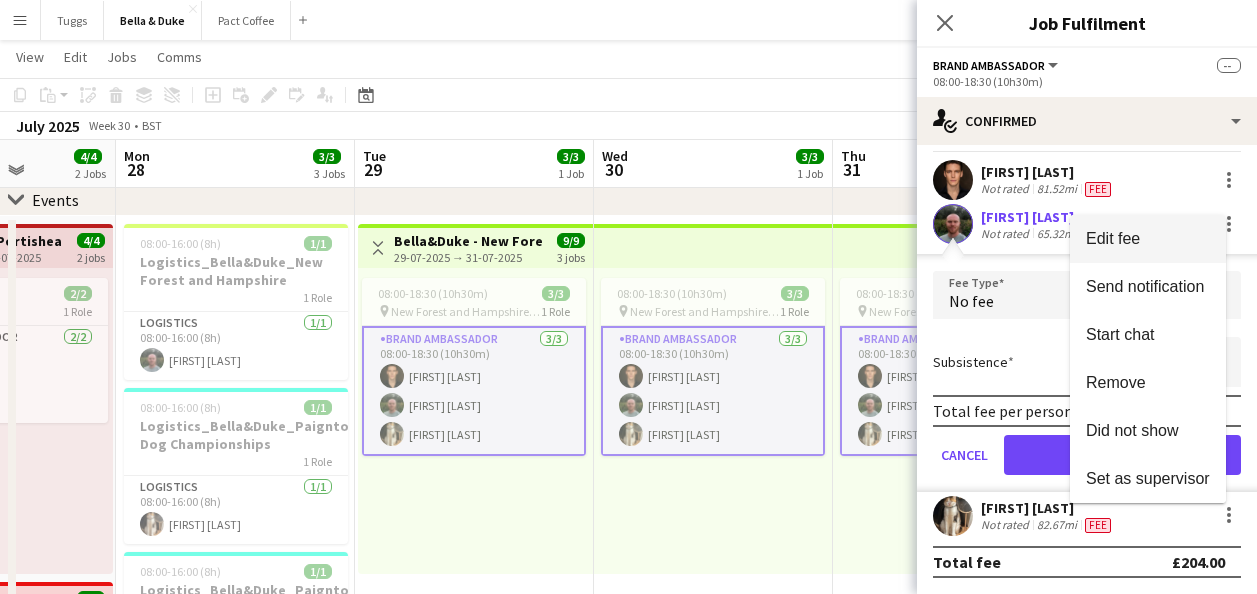 click on "Edit fee" at bounding box center (1148, 239) 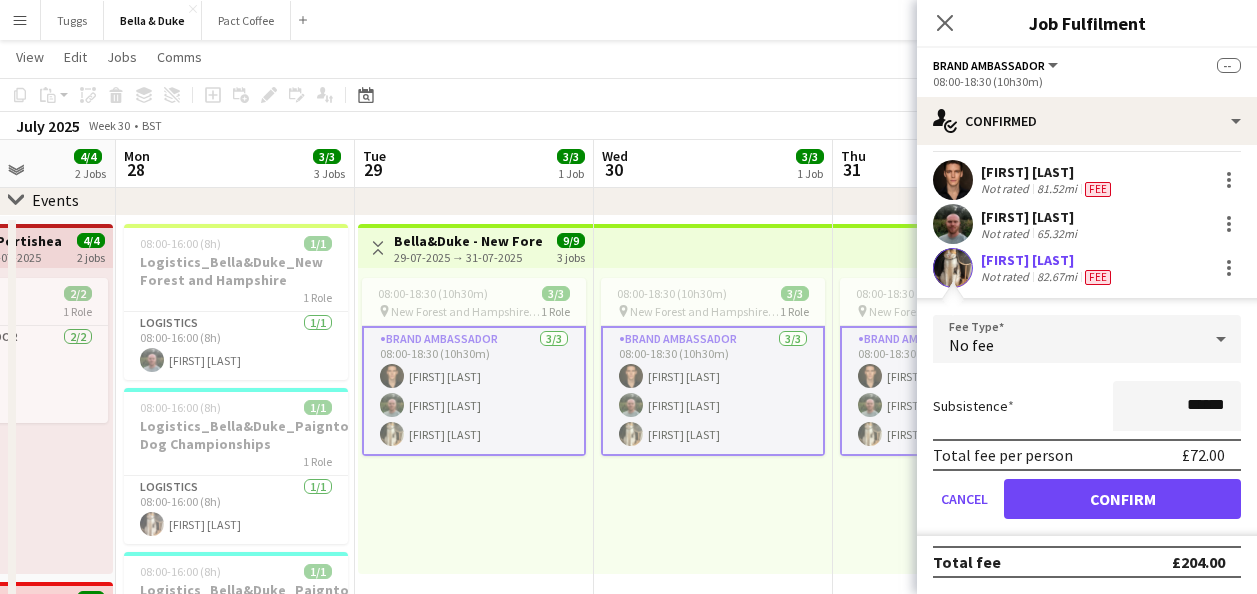 scroll, scrollTop: 42, scrollLeft: 0, axis: vertical 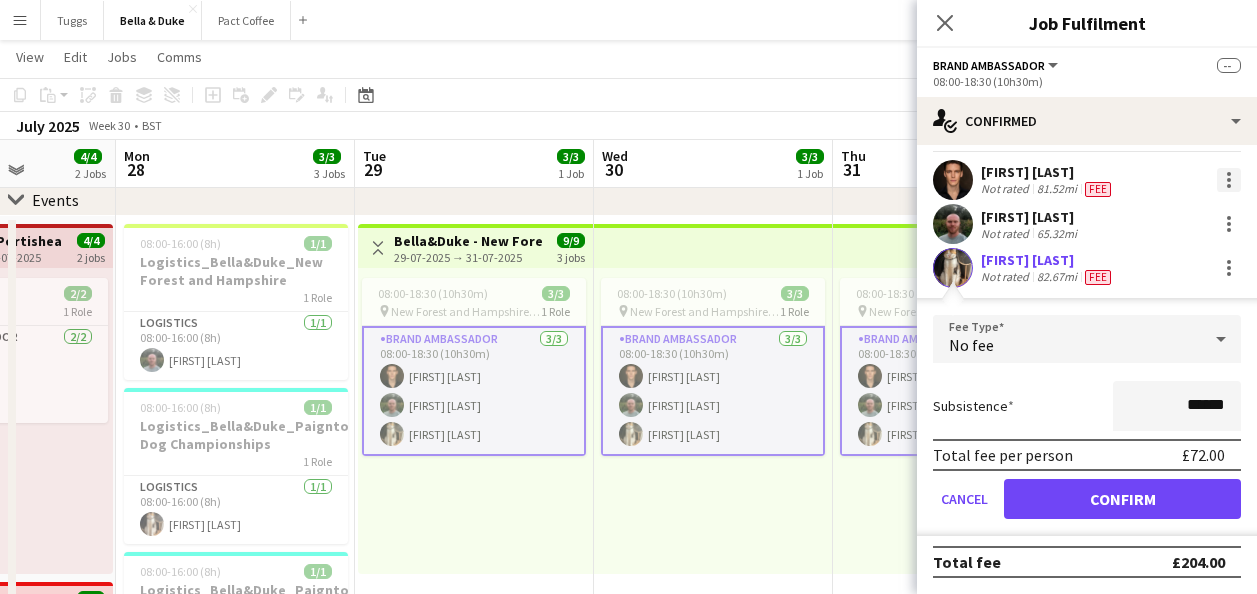 click at bounding box center [1229, 180] 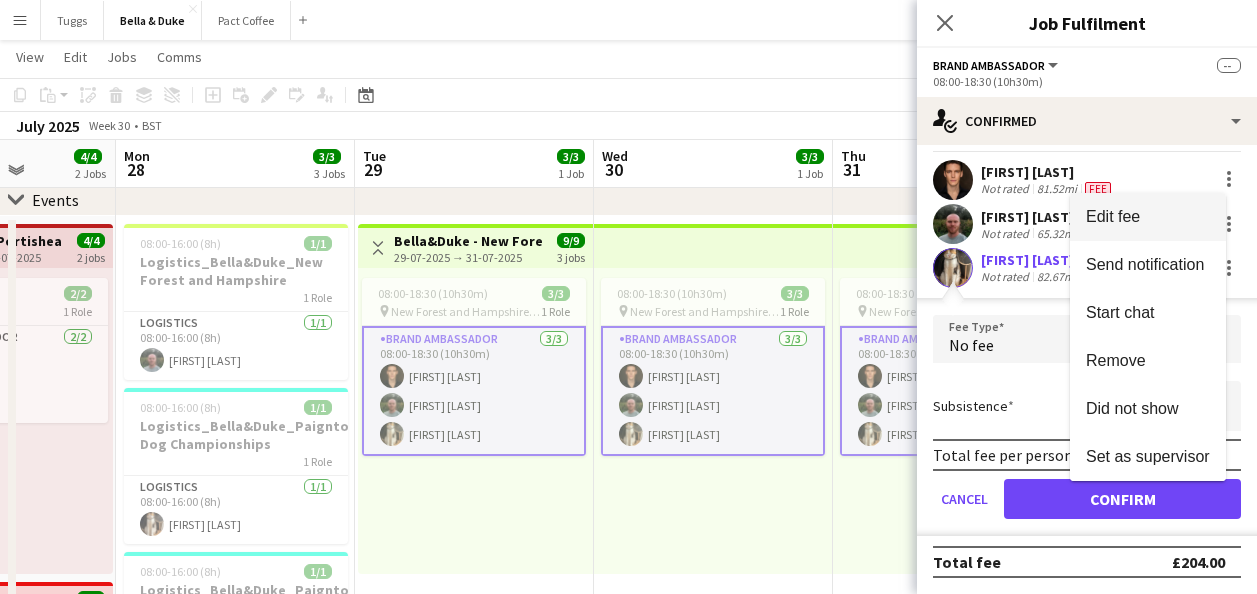 click on "Edit fee" at bounding box center (1148, 217) 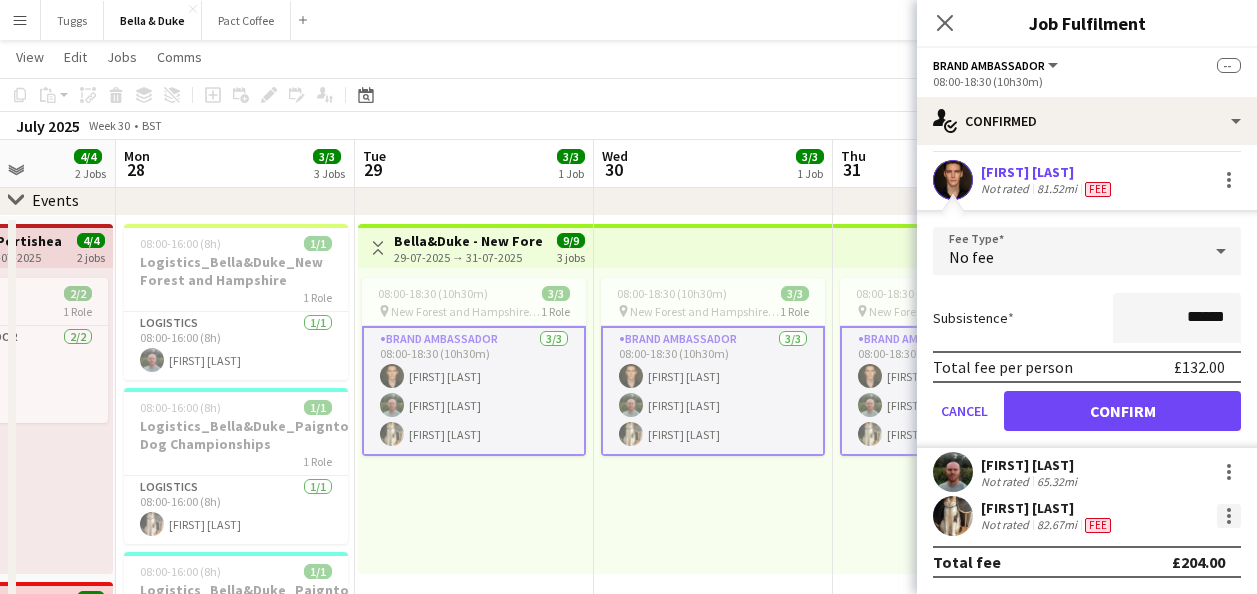 click at bounding box center (1229, 516) 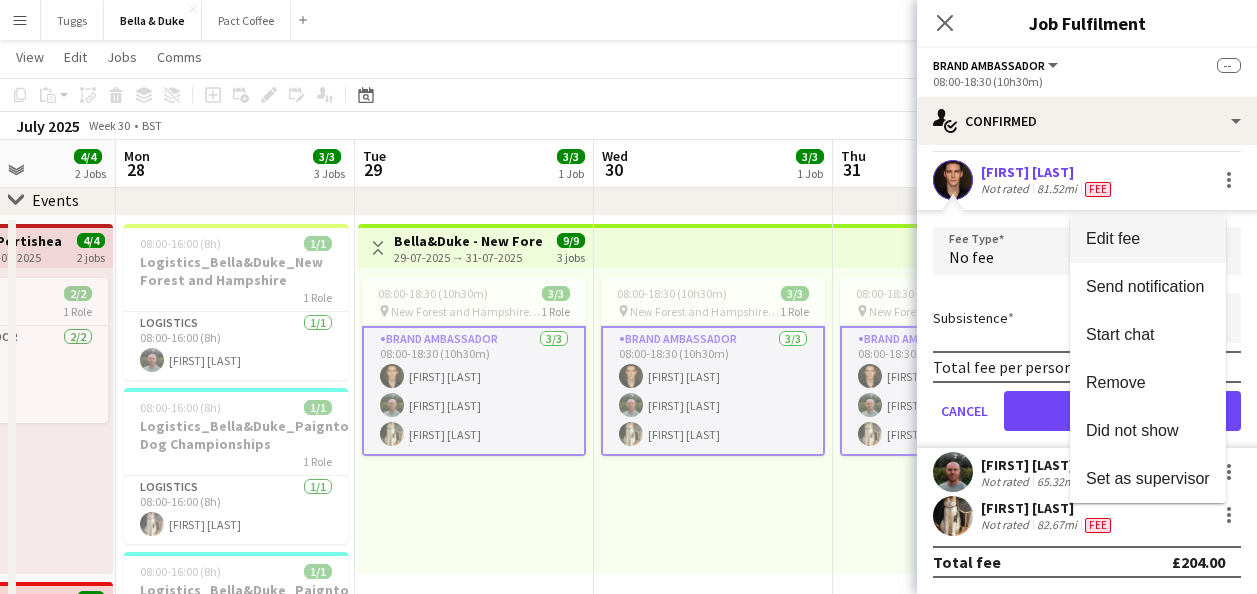click on "Edit fee" at bounding box center (1148, 239) 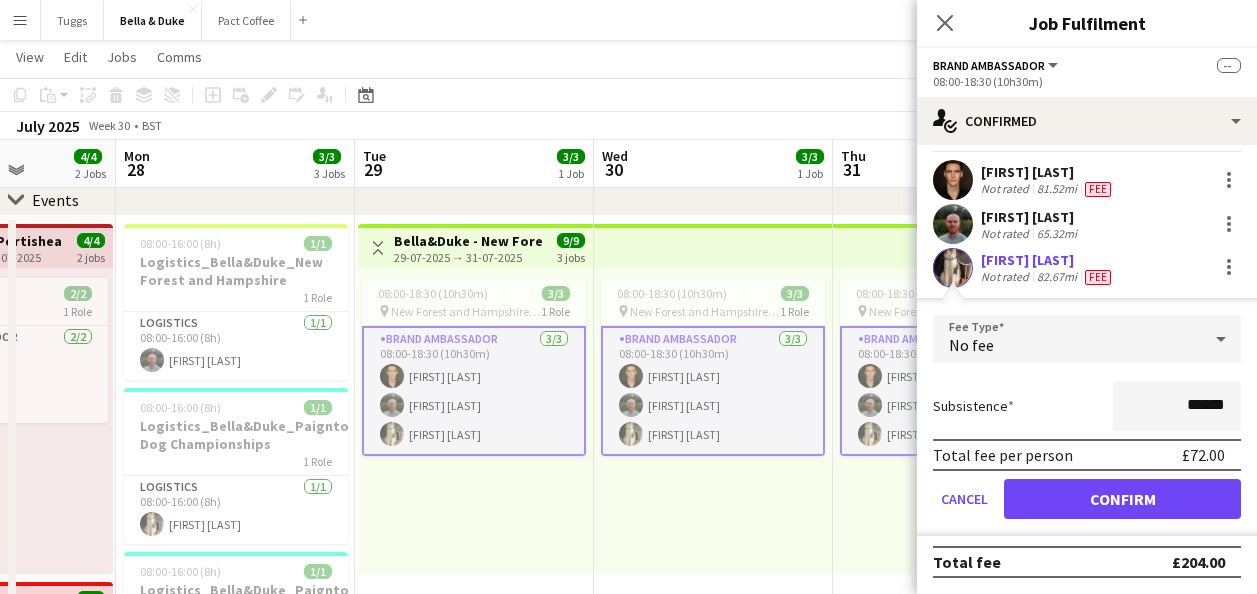 scroll, scrollTop: 42, scrollLeft: 0, axis: vertical 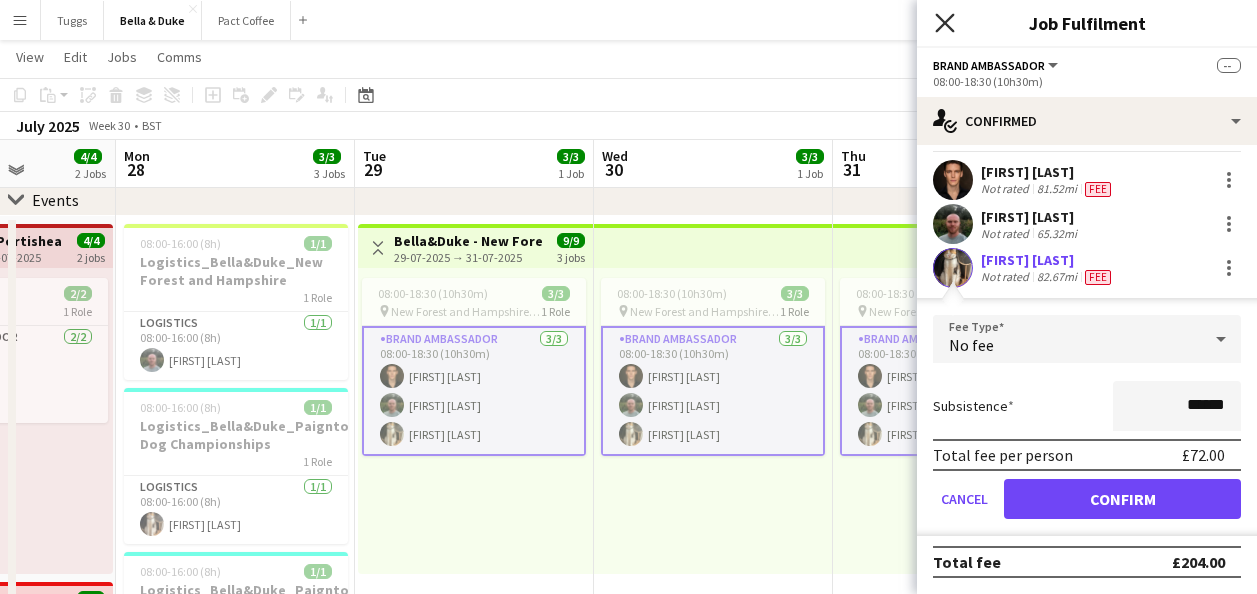 click 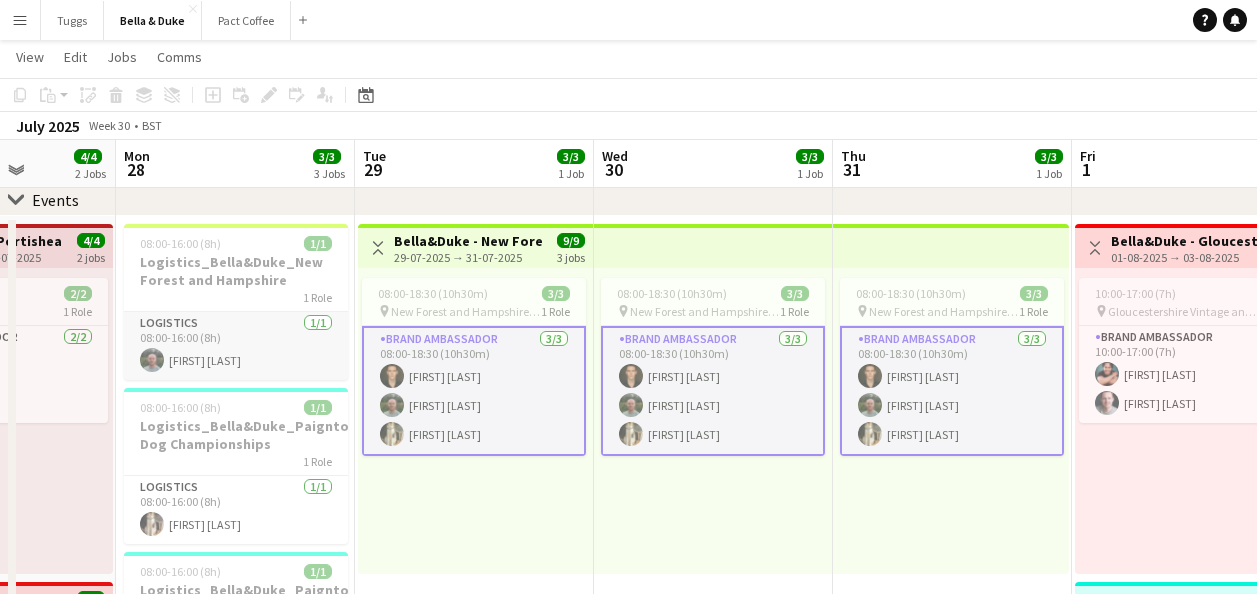 click on "Logistics   1/1   08:00-16:00 (8h)
[FIRST] [LAST]" at bounding box center (236, 346) 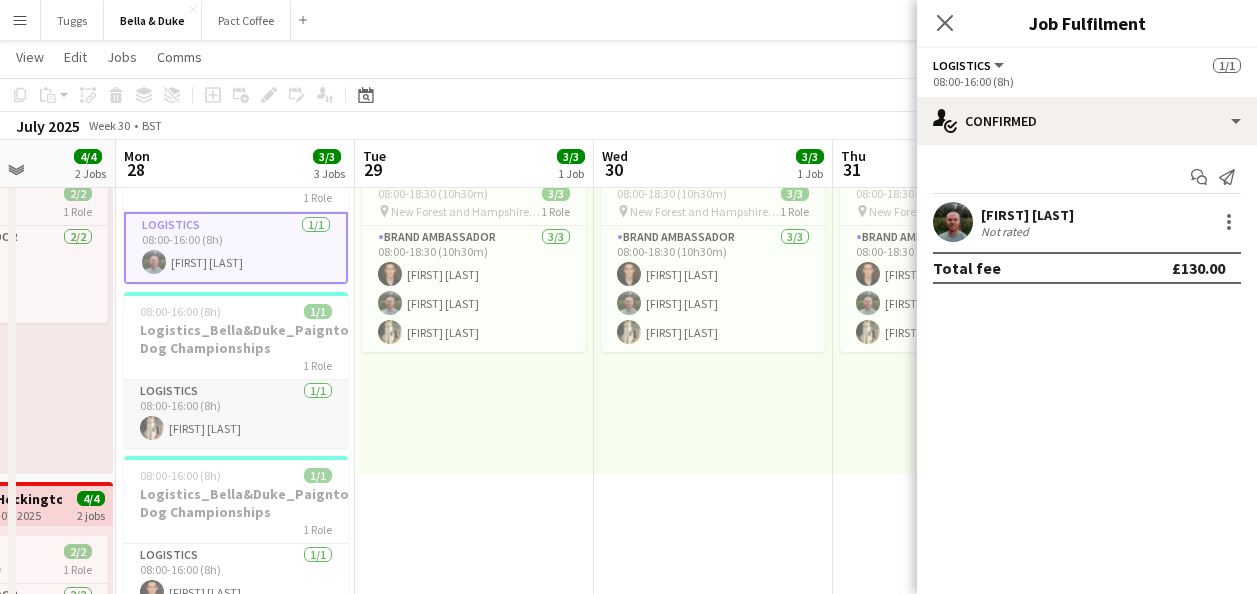 click on "Logistics   1/1   08:00-16:00 (8h)
[FIRST] [LAST]" at bounding box center (236, 414) 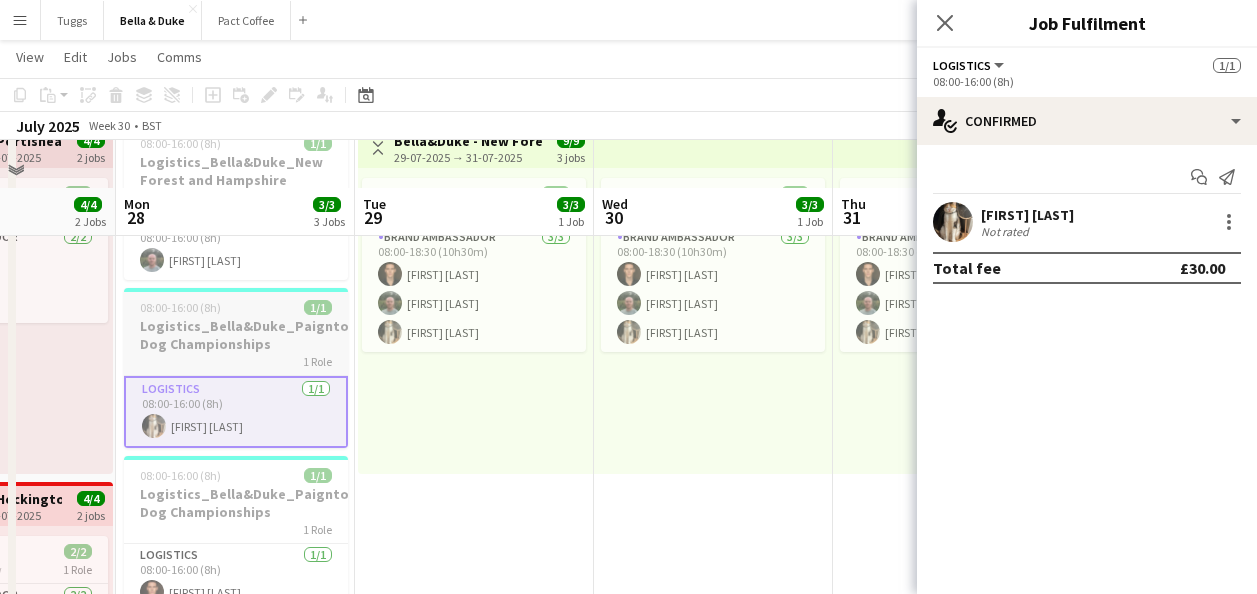 scroll, scrollTop: 300, scrollLeft: 0, axis: vertical 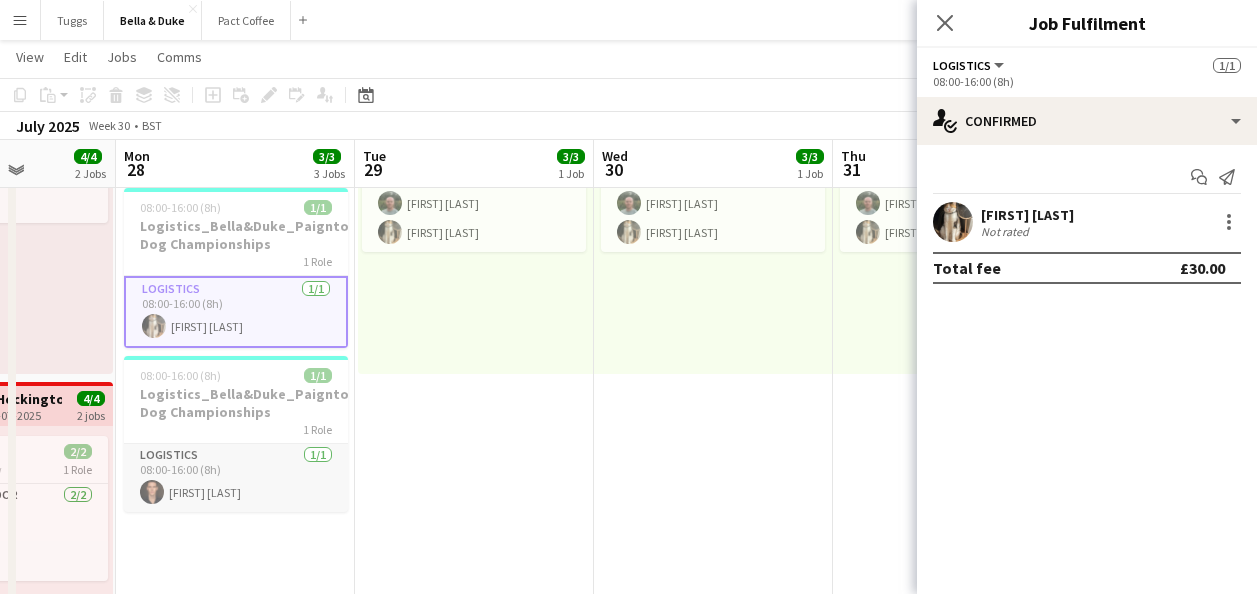 click on "Logistics   1/1   08:00-16:00 (8h)
[FIRST] [LAST]" at bounding box center [236, 478] 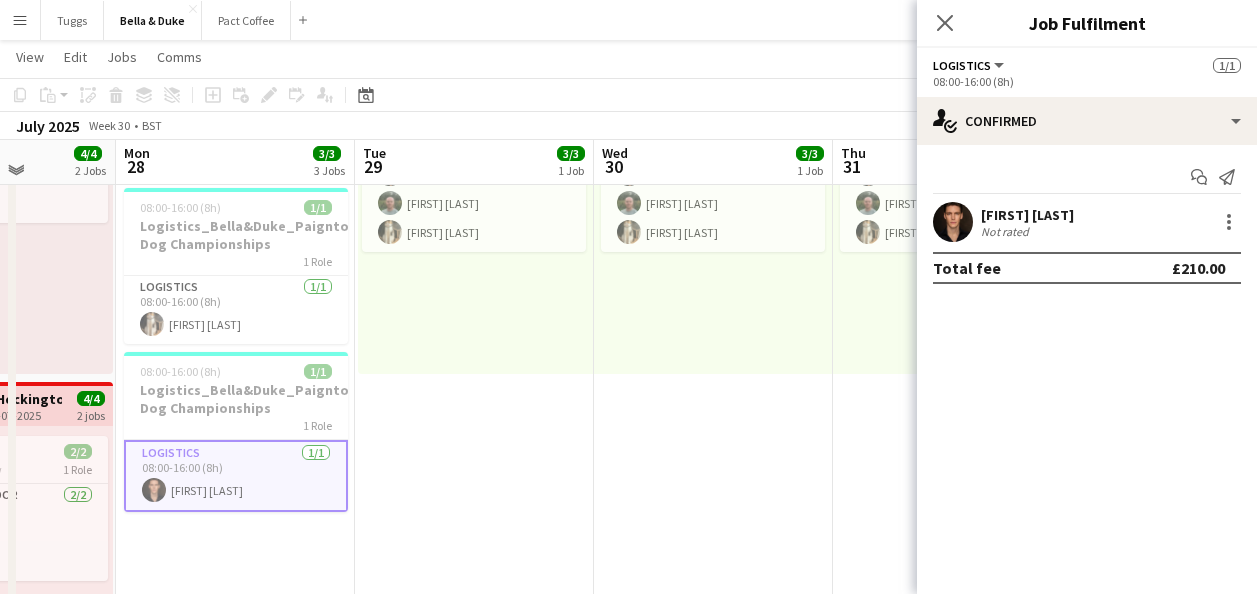 scroll, scrollTop: 200, scrollLeft: 0, axis: vertical 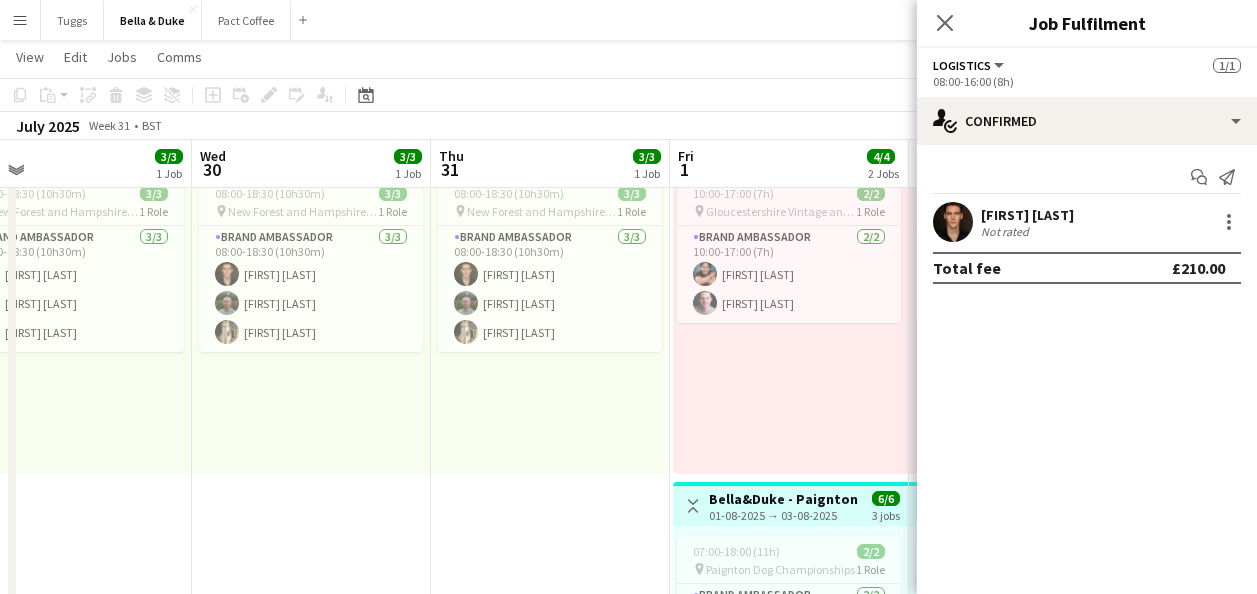 drag, startPoint x: 634, startPoint y: 518, endPoint x: 104, endPoint y: 552, distance: 531.0894 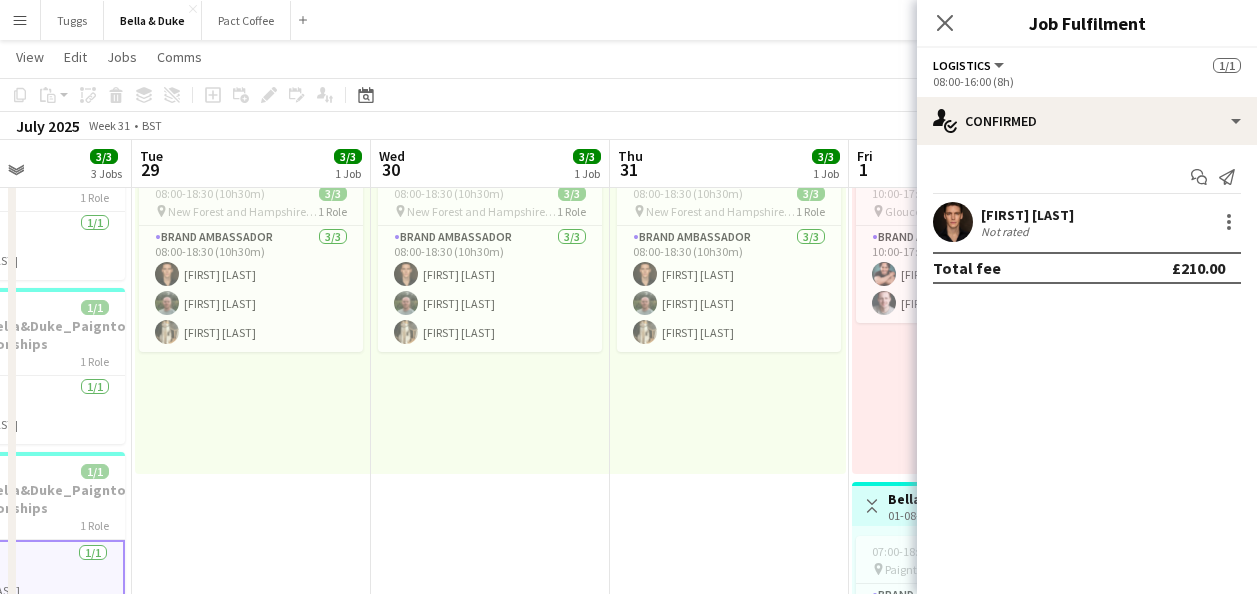 click on "Sat   26   4/4   2 Jobs   Sun   27   4/4   2 Jobs   Mon   28   3/3   3 Jobs   Tue   29   3/3   1 Job   Wed   30   3/3   1 Job   Thu   31   3/3   1 Job   Fri   1   4/4   2 Jobs   Sat   2   4/4   2 Jobs   Sun   3   4/4   2 Jobs   Mon   4   Tue   5
Toggle View
Bella&Duke: Portishead Summer Show  26-07-2025 → 27-07-2025   4/4   2 jobs      11:30-17:30 (6h)    2/2   1 Role   Brand Ambassador   2/2   11:30-17:30 (6h)
[FIRST] [LAST] [FIRST] [LAST]
Toggle View
Bella&Duke: Heckington Show  26-07-2025 → 27-07-2025   4/4   2 jobs      09:00-19:00 (10h)    2/2
pin
Heckington Show   1 Role   Brand Ambassador   2/2   09:00-19:00 (10h)
[FIRST] [LAST] [FIRST] [LAST]     10:00-17:00 (7h)    2/2   1 Role   Brand Ambassador   2/2   10:00-17:00 (7h)
[FIRST] [LAST] [FIRST] [LAST]     09:00-19:00 (10h)    2/2
pin
Heckington Show   1 Role   Brand Ambassador   2/2   09:00-19:00 (10h)
[FIRST] [LAST] [FIRST] [LAST]     08:00-16:00 (8h)    1/1" at bounding box center [628, 405] 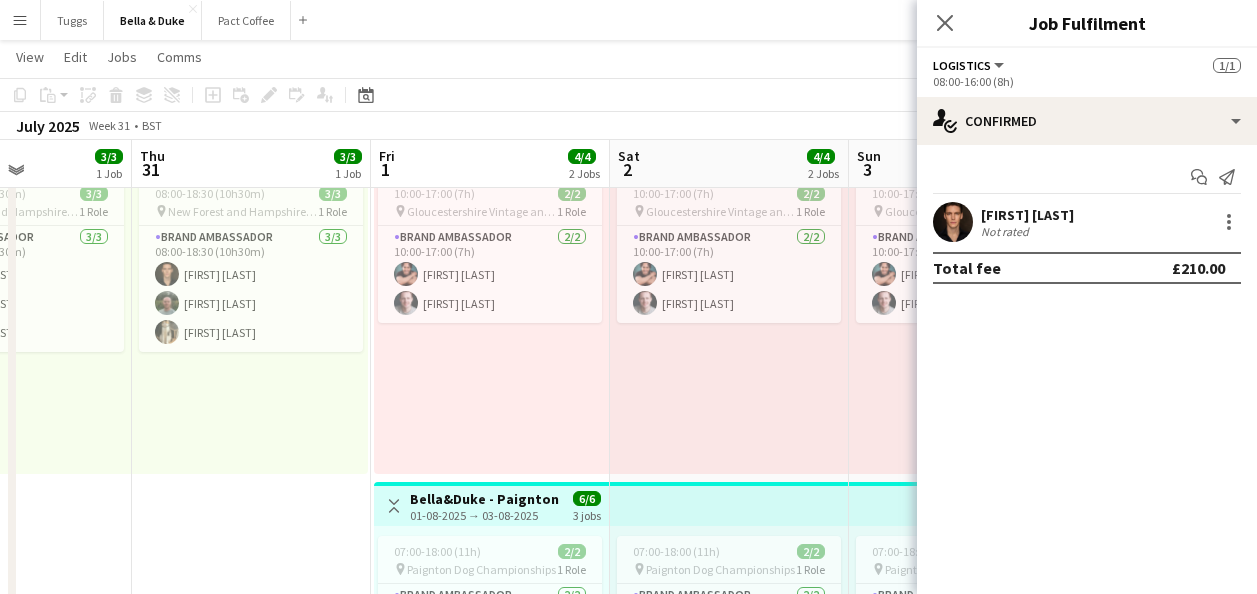 scroll, scrollTop: 0, scrollLeft: 590, axis: horizontal 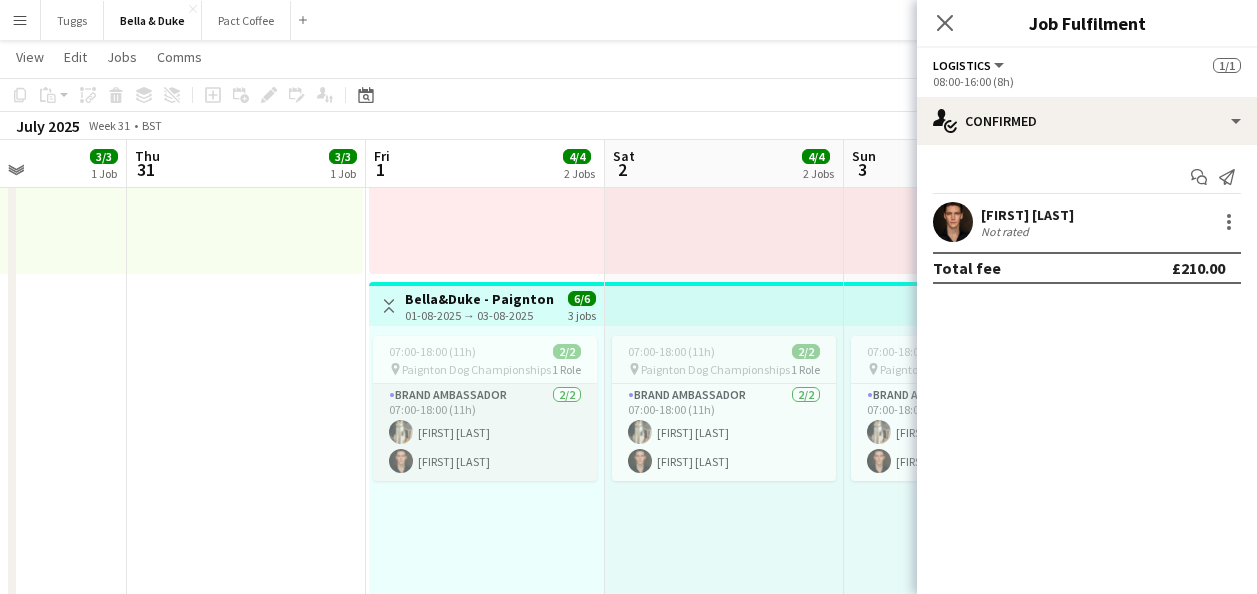 click on "Brand Ambassador   2/2   07:00-18:00 (11h)
[FIRST] [LAST] [FIRST] [LAST]" at bounding box center [485, 432] 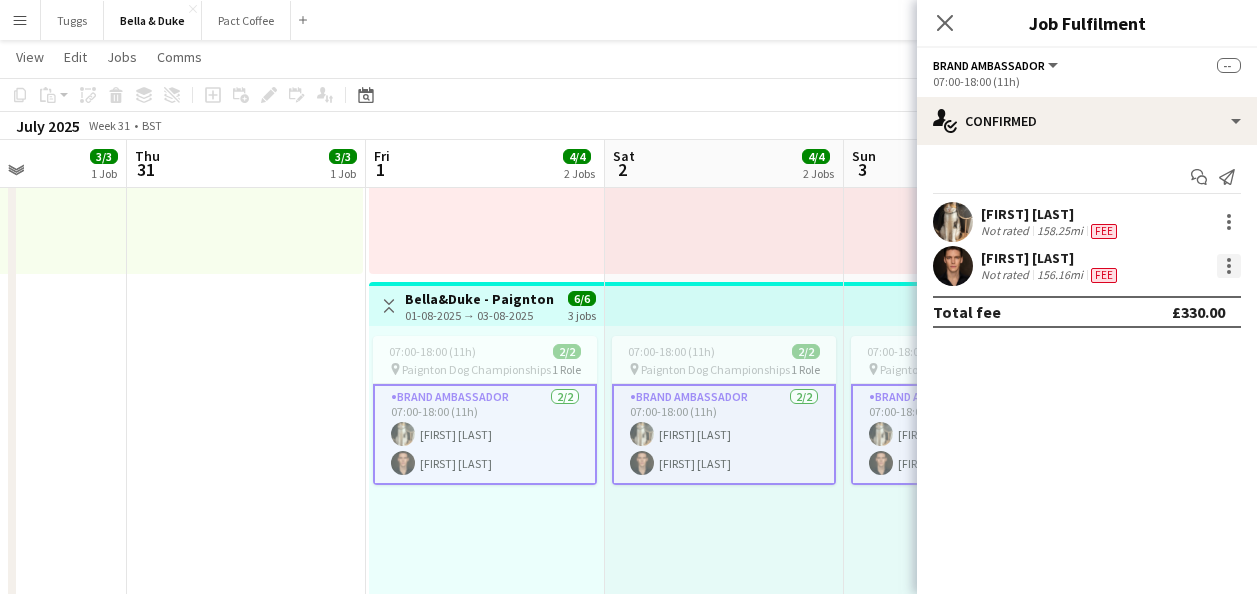 click at bounding box center [1229, 266] 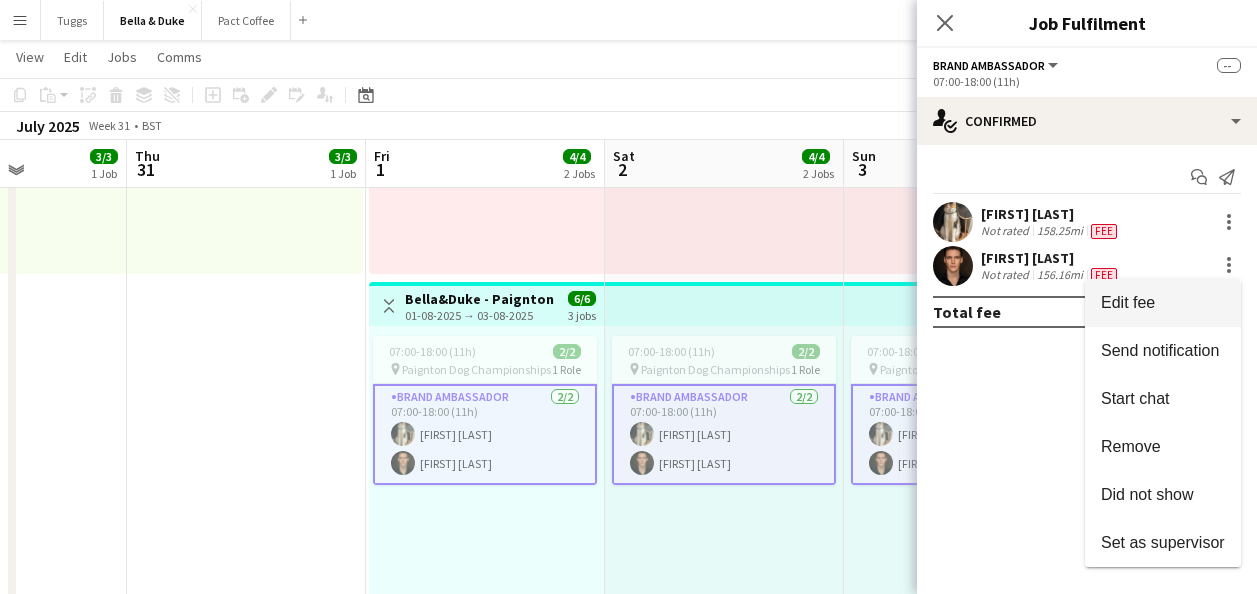 click on "Edit fee" at bounding box center (1163, 303) 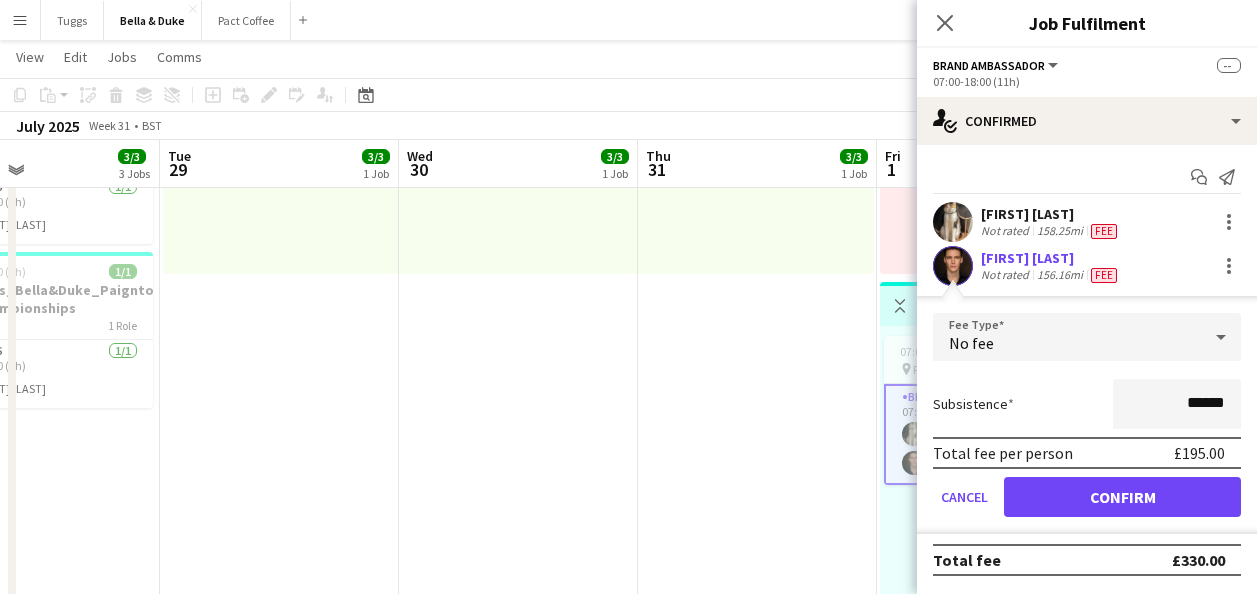 drag, startPoint x: 734, startPoint y: 496, endPoint x: 679, endPoint y: 478, distance: 57.870544 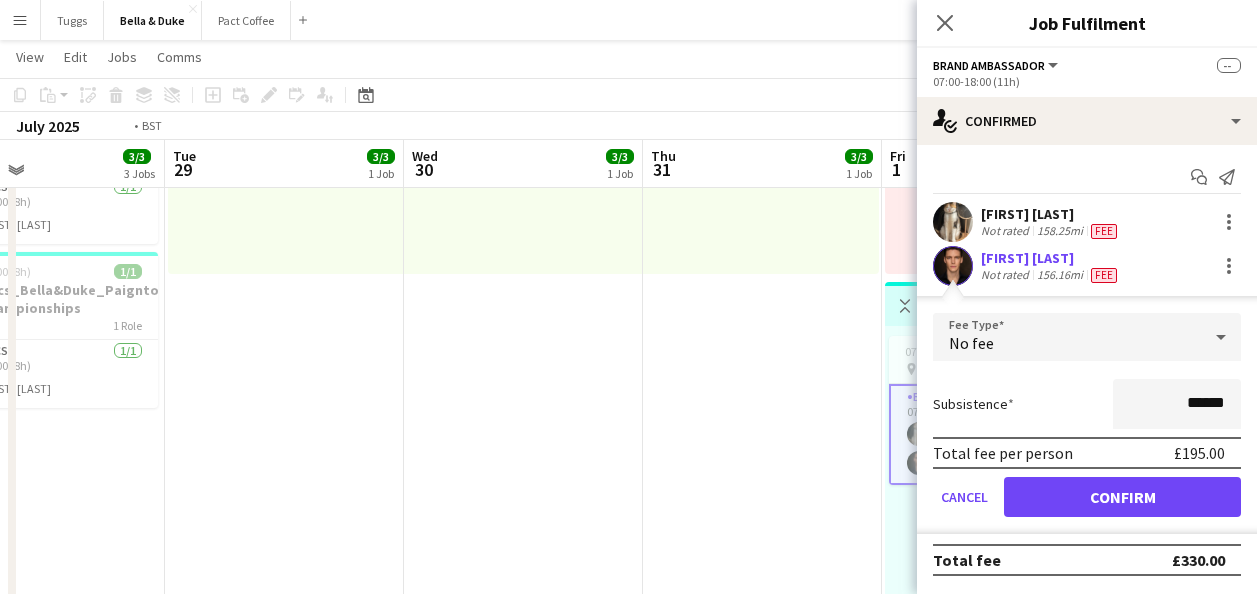 scroll, scrollTop: 0, scrollLeft: 521, axis: horizontal 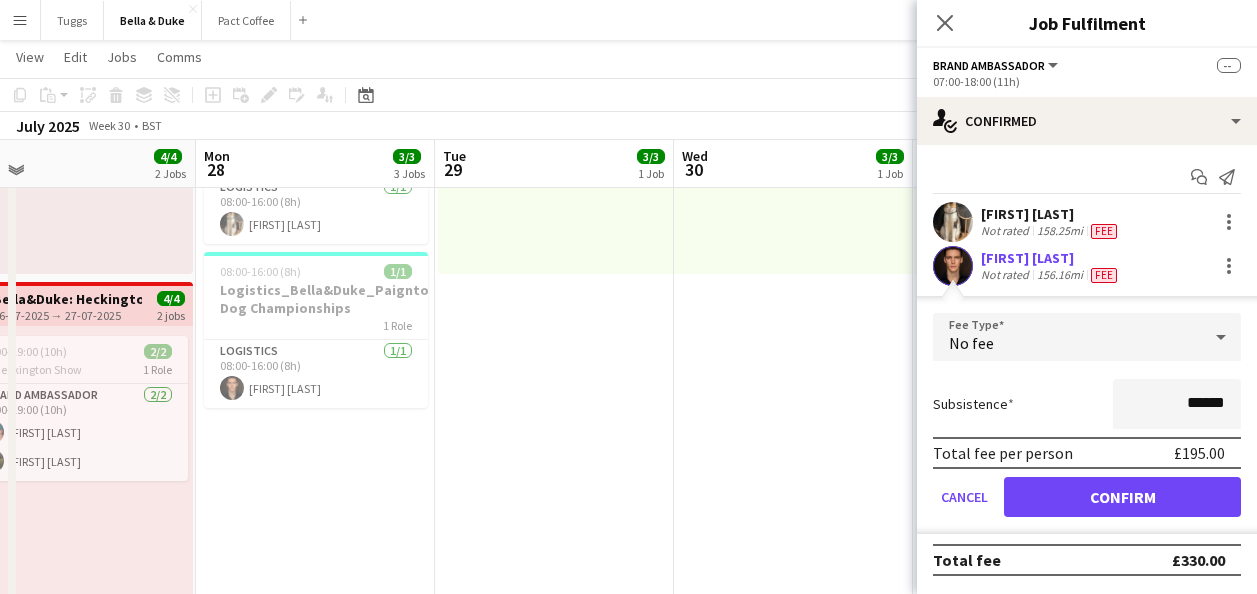 drag, startPoint x: 383, startPoint y: 429, endPoint x: 610, endPoint y: 461, distance: 229.24442 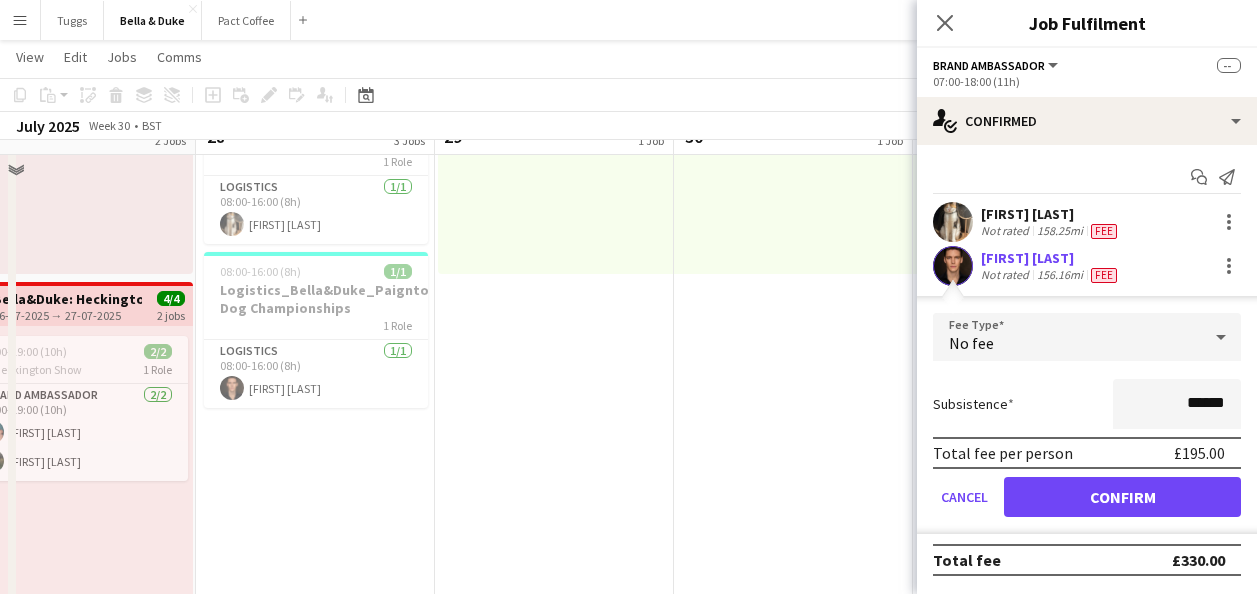 scroll, scrollTop: 300, scrollLeft: 0, axis: vertical 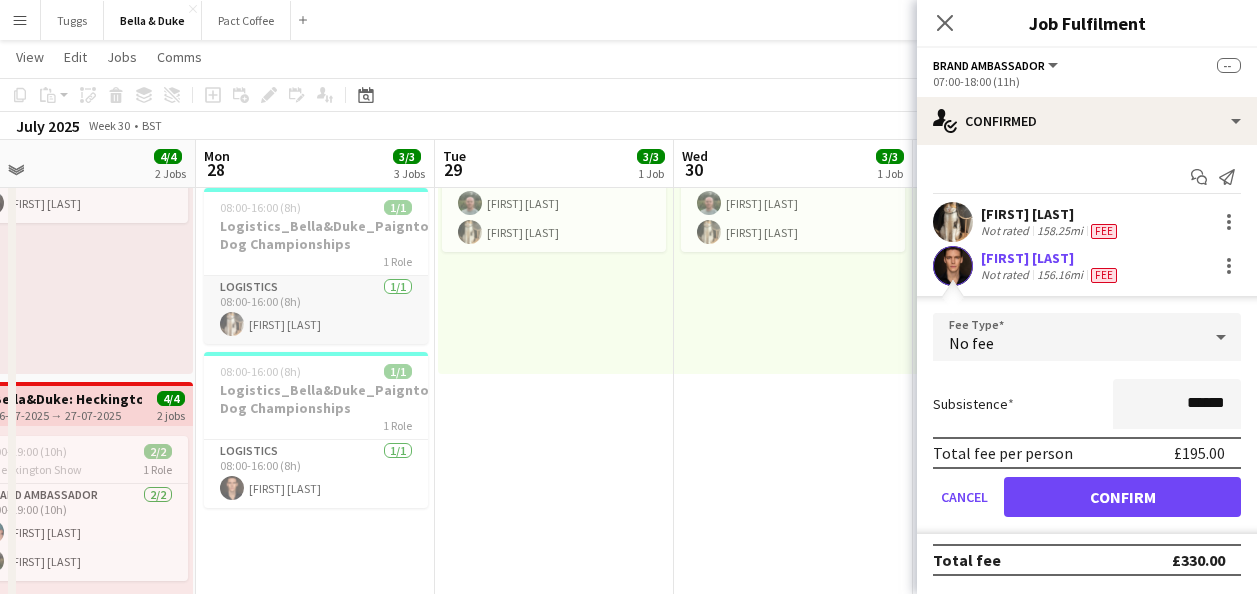 click on "Logistics   1/1   08:00-16:00 (8h)
[FIRST] [LAST]" at bounding box center [316, 310] 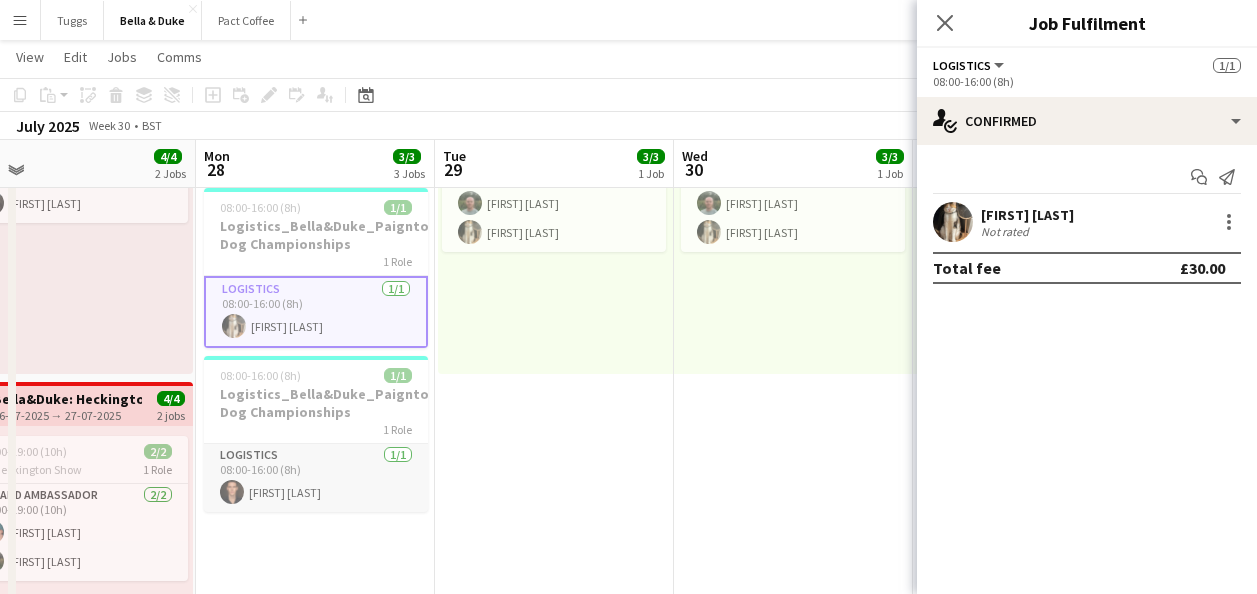 click on "Logistics   1/1   08:00-16:00 (8h)
[FIRST] [LAST]" at bounding box center [316, 478] 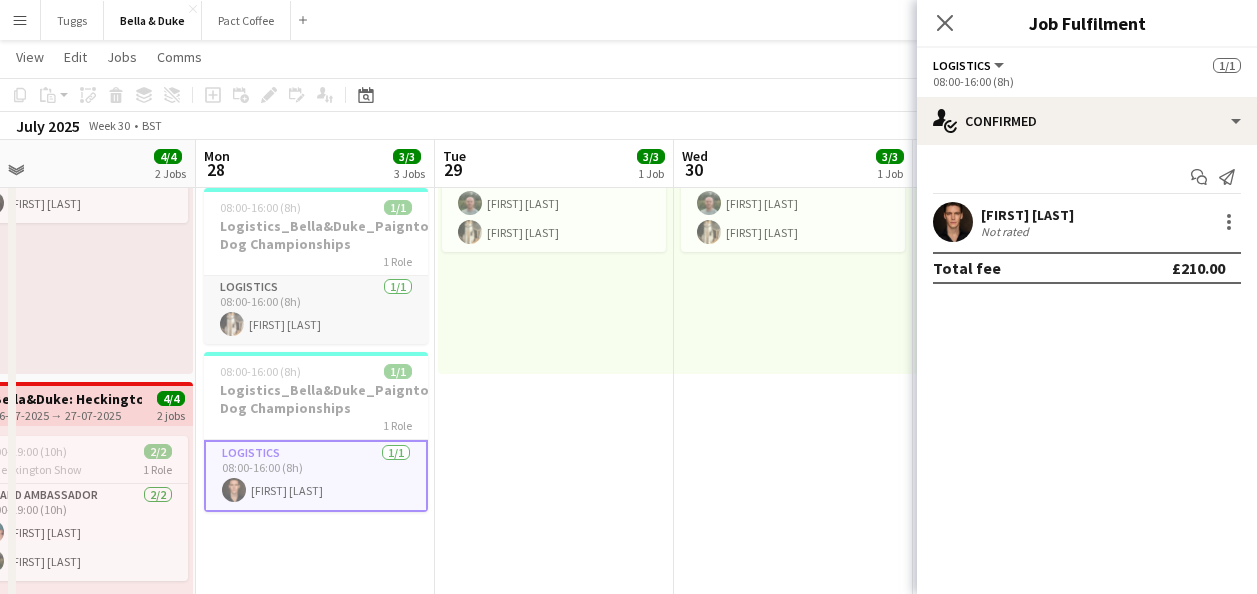 click on "Logistics   1/1   08:00-16:00 (8h)
[FIRST] [LAST]" at bounding box center (316, 310) 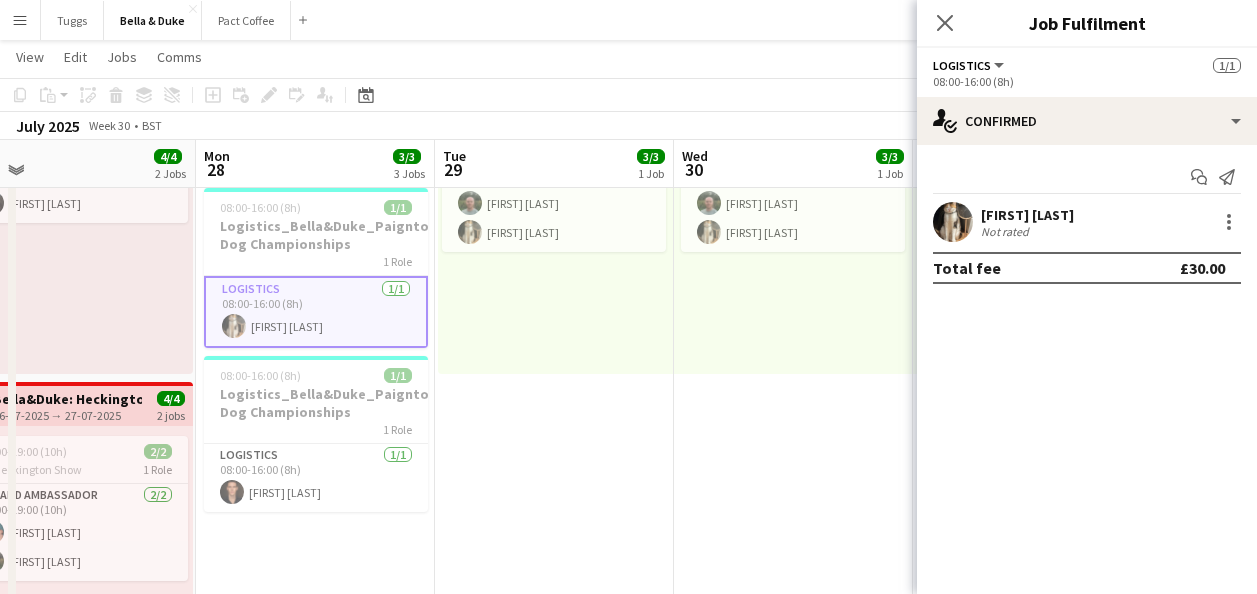 click on "08:00-18:30 (10h30m)    3/3
pin
New Forest and Hampshire Show   1 Role   Brand Ambassador   3/3   08:00-18:30 (10h30m)
[FIRST] [LAST] [FIRST] [LAST] [FIRST] [LAST]" at bounding box center [555, 221] 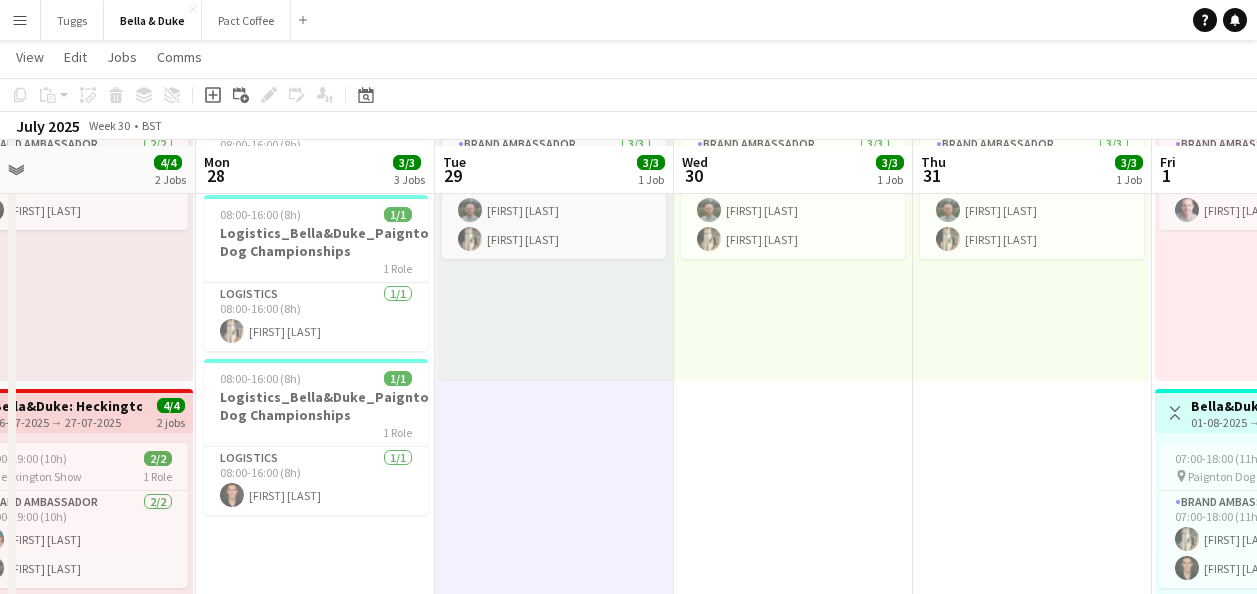 scroll, scrollTop: 300, scrollLeft: 0, axis: vertical 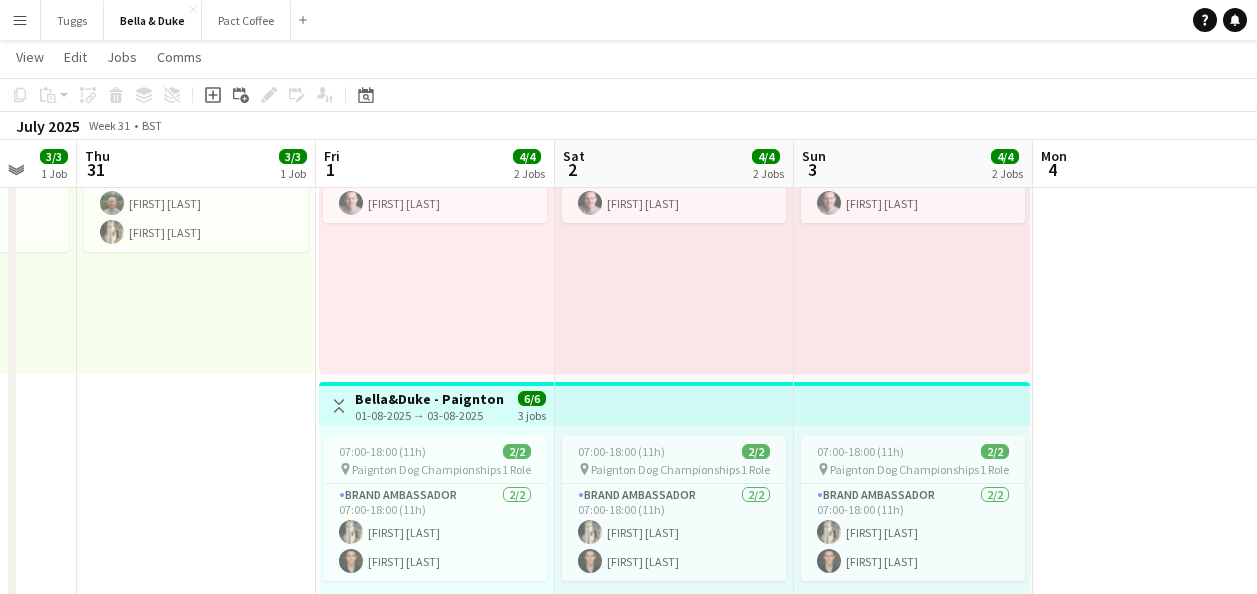 drag, startPoint x: 919, startPoint y: 484, endPoint x: 80, endPoint y: 485, distance: 839.0006 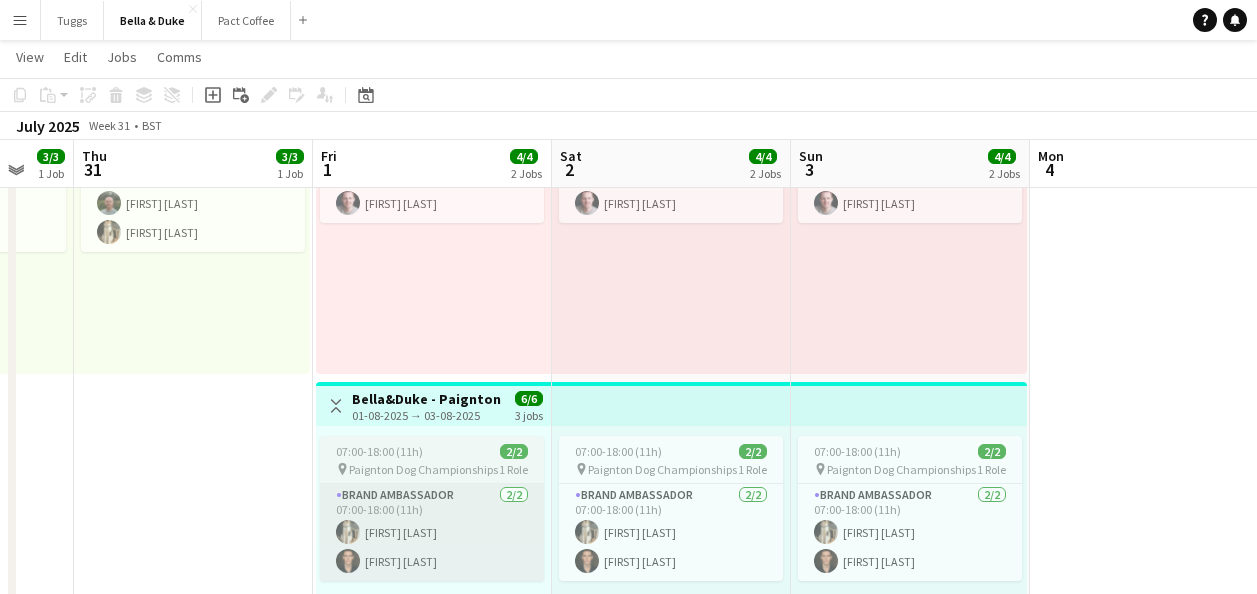 click on "Brand Ambassador   2/2   07:00-18:00 (11h)
[FIRST] [LAST] [FIRST] [LAST]" at bounding box center (432, 532) 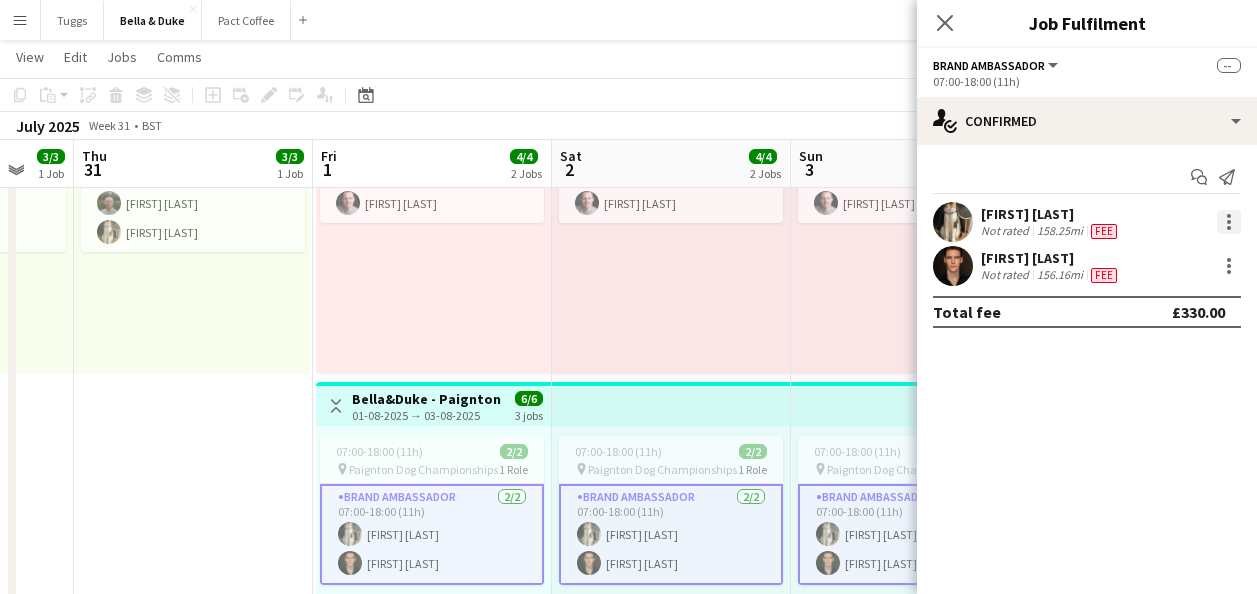 click at bounding box center (1229, 222) 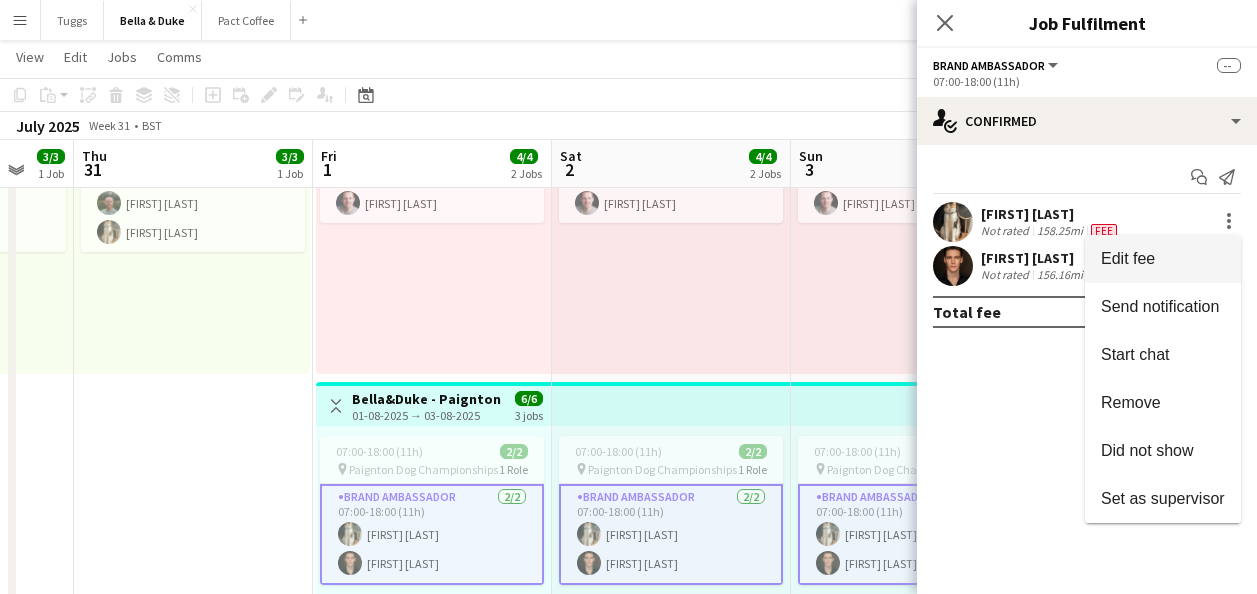 click on "Edit fee" at bounding box center (1163, 259) 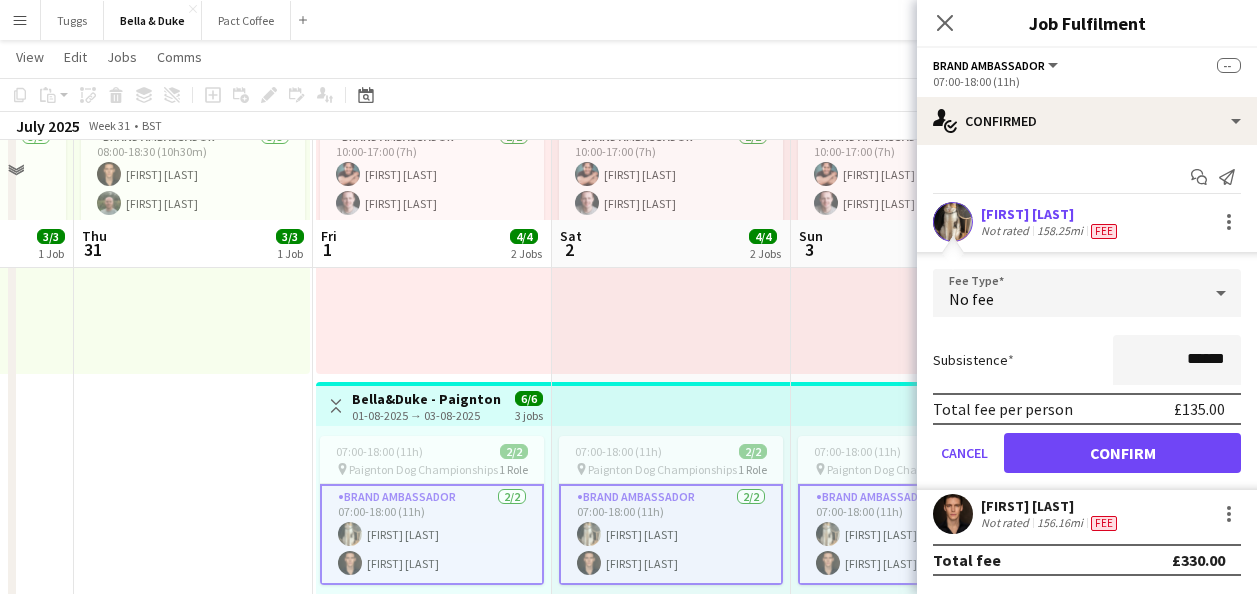 scroll, scrollTop: 400, scrollLeft: 0, axis: vertical 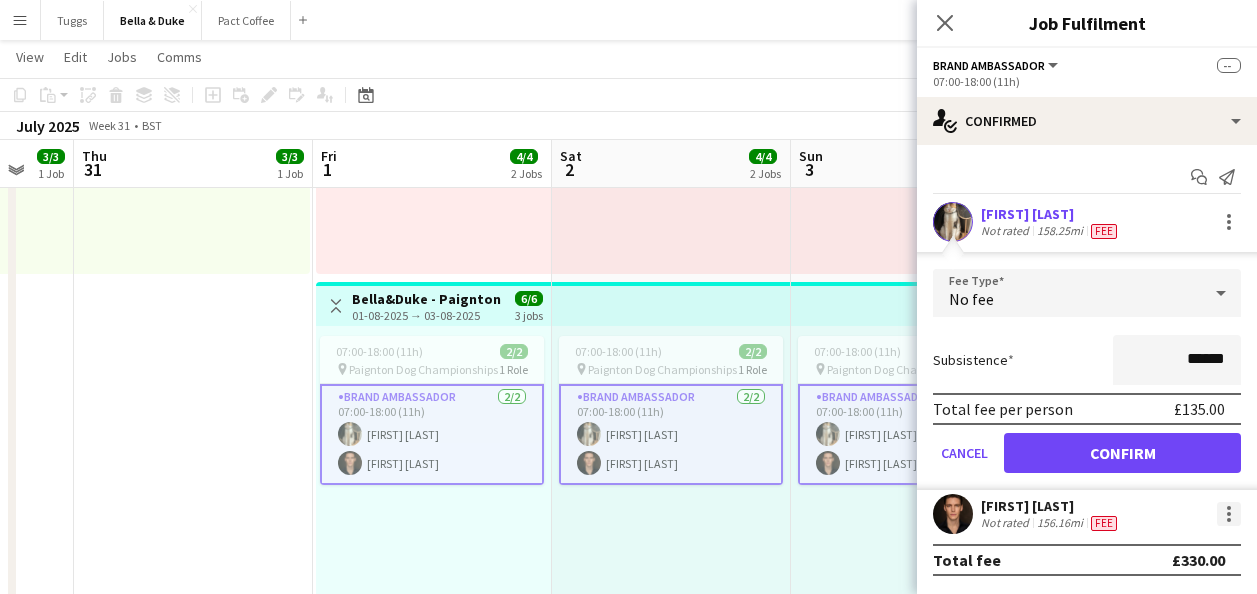 click at bounding box center [1229, 514] 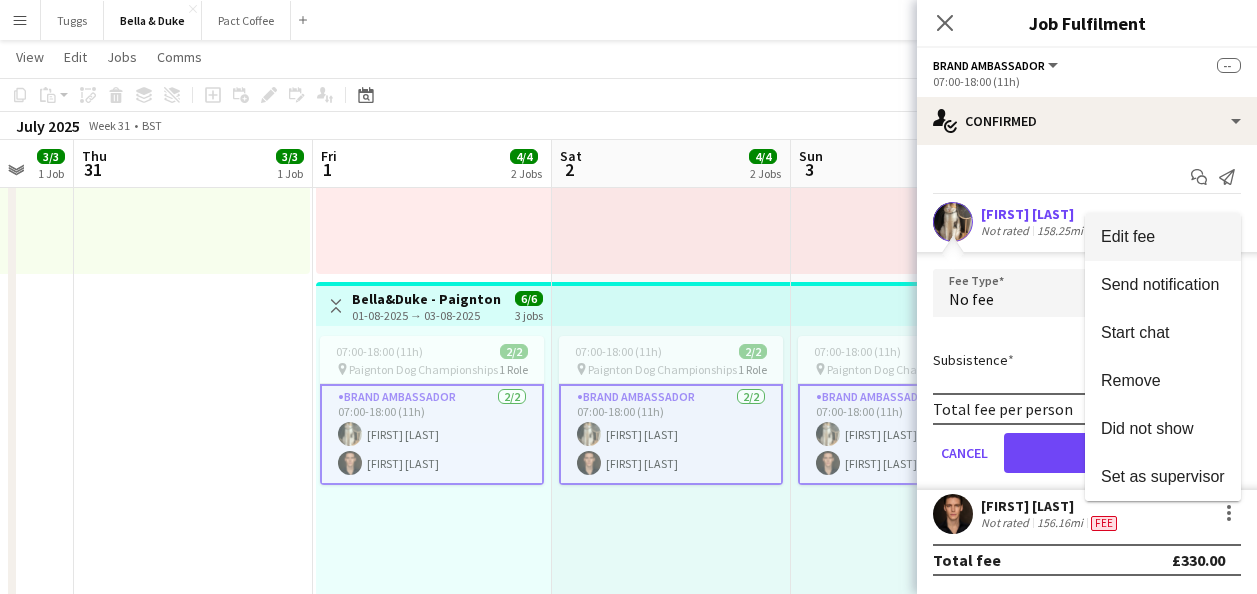 click on "Edit fee" at bounding box center [1163, 237] 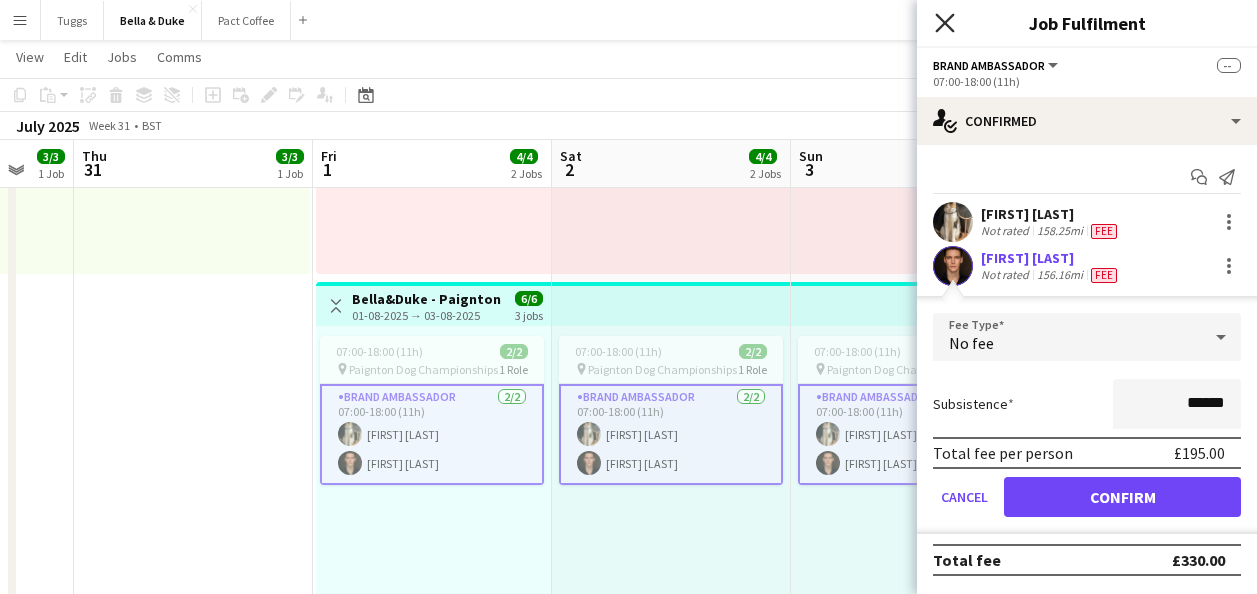 click on "Close pop-in" 